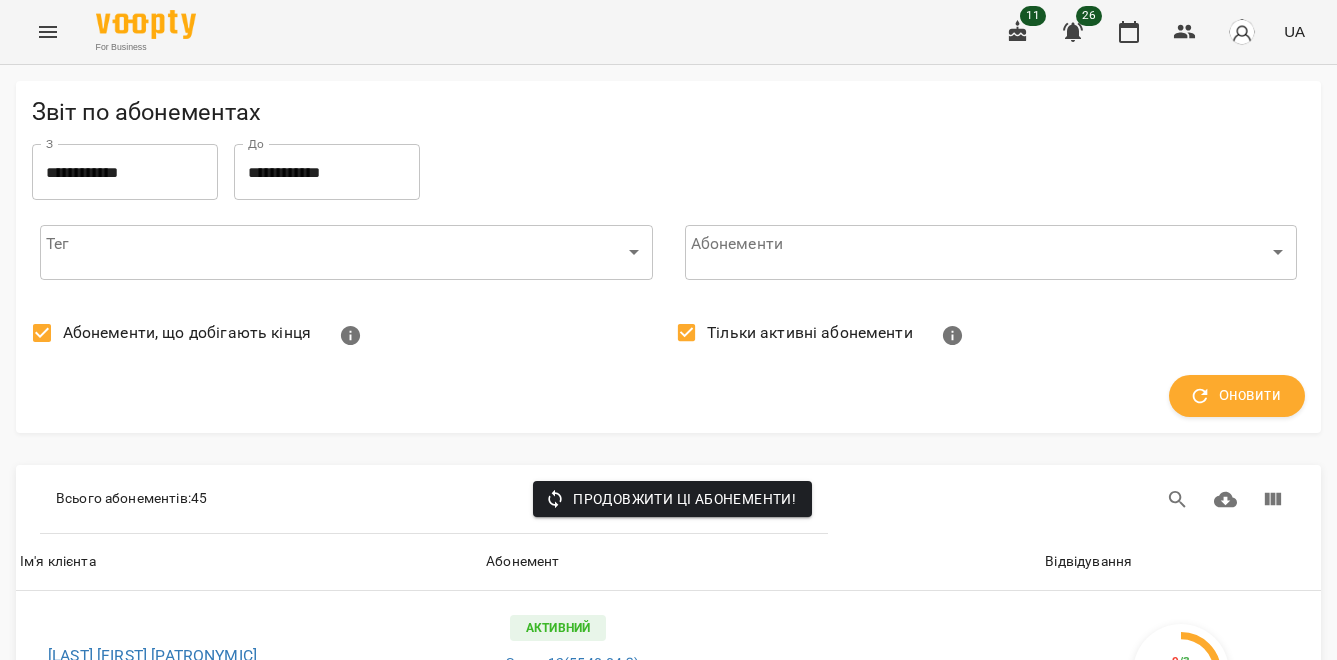 scroll, scrollTop: 0, scrollLeft: 0, axis: both 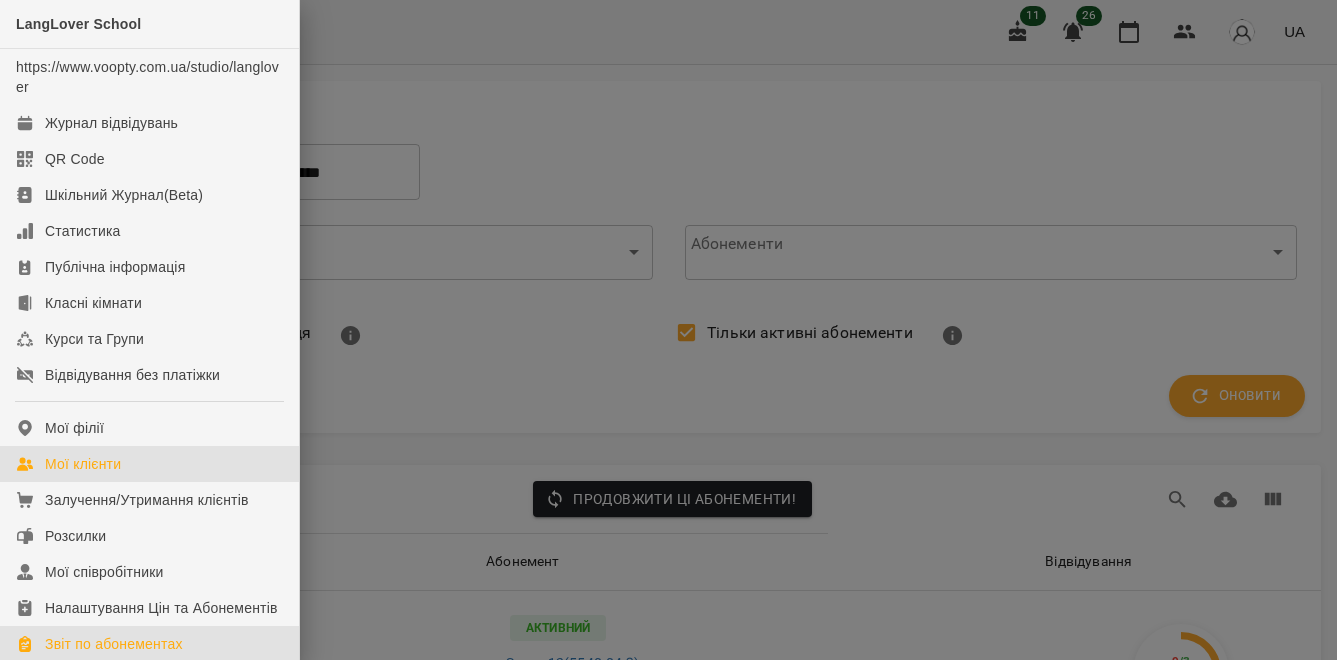 click on "Мої клієнти" at bounding box center [83, 464] 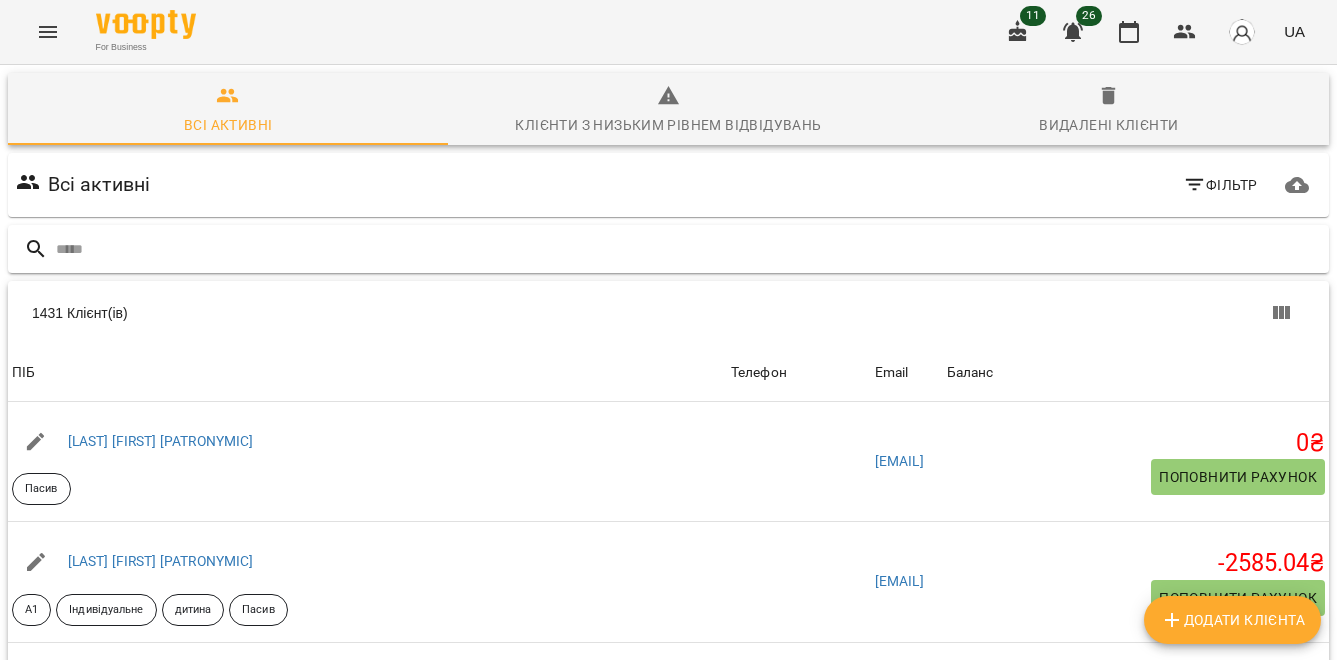 click at bounding box center (688, 249) 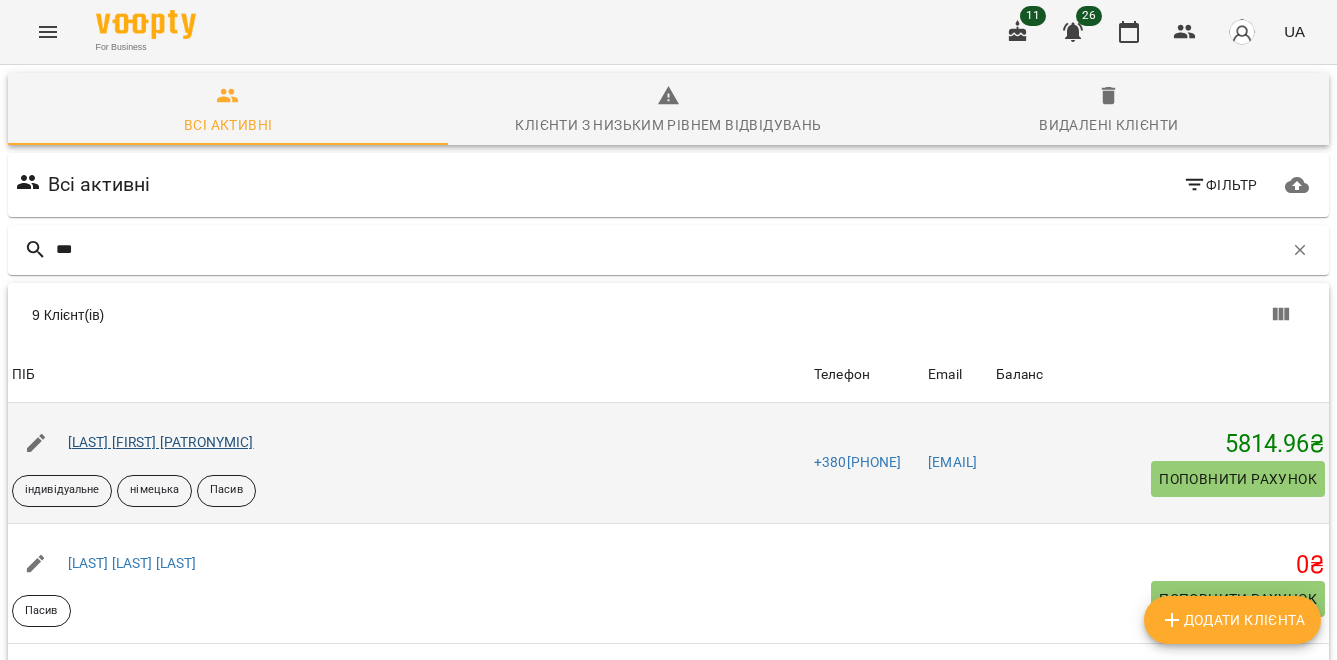 type on "***" 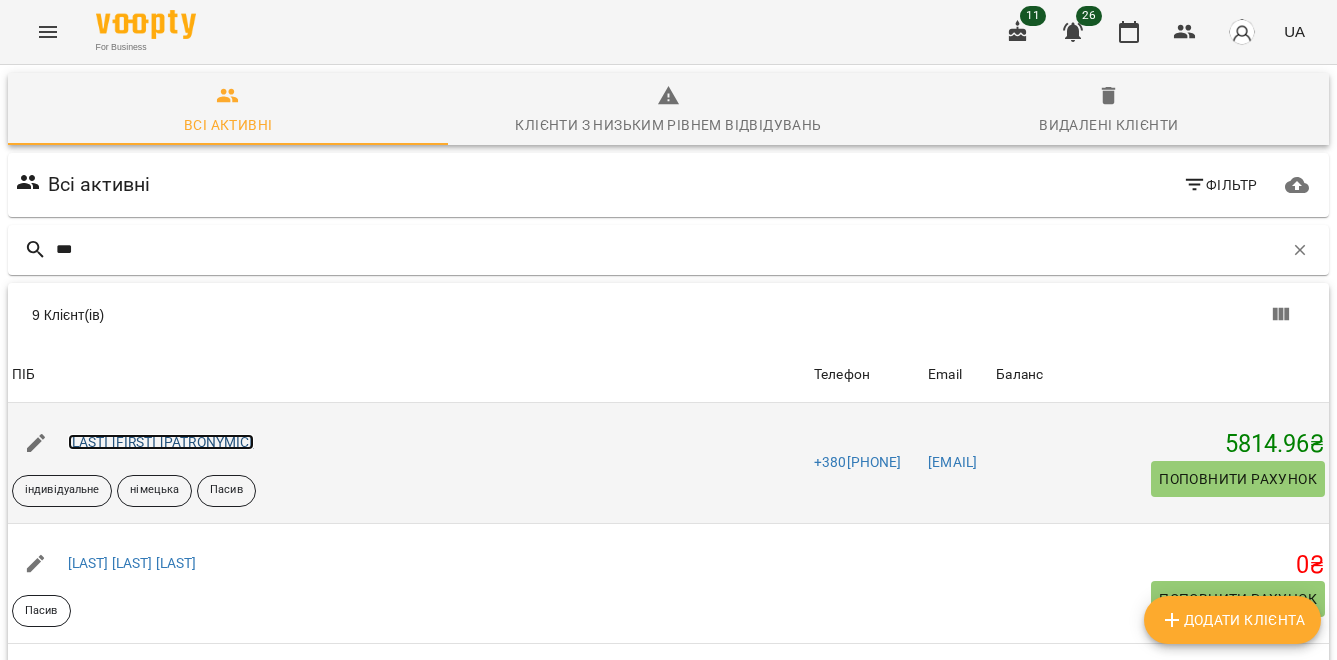 click on "[LAST] [FIRST] [PATRONYMIC]" at bounding box center [161, 442] 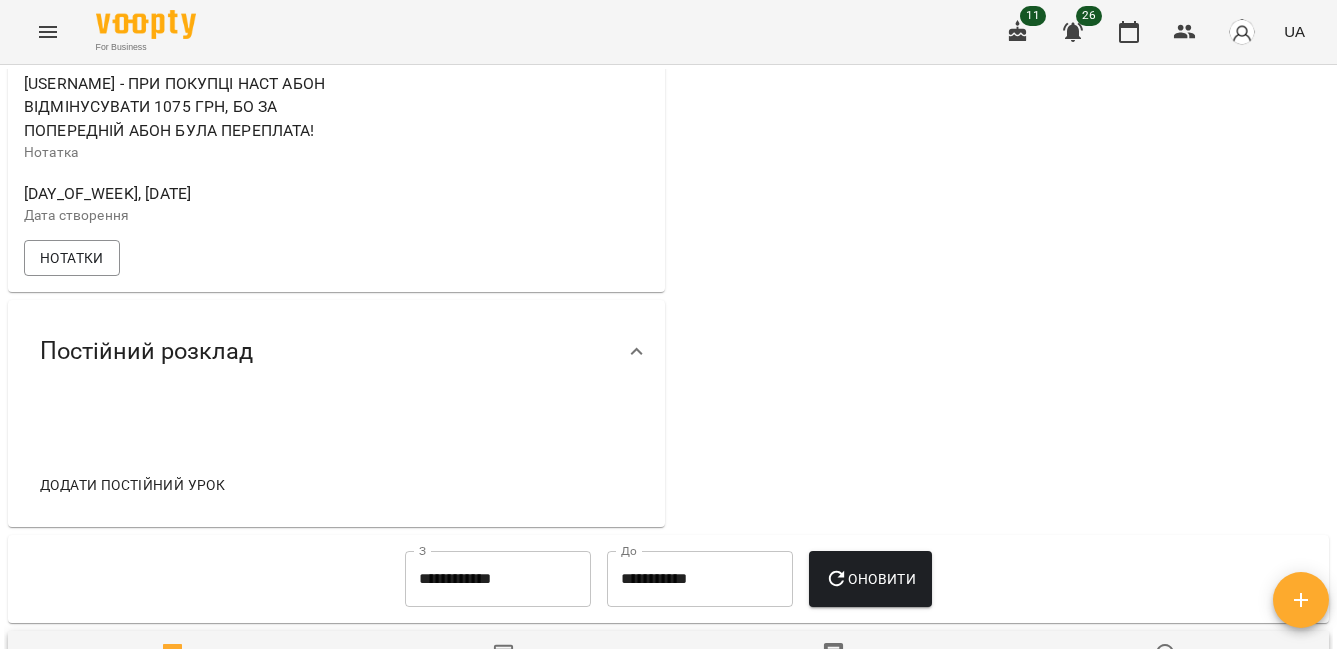 scroll, scrollTop: 678, scrollLeft: 0, axis: vertical 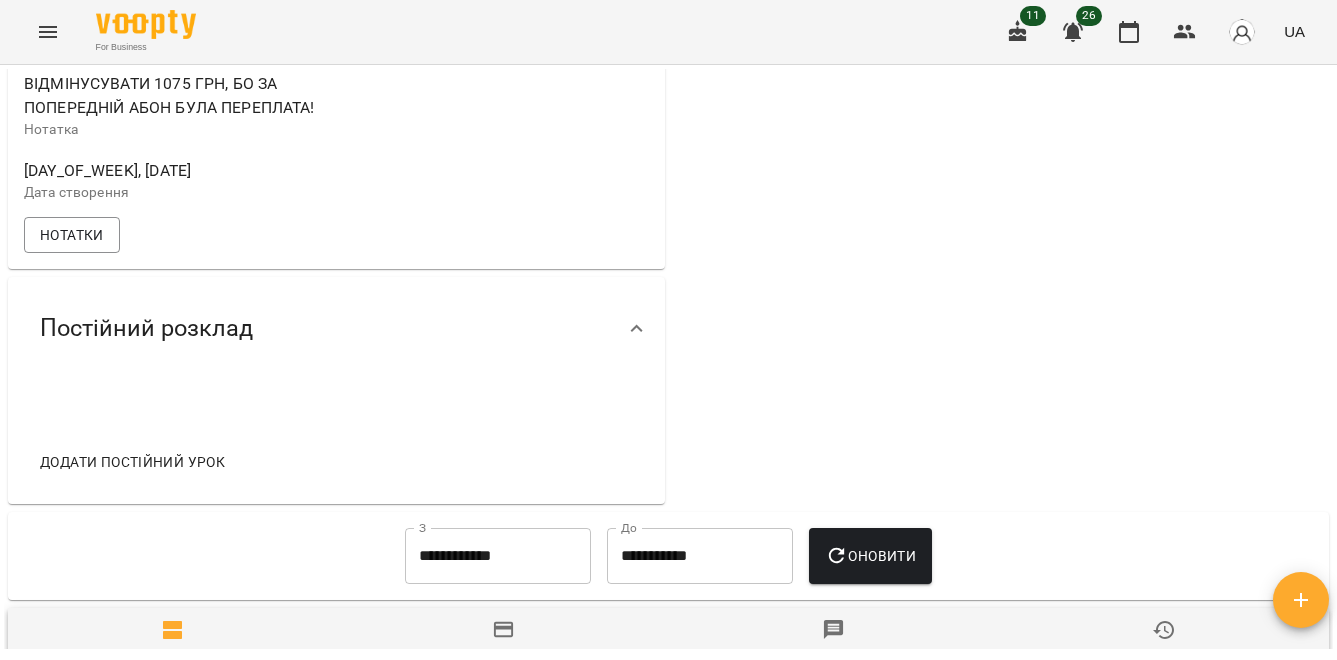 click on "Постійний розклад" at bounding box center (146, 328) 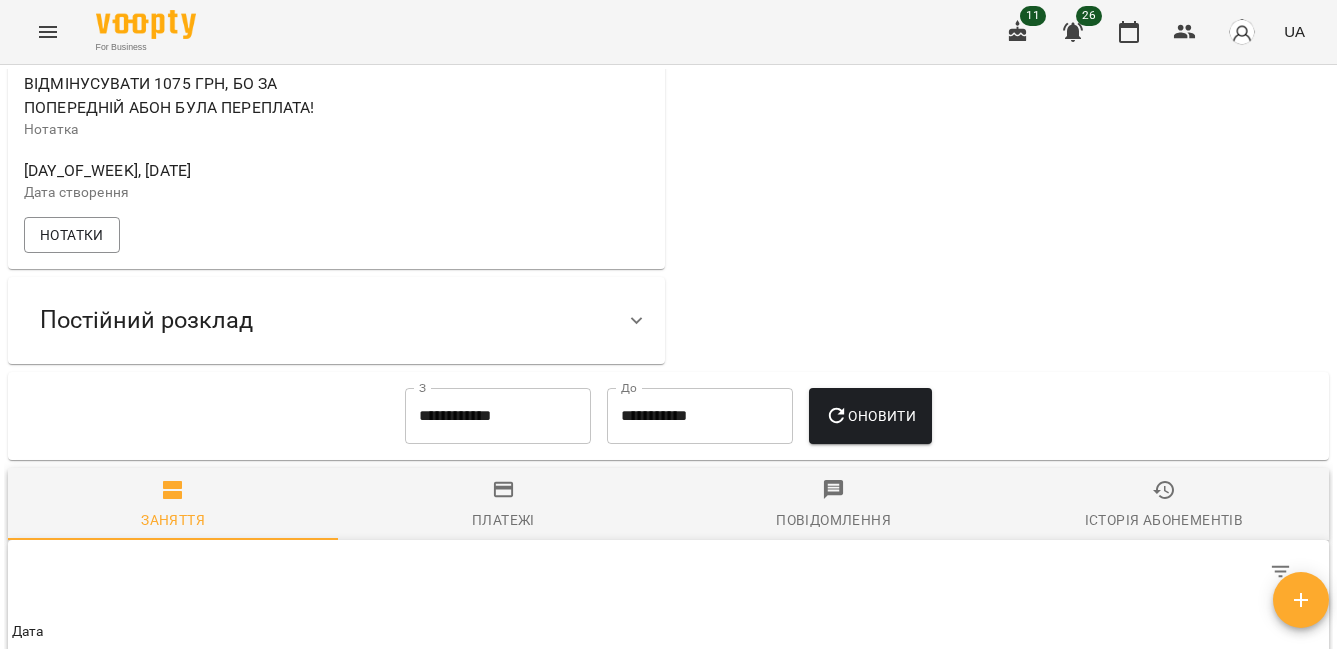 click on "Постійний розклад" at bounding box center (146, 320) 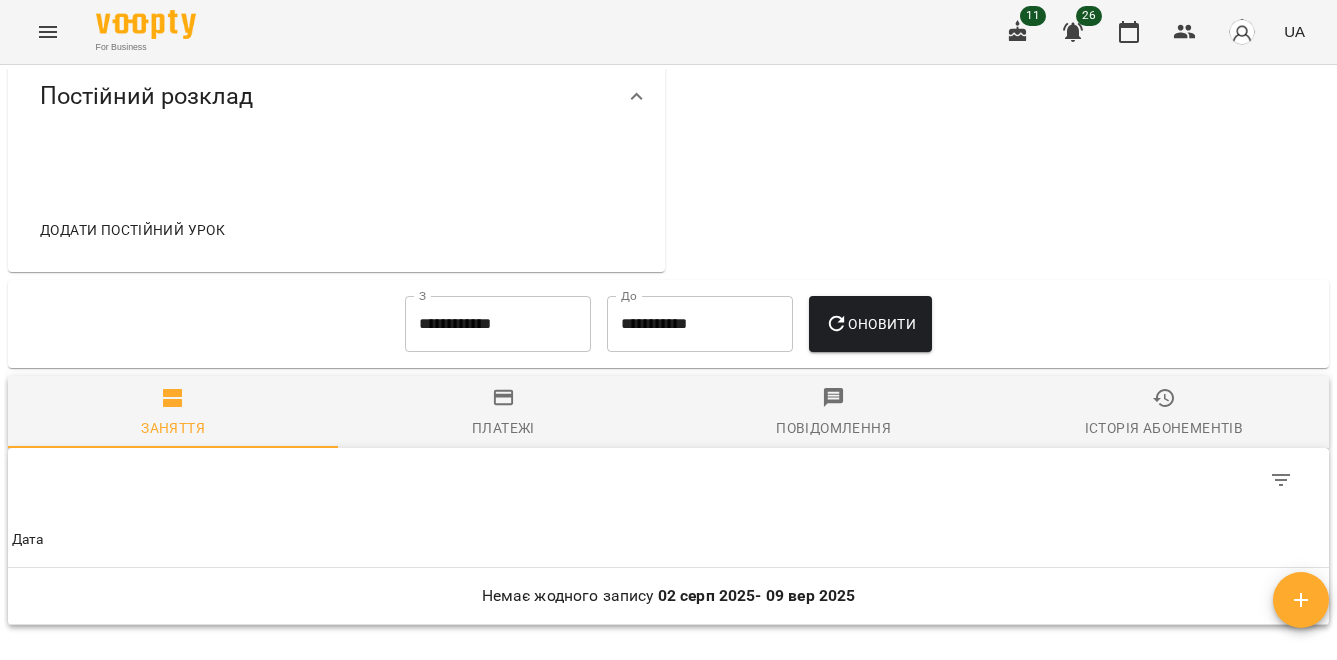 scroll, scrollTop: 907, scrollLeft: 0, axis: vertical 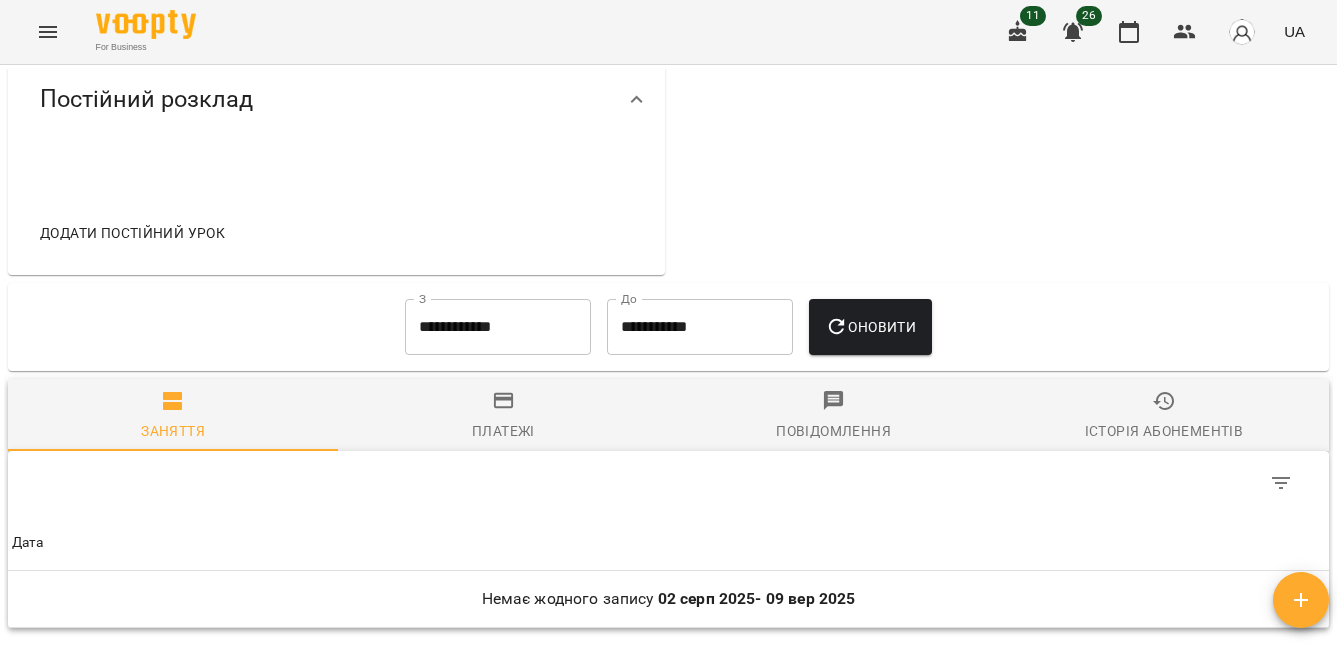 click on "For Business 11 26 UA" at bounding box center [668, 32] 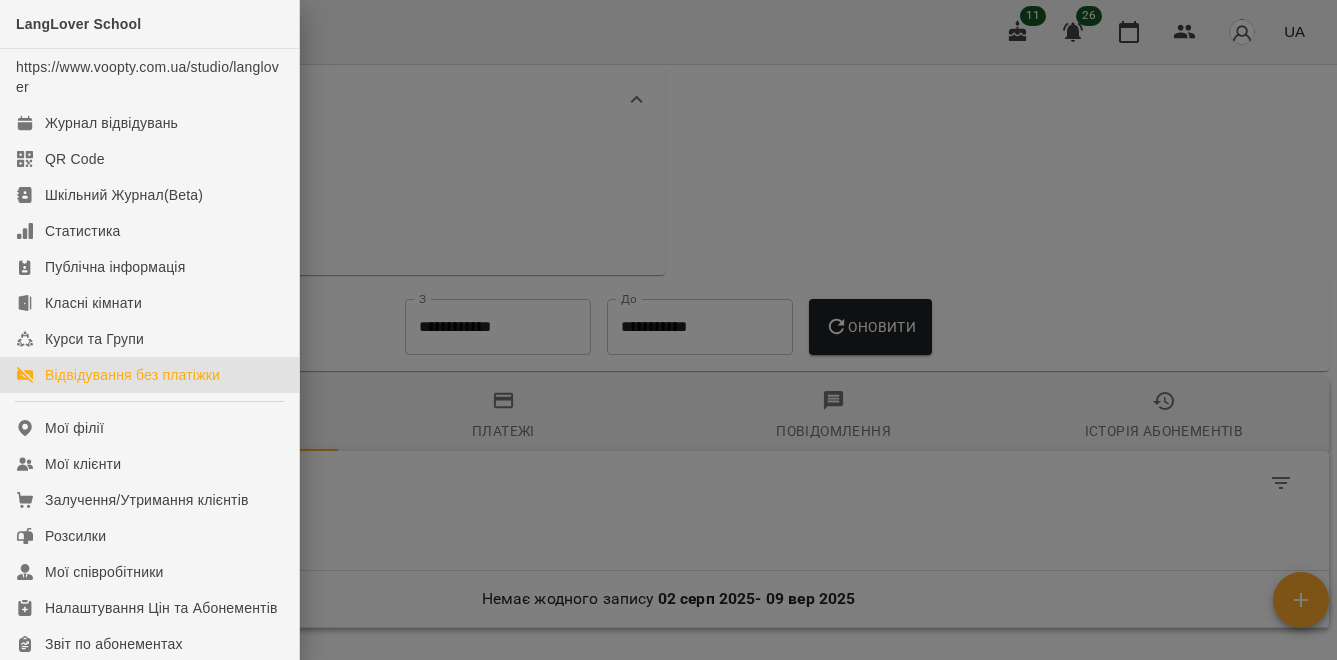 click on "Відвідування без платіжки" at bounding box center [132, 375] 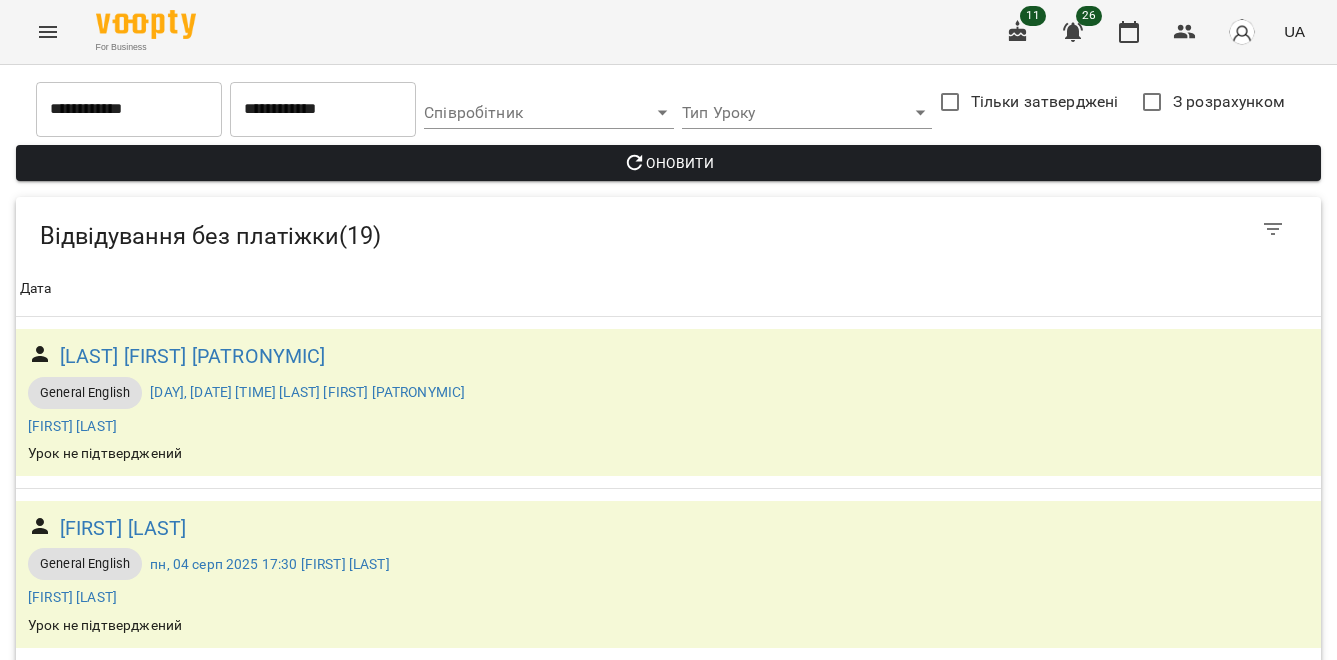 scroll, scrollTop: 89, scrollLeft: 0, axis: vertical 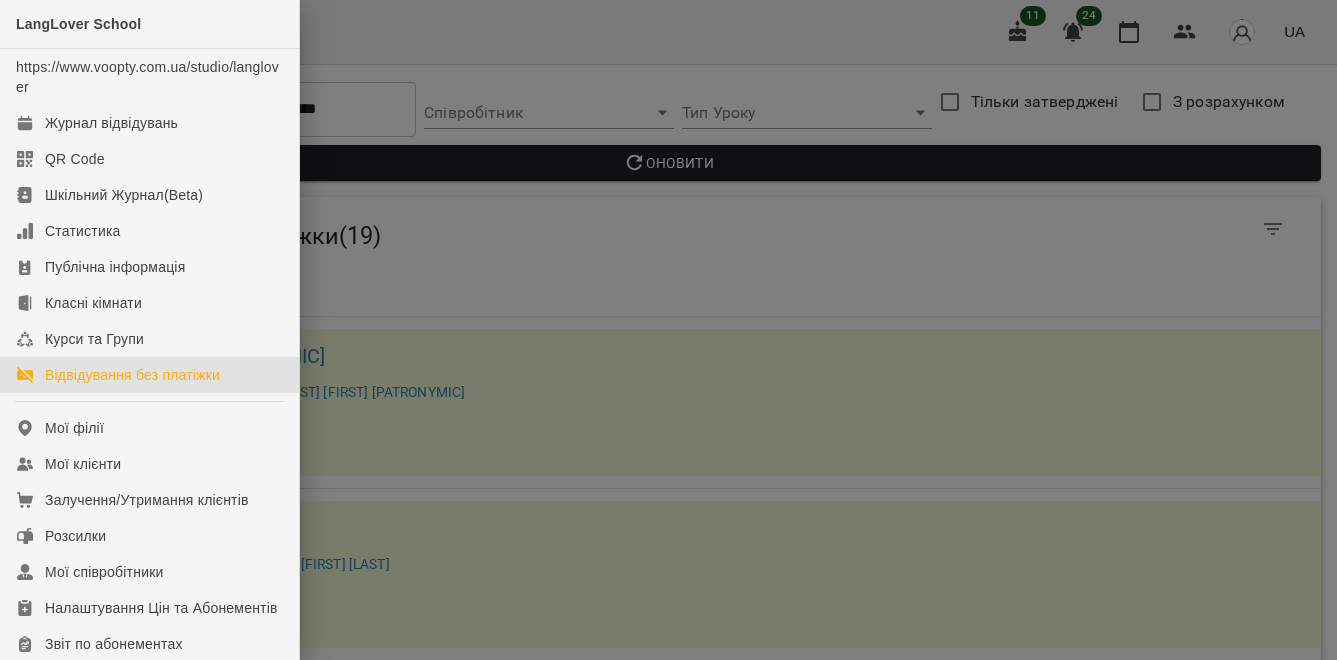 click at bounding box center (668, 330) 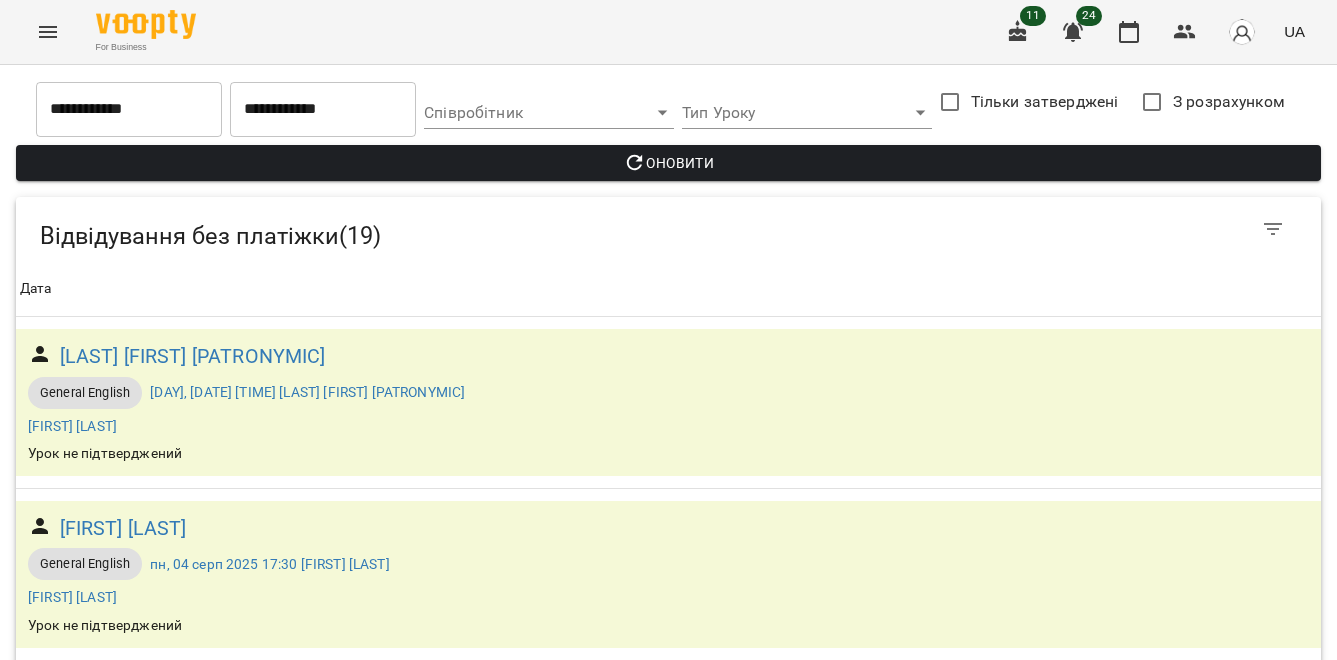 click 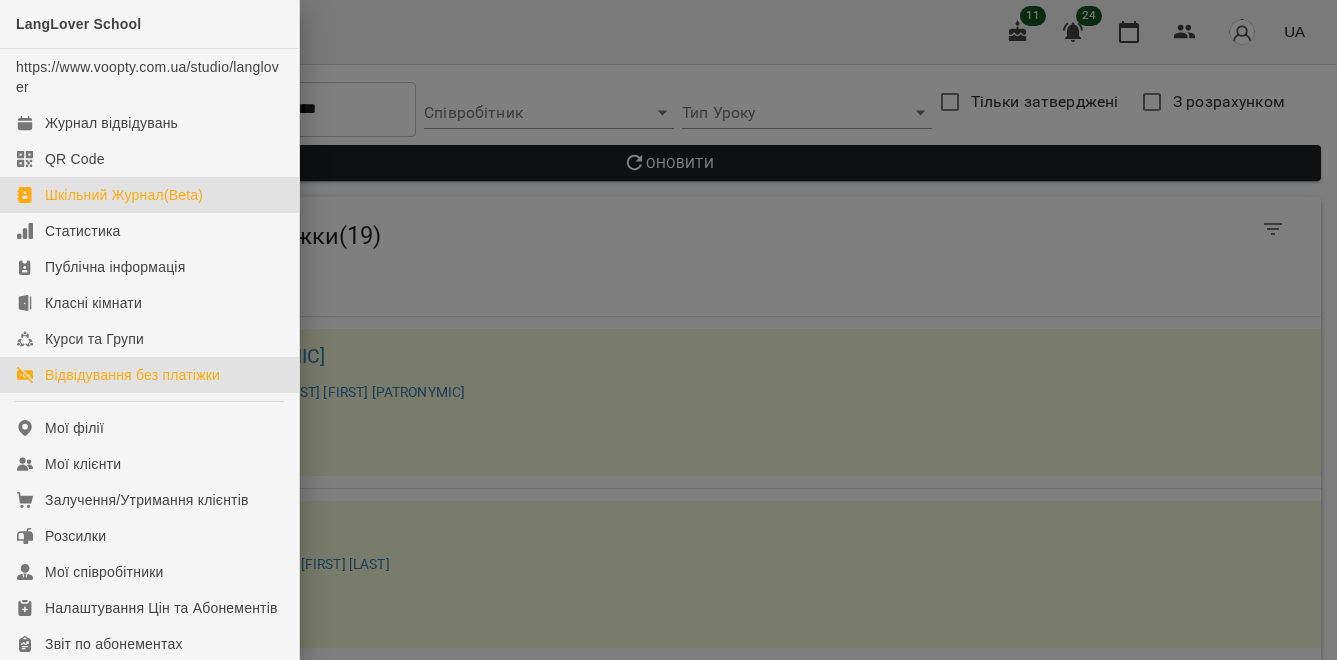 click on "Шкільний Журнал(Beta)" at bounding box center [124, 195] 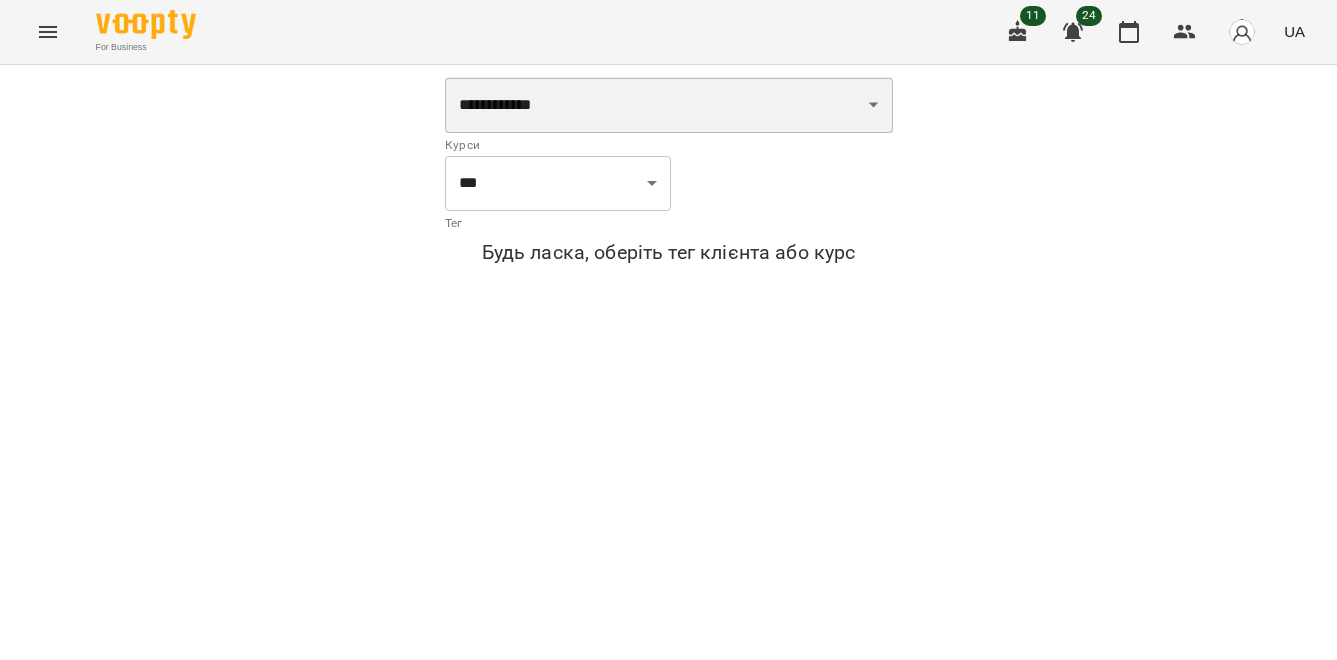 click on "**********" at bounding box center [669, 105] 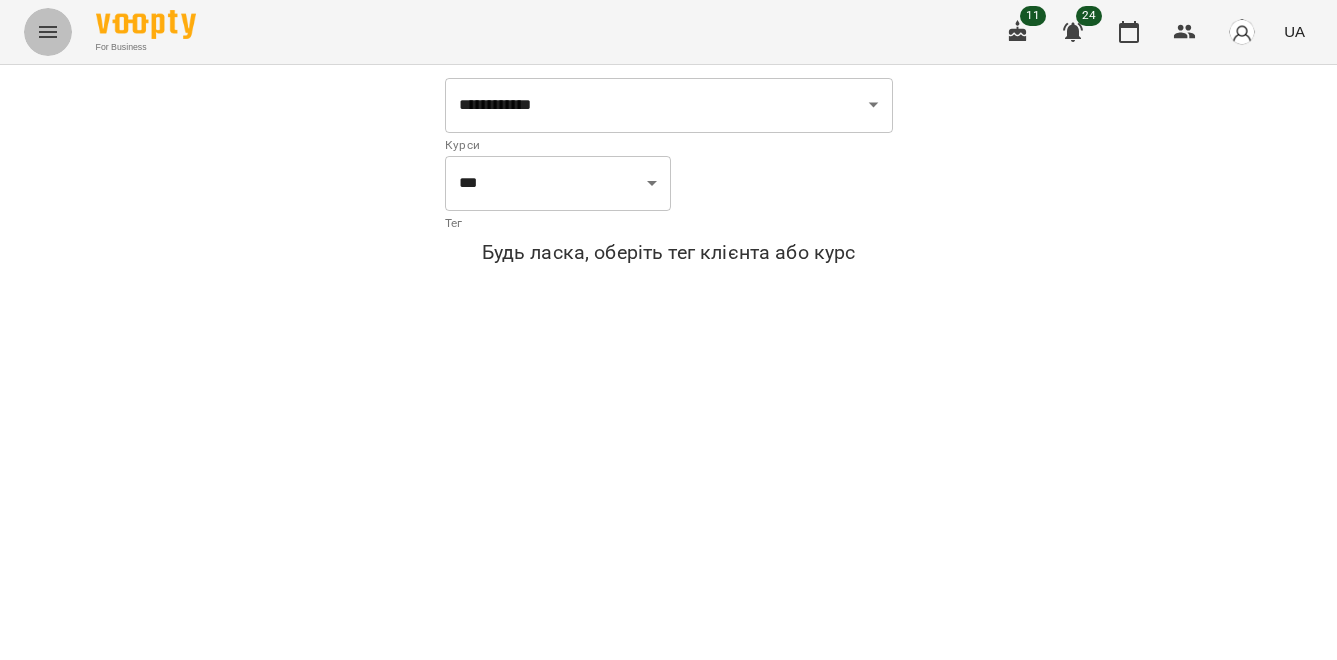click at bounding box center (48, 32) 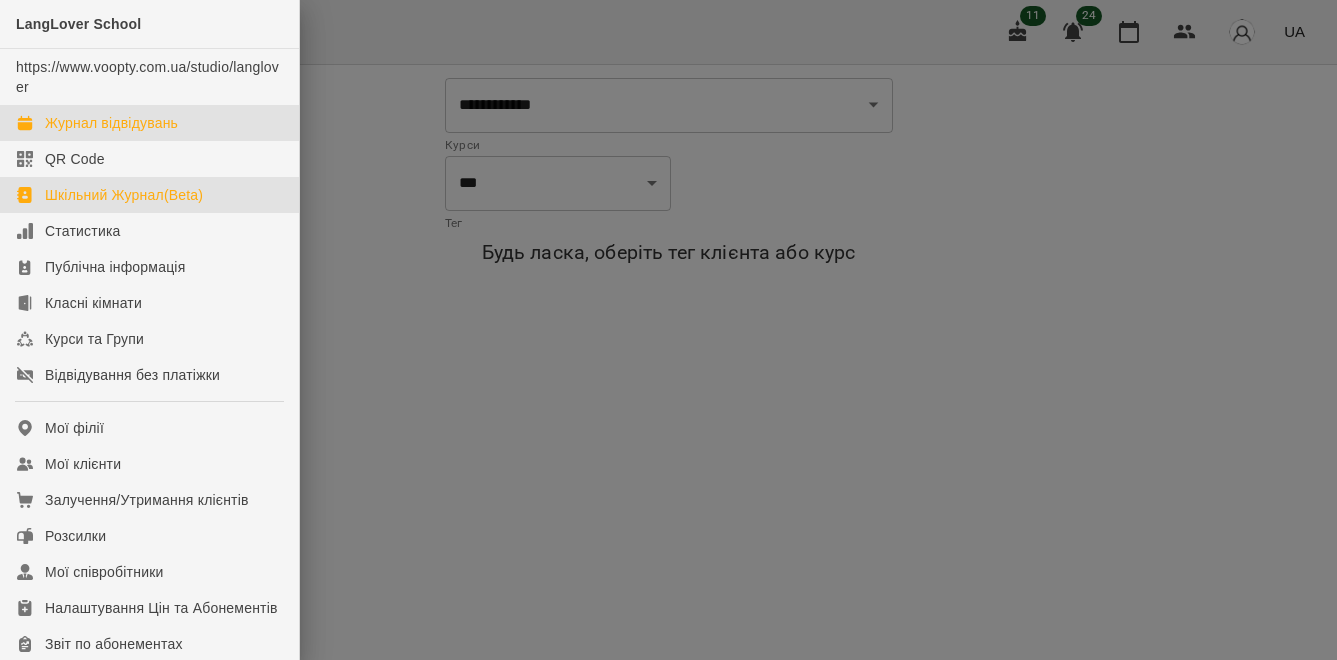 click on "Журнал відвідувань" at bounding box center [111, 123] 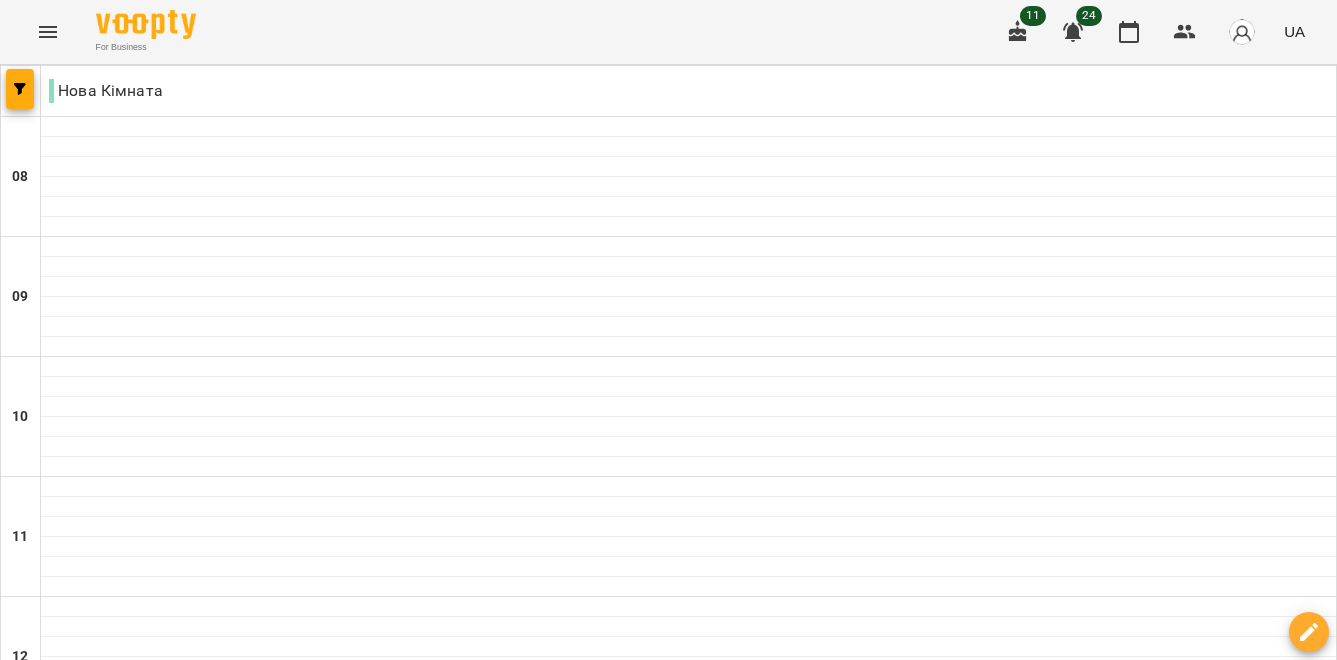 click 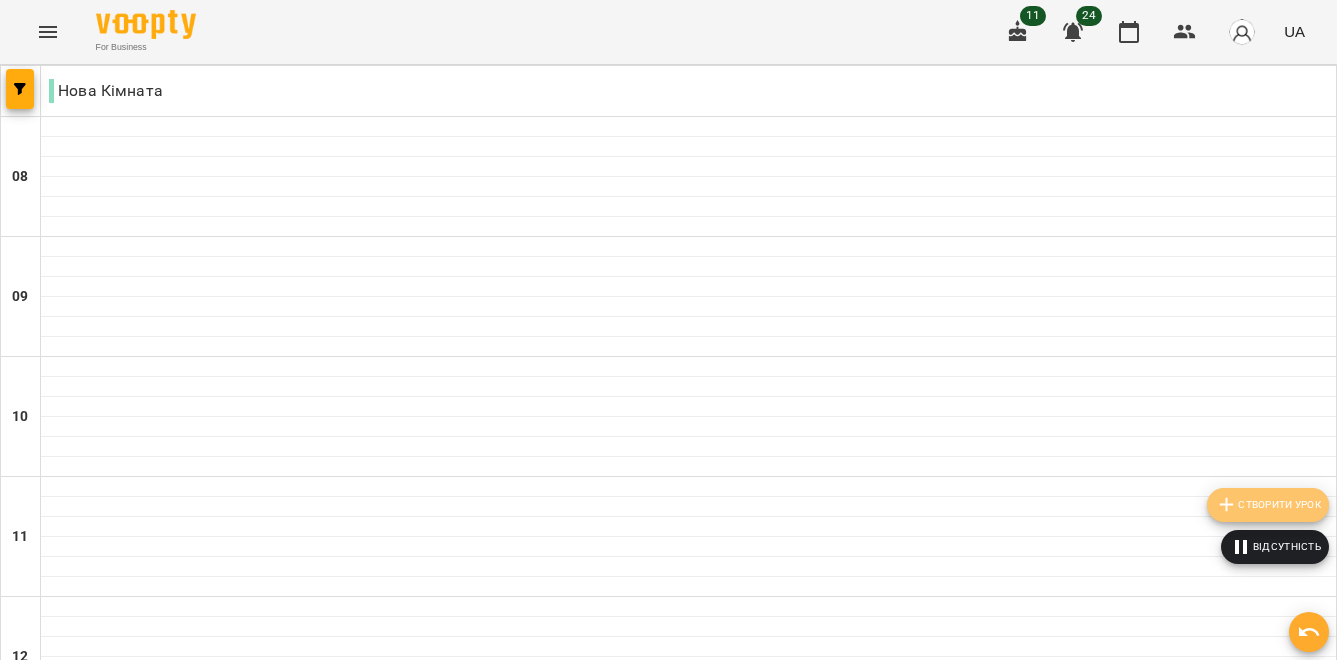 click on "Створити урок" at bounding box center [1268, 505] 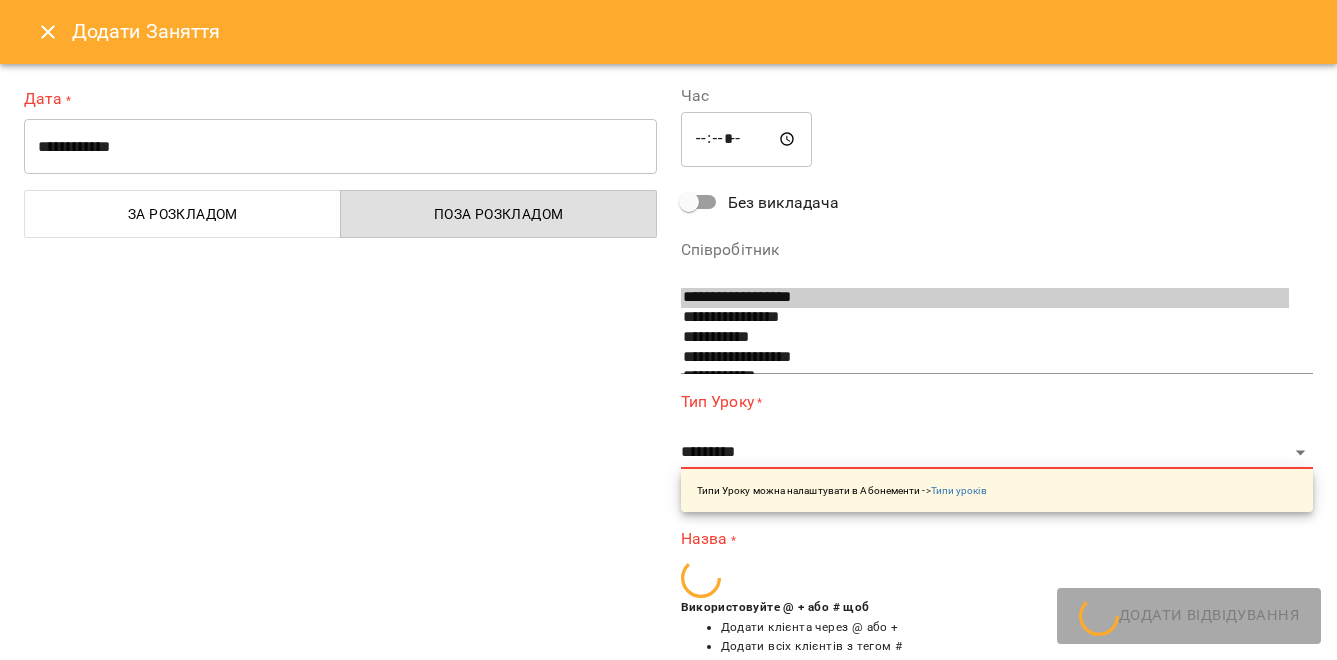 scroll, scrollTop: 52, scrollLeft: 0, axis: vertical 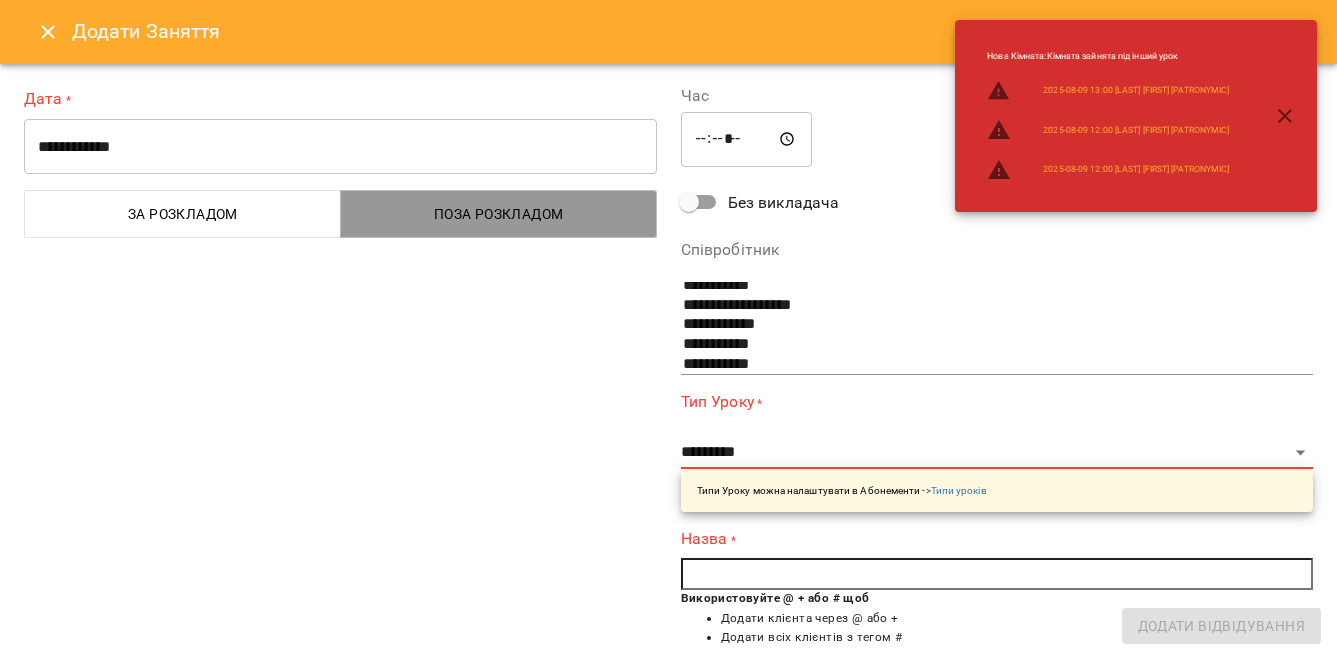click on "Поза розкладом" at bounding box center [499, 214] 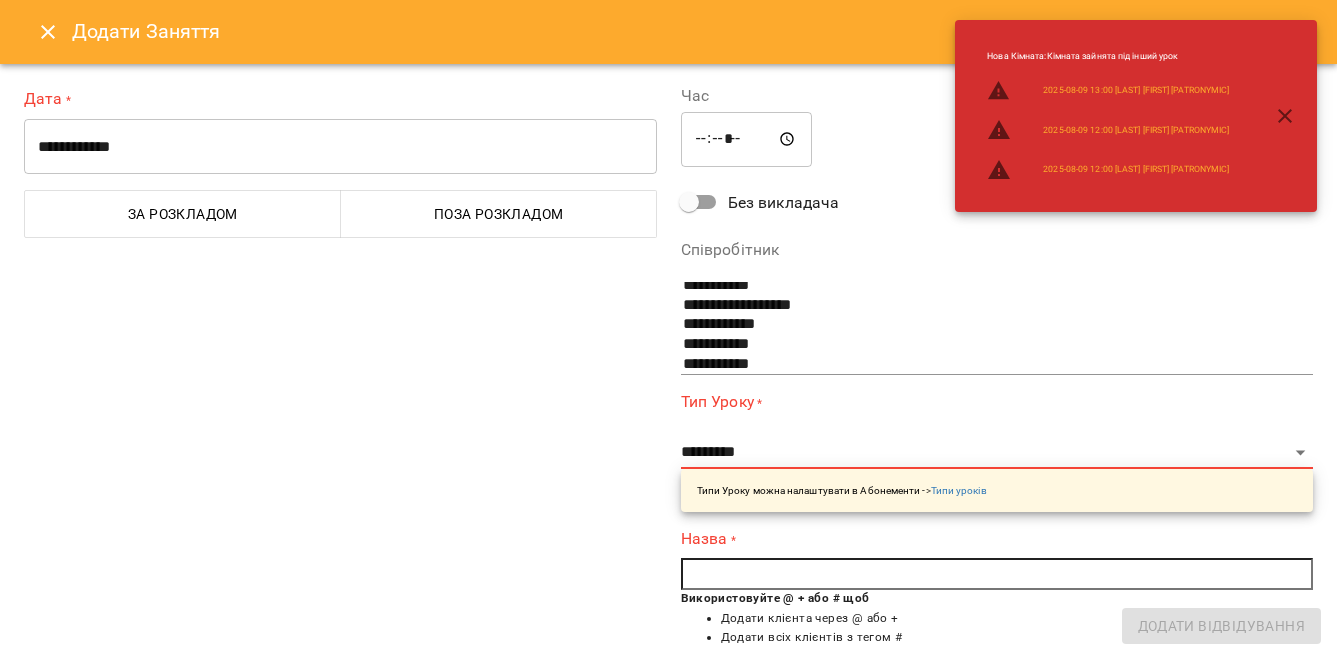 click 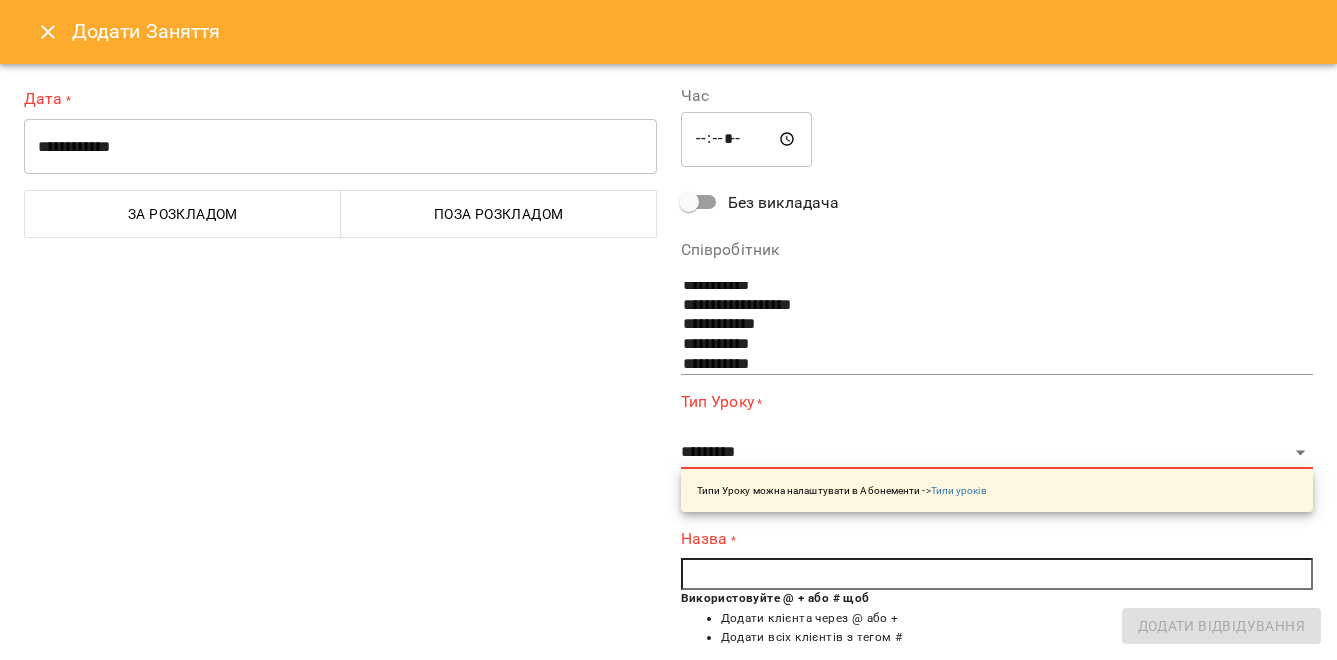 click 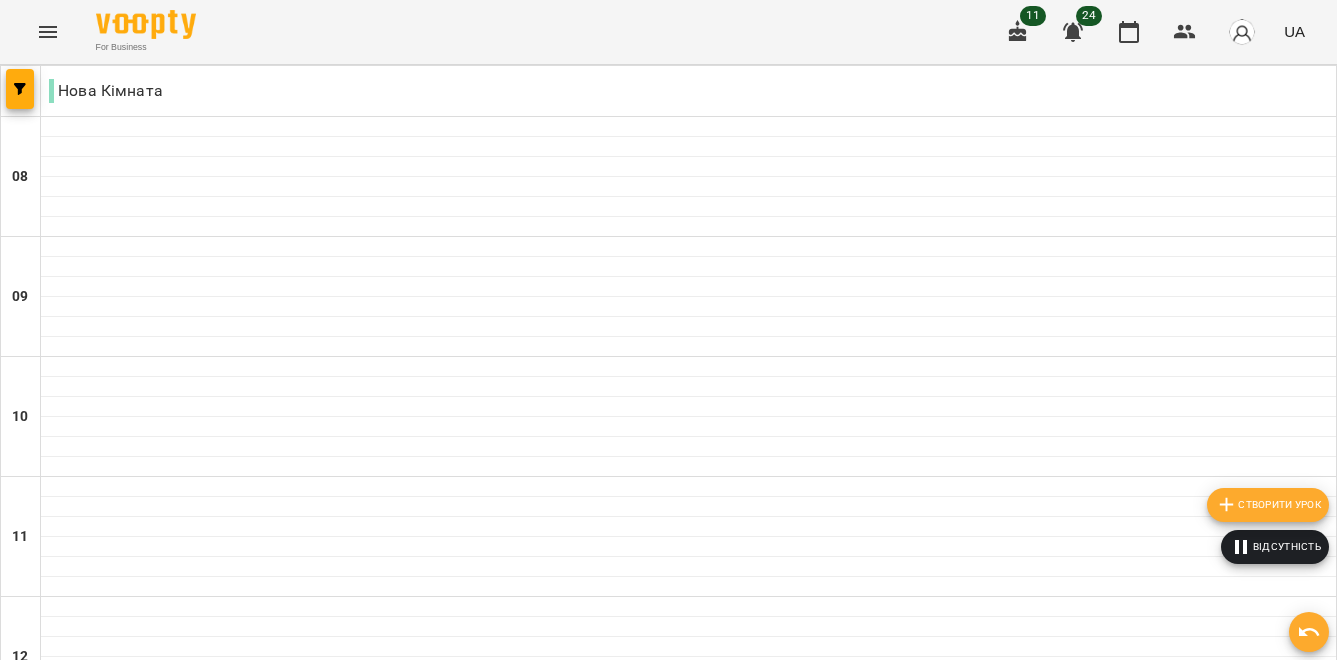 click 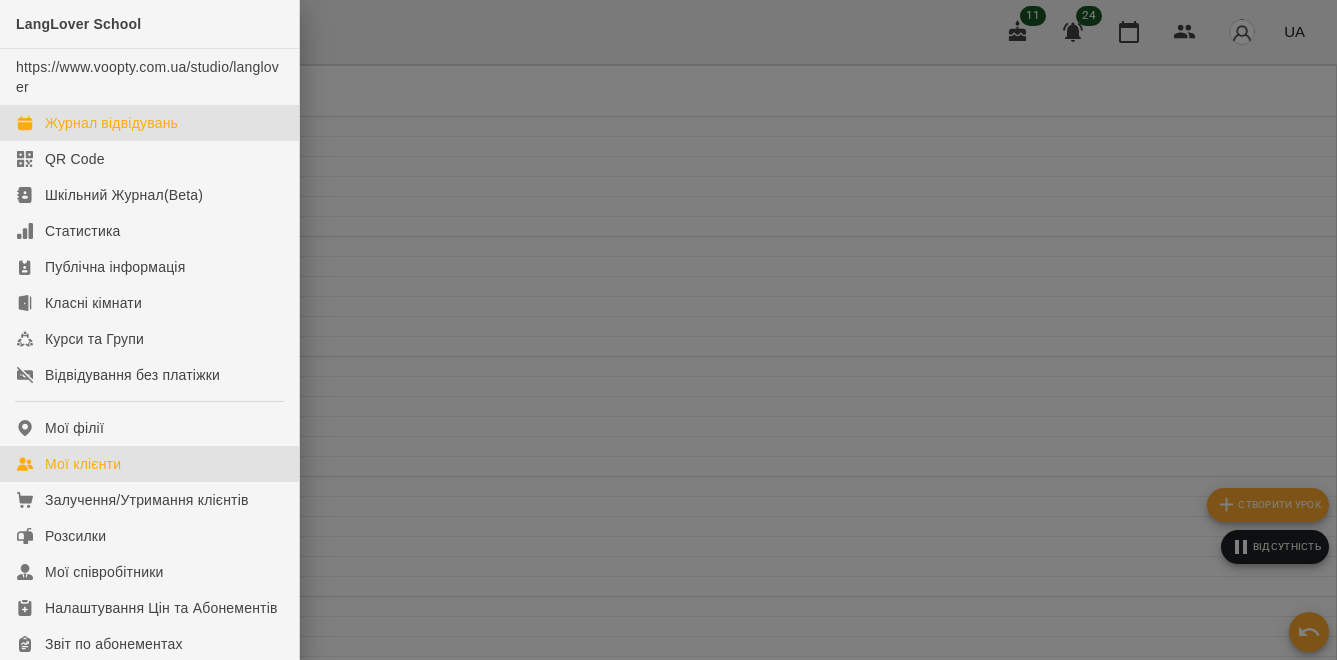 click on "Мої клієнти" at bounding box center [83, 464] 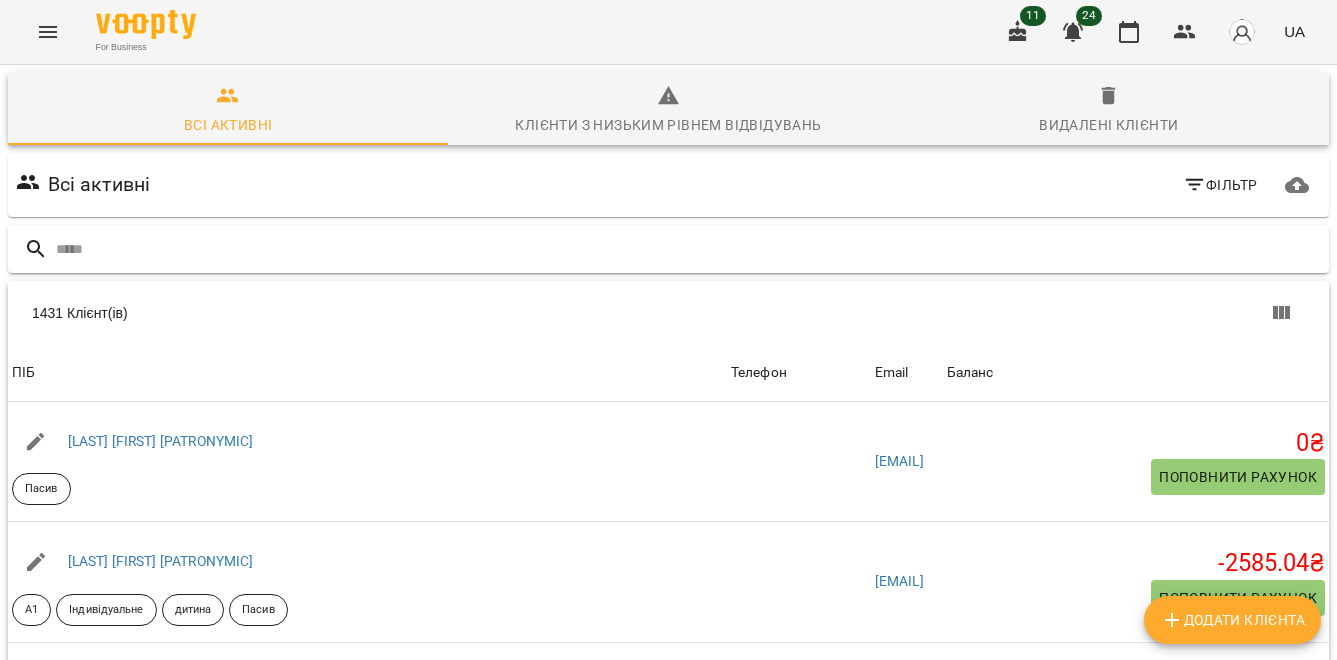 click at bounding box center (688, 249) 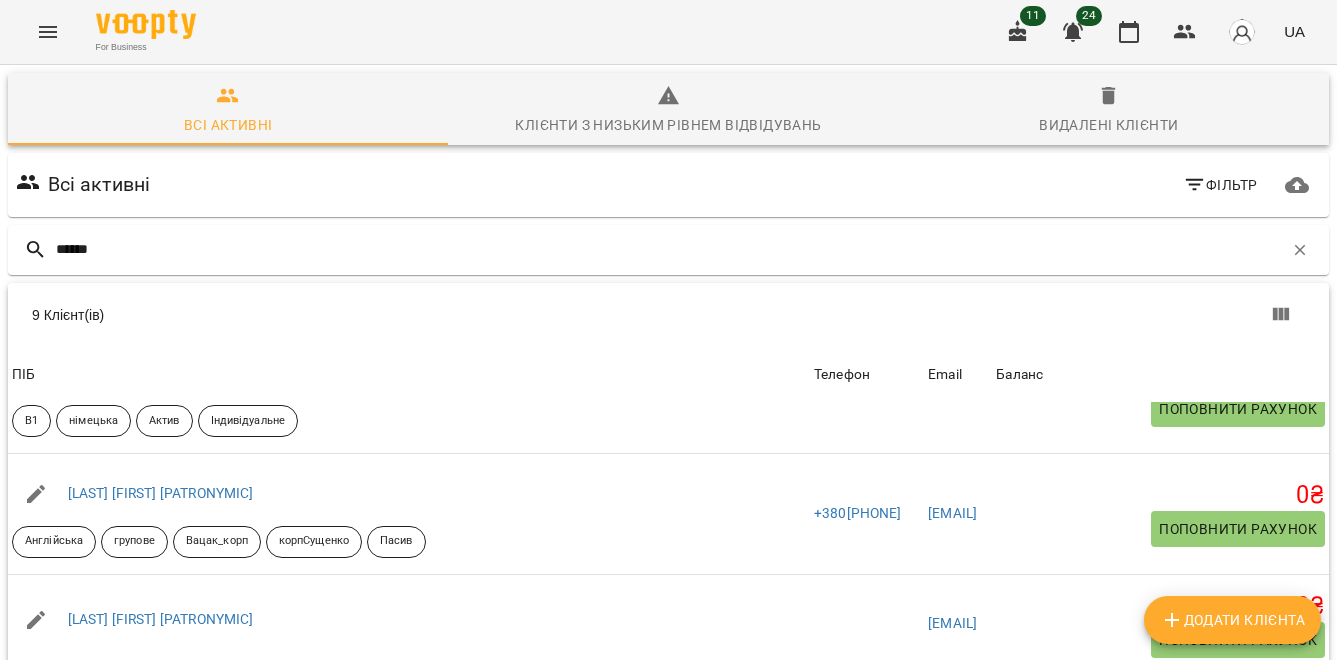 scroll, scrollTop: 622, scrollLeft: 0, axis: vertical 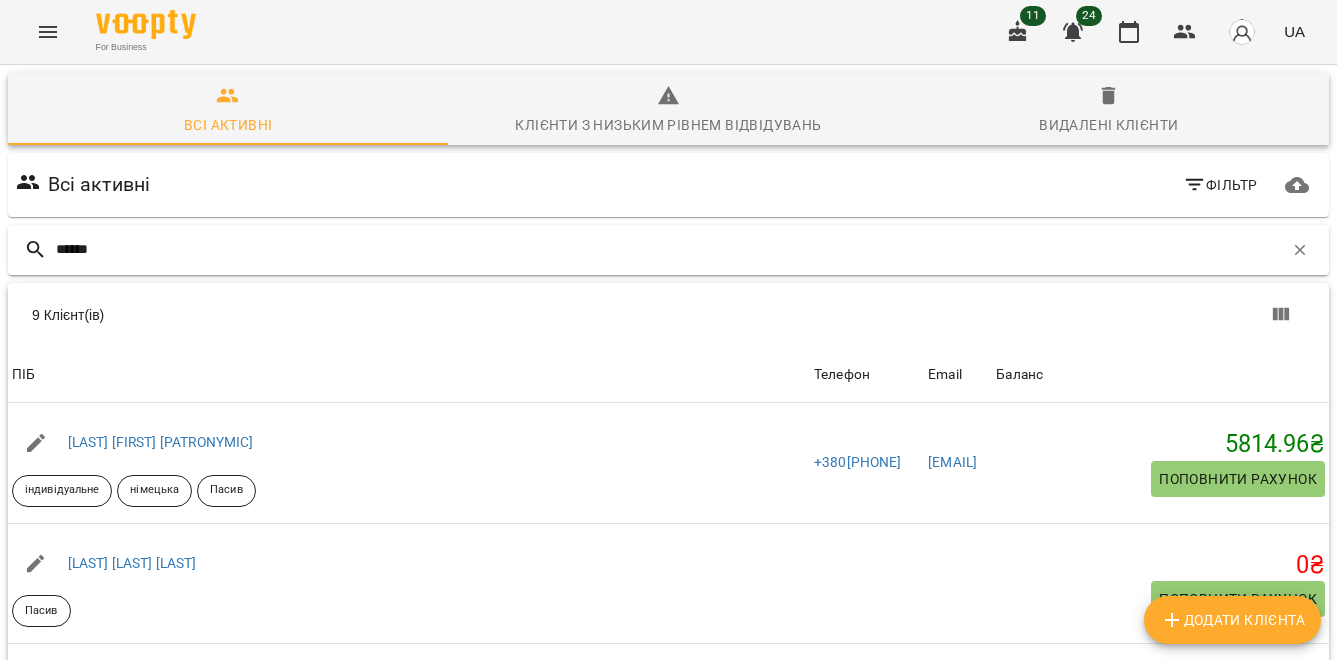 click on "******" at bounding box center [669, 249] 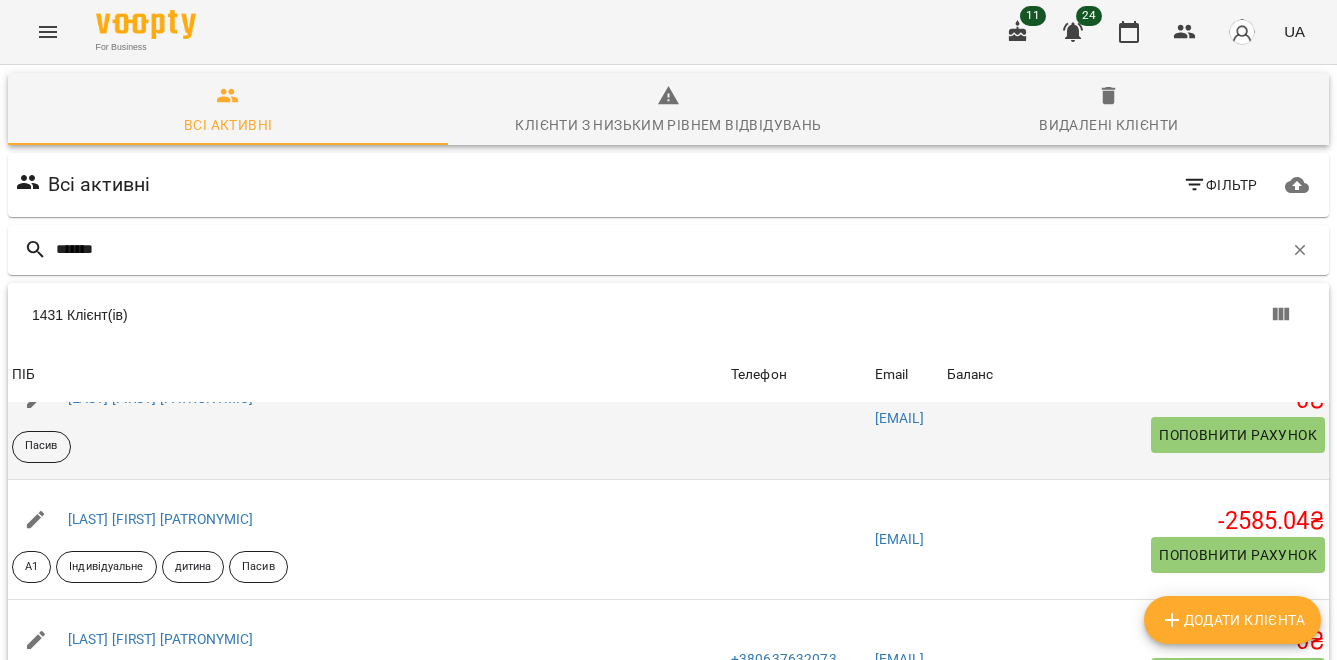scroll, scrollTop: 0, scrollLeft: 0, axis: both 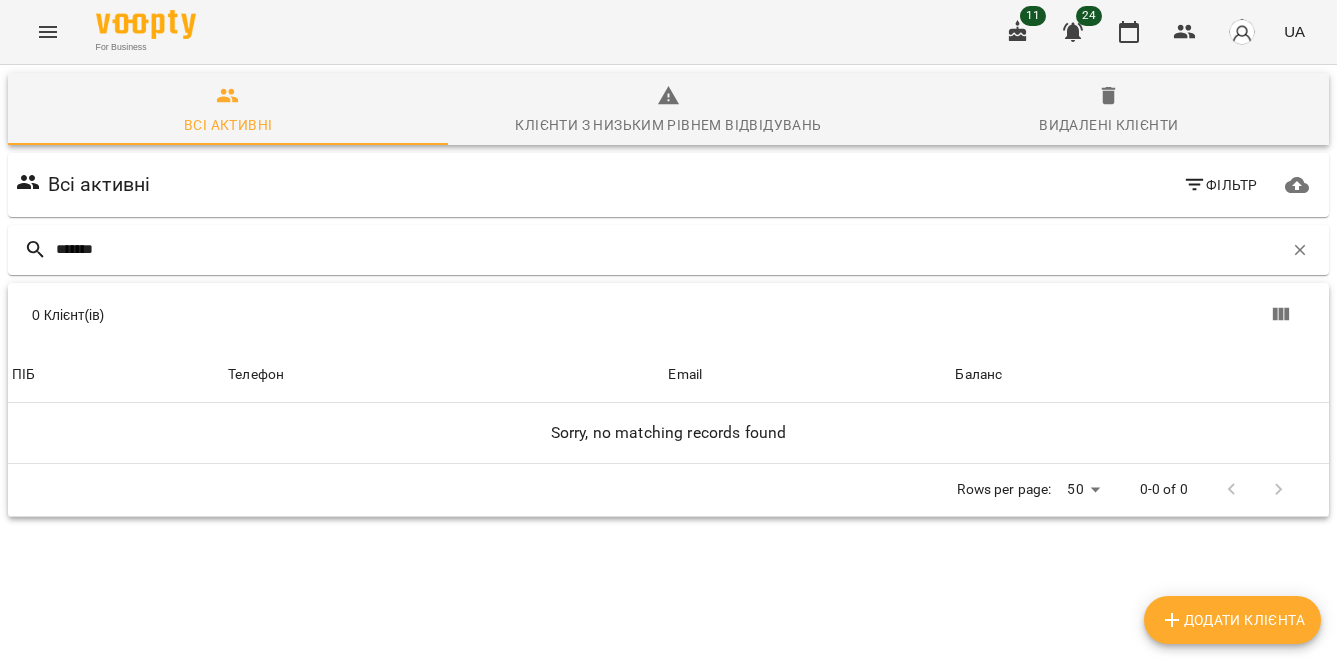 type on "*******" 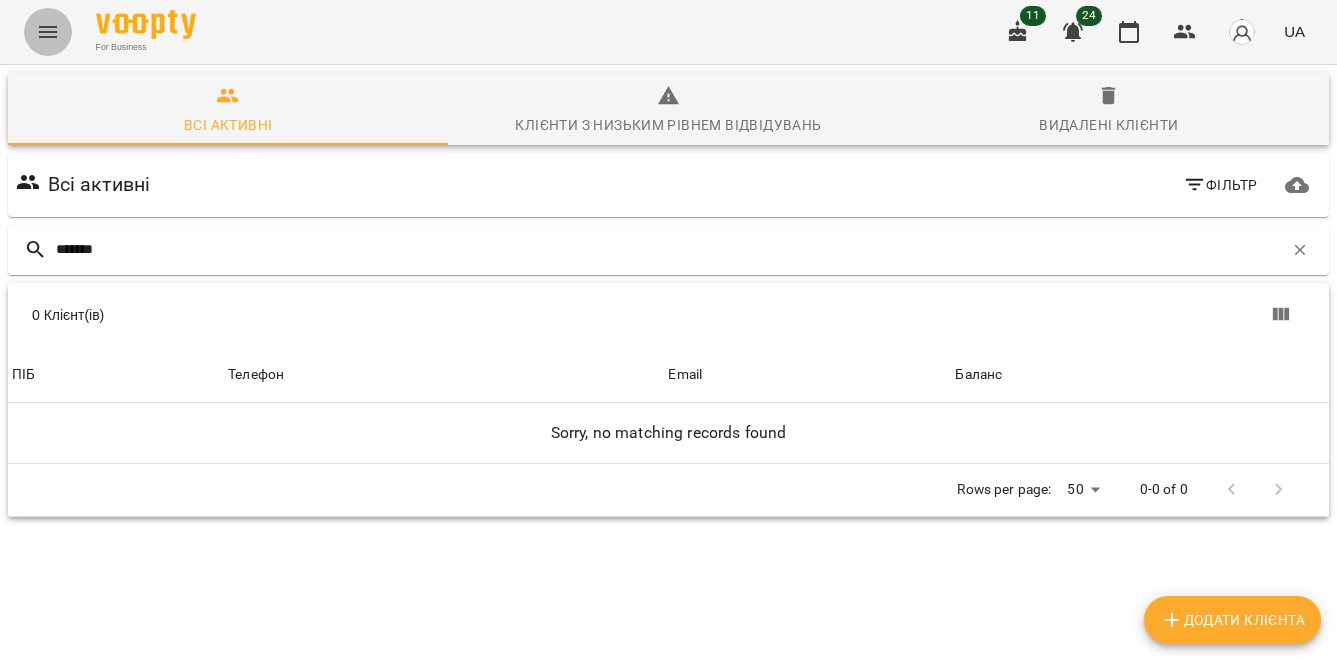 click at bounding box center (48, 32) 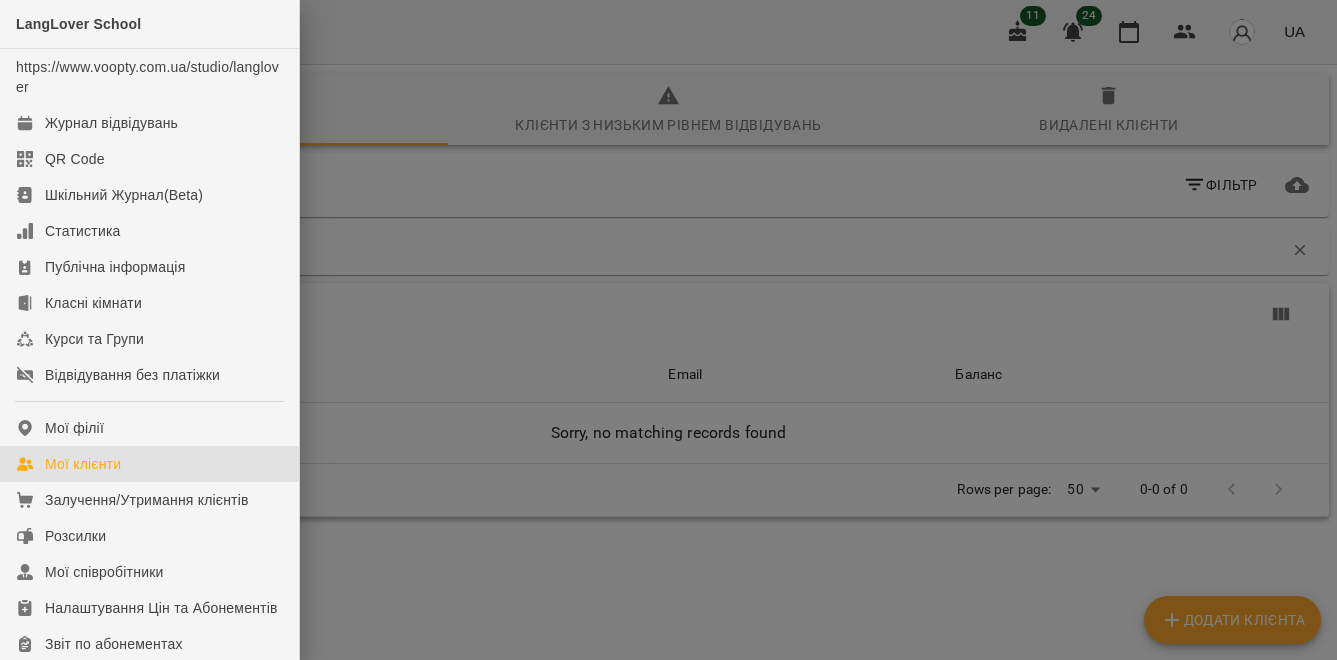 click on "Мої клієнти" at bounding box center (83, 464) 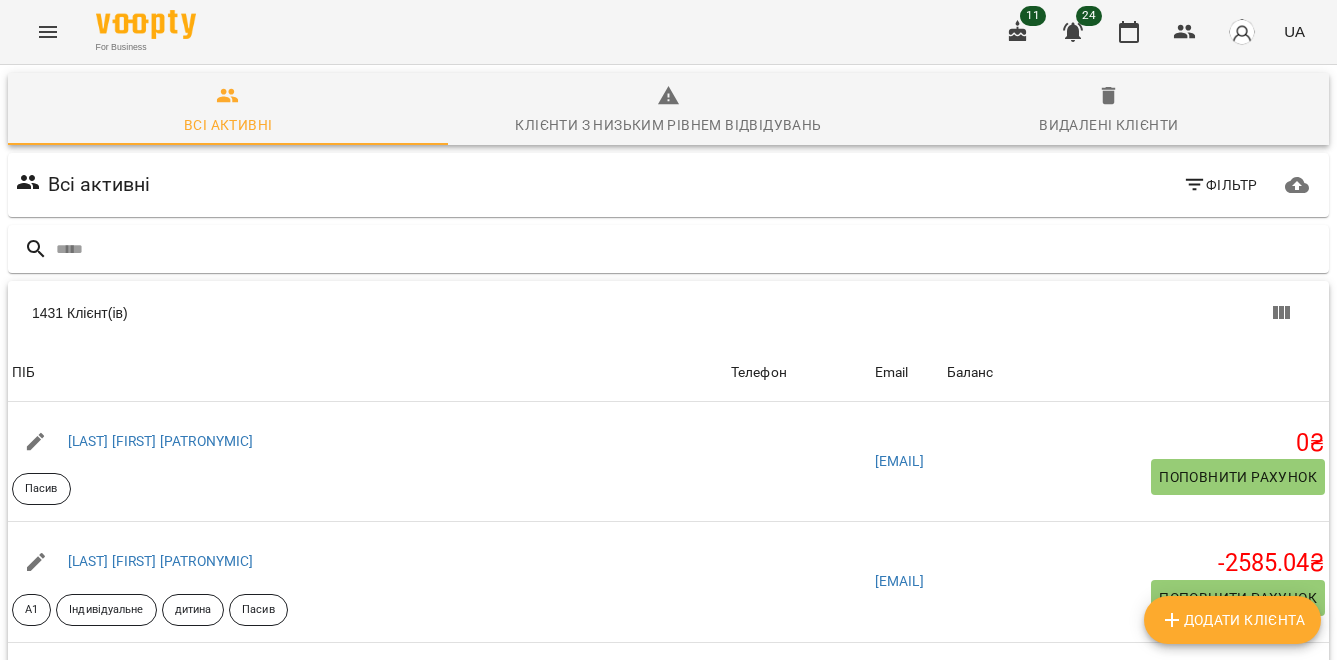 click on "Додати клієнта" at bounding box center (1232, 620) 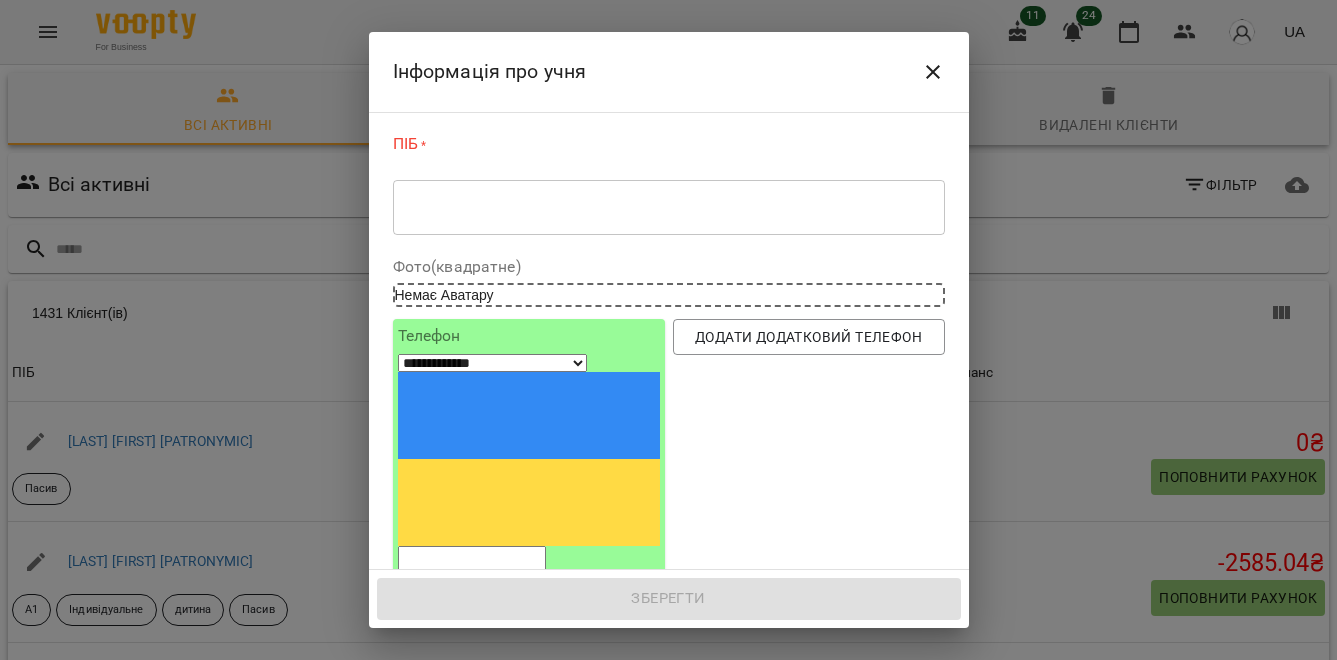 click on "* ​" at bounding box center [669, 207] 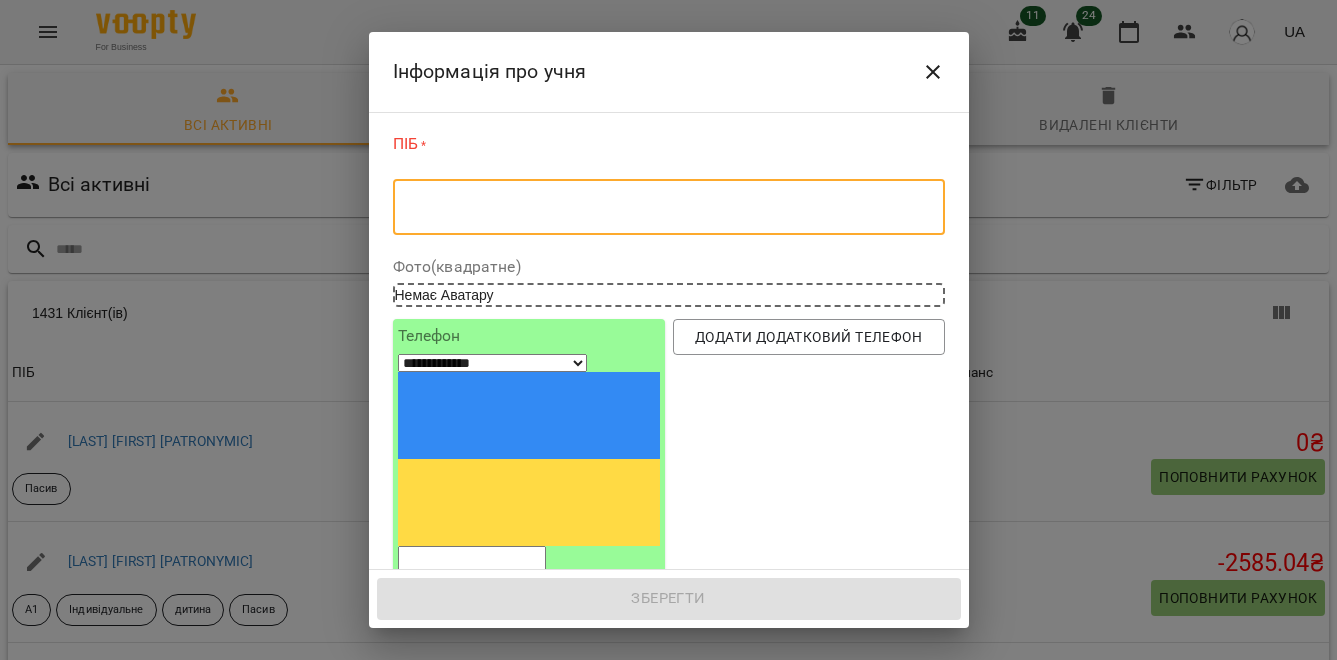 type on "*" 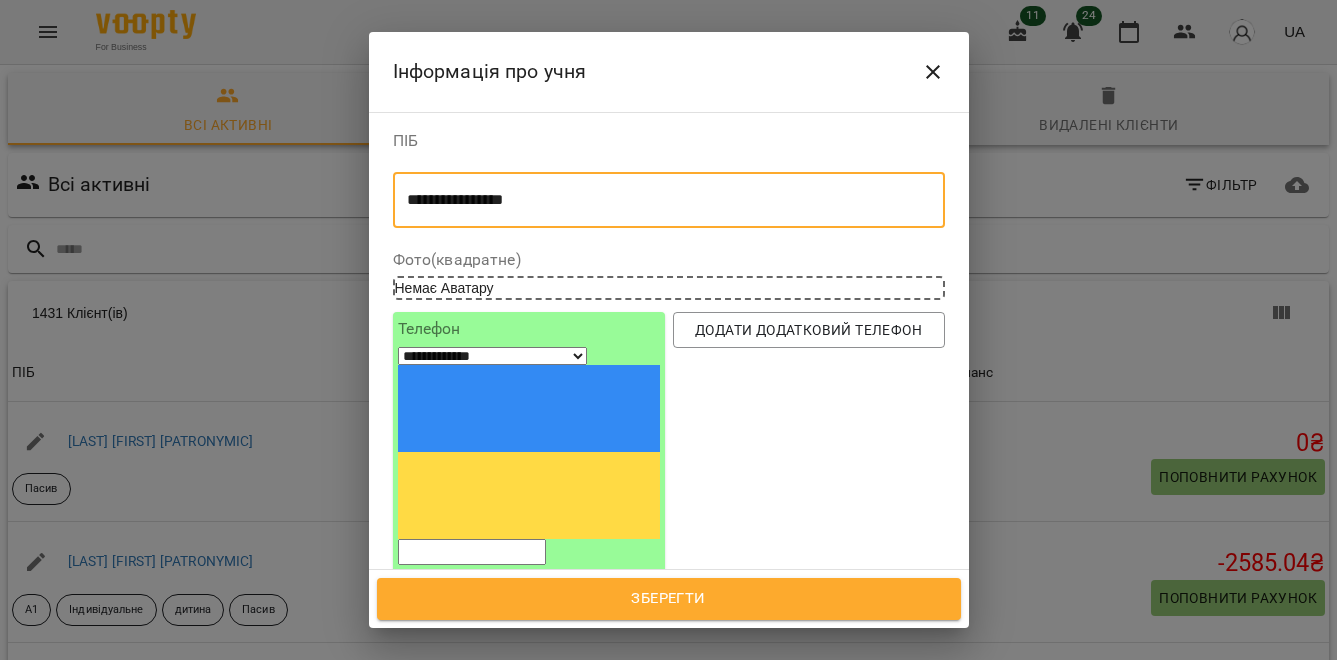 type on "**********" 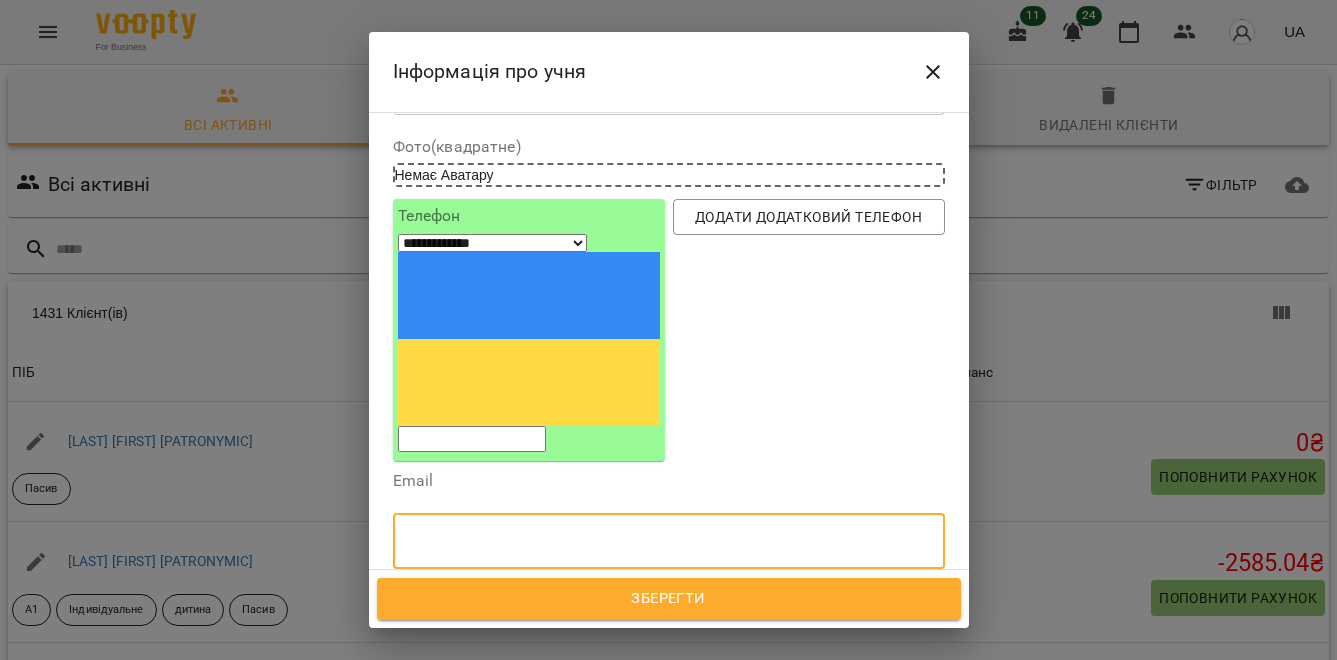 scroll, scrollTop: 125, scrollLeft: 0, axis: vertical 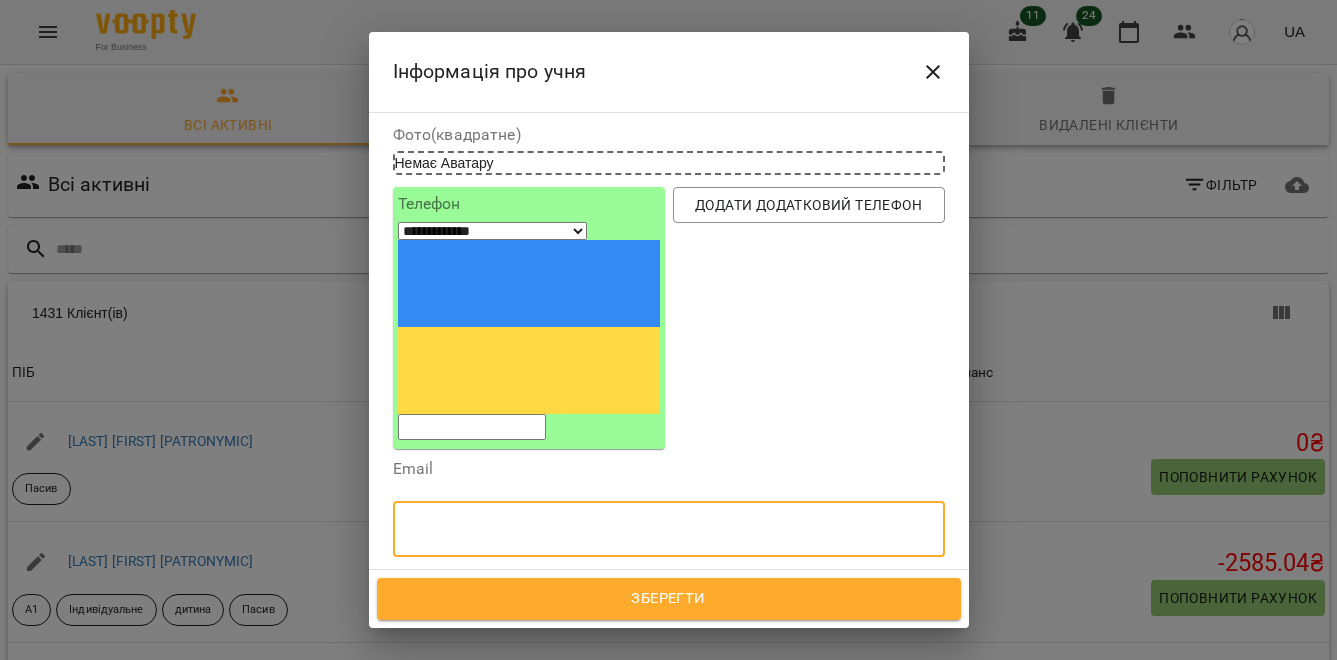 click on "Надрукуйте або оберіть..." at bounding box center (487, 623) 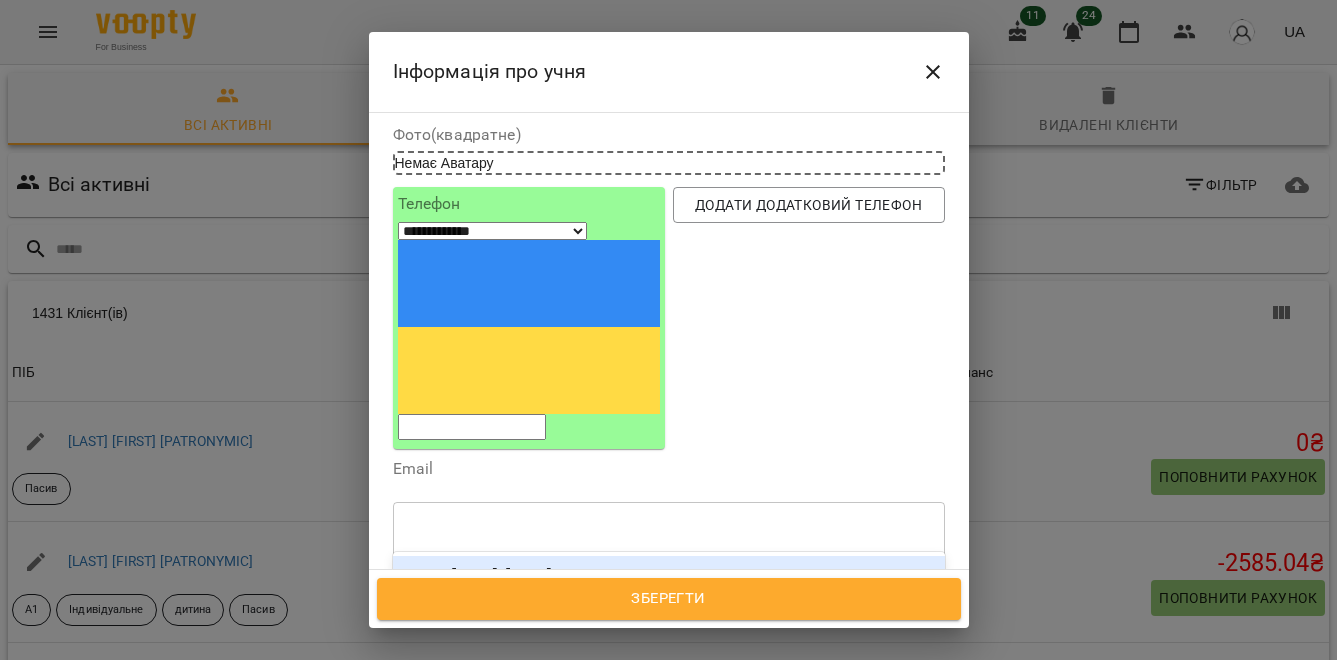 type on "**********" 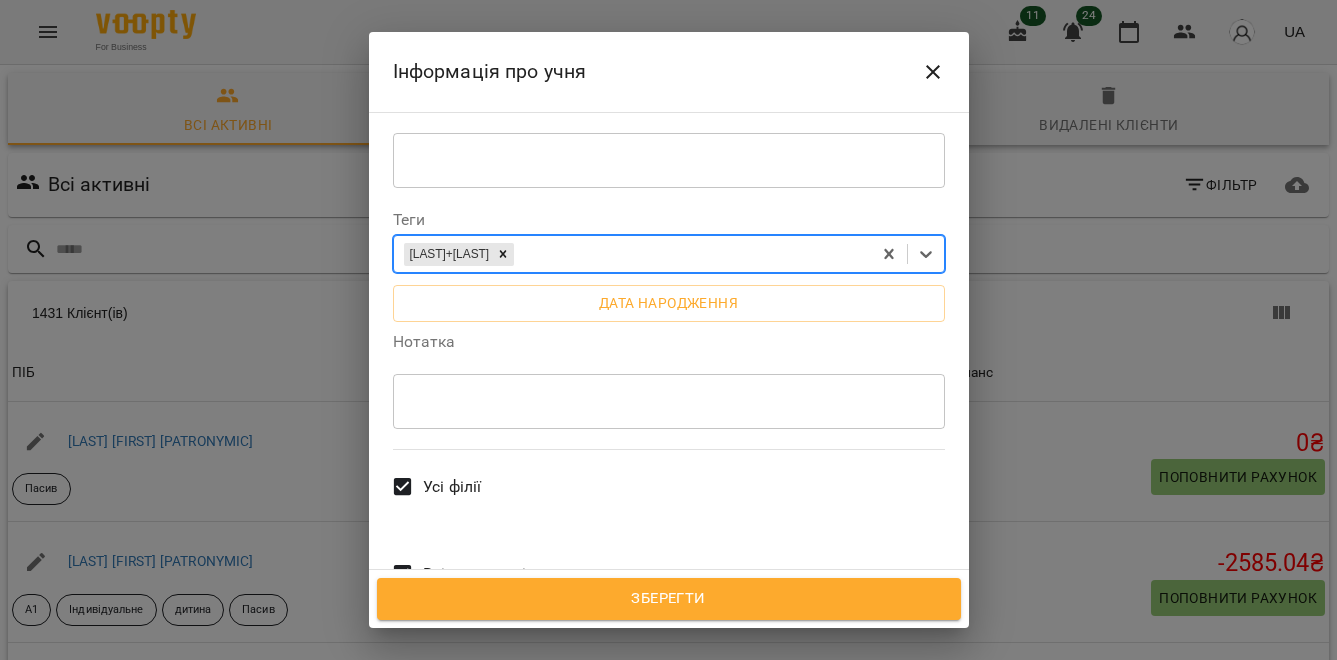 scroll, scrollTop: 482, scrollLeft: 0, axis: vertical 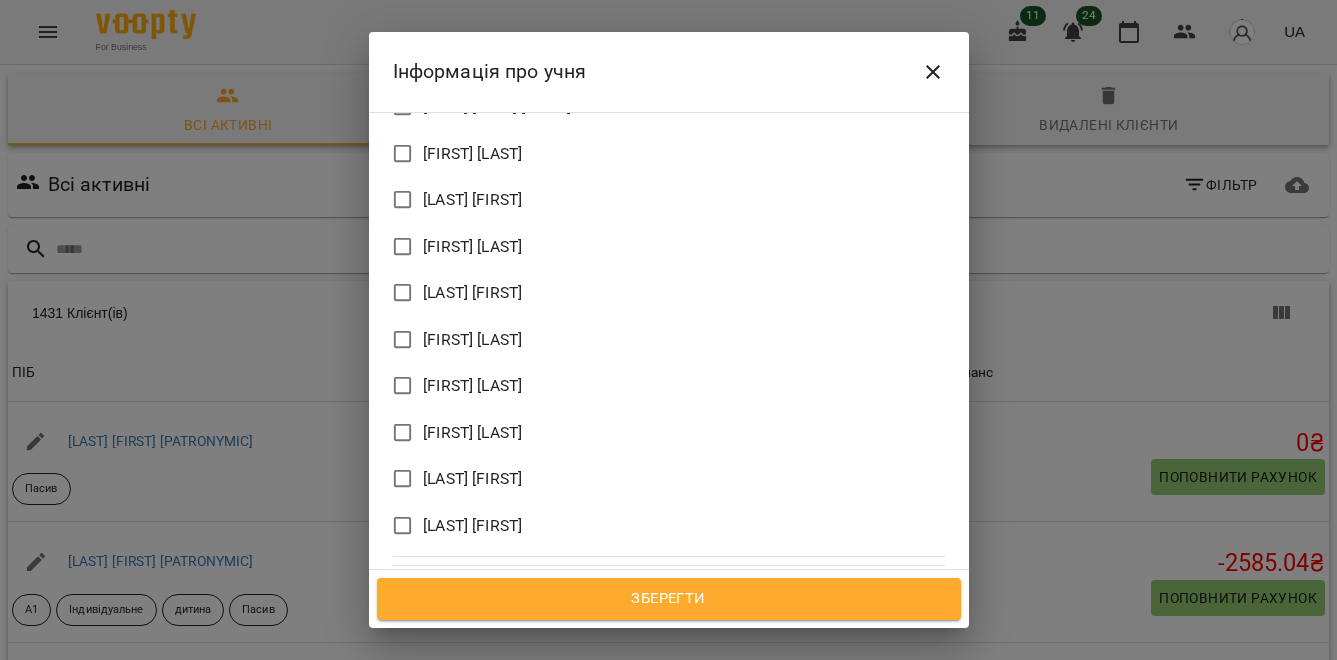 click on "Зберегти" at bounding box center (669, 599) 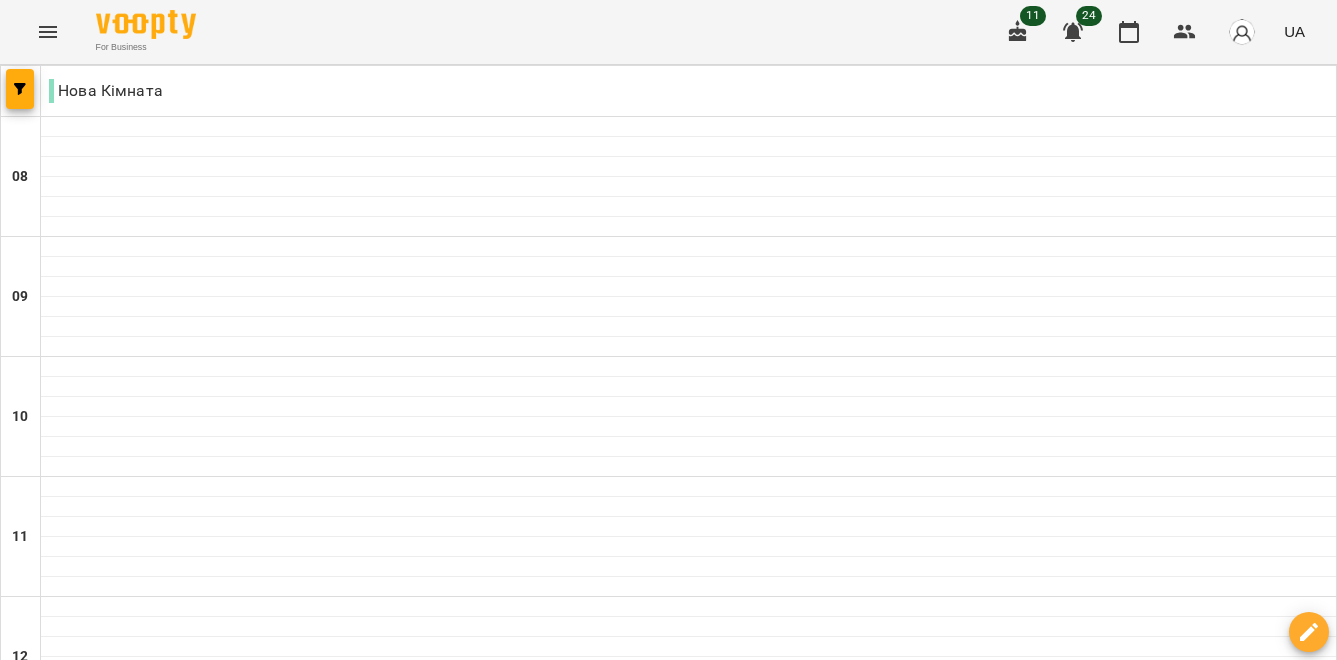 scroll, scrollTop: 0, scrollLeft: 0, axis: both 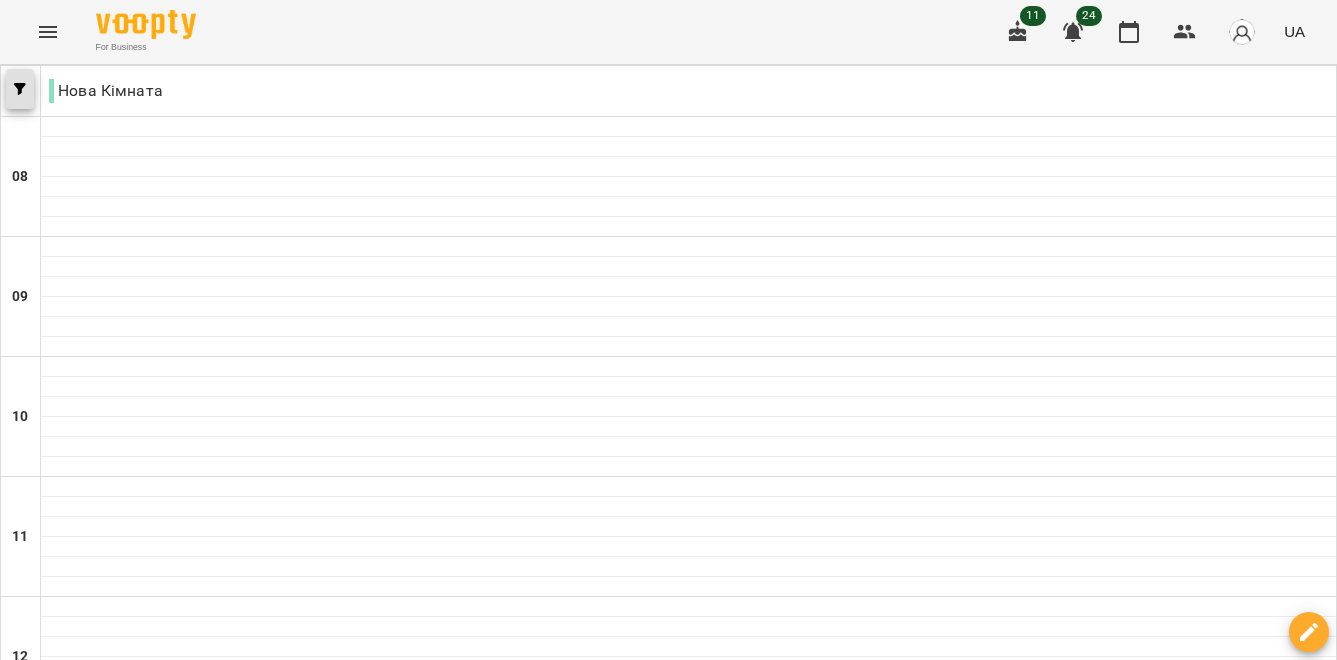 click at bounding box center [20, 89] 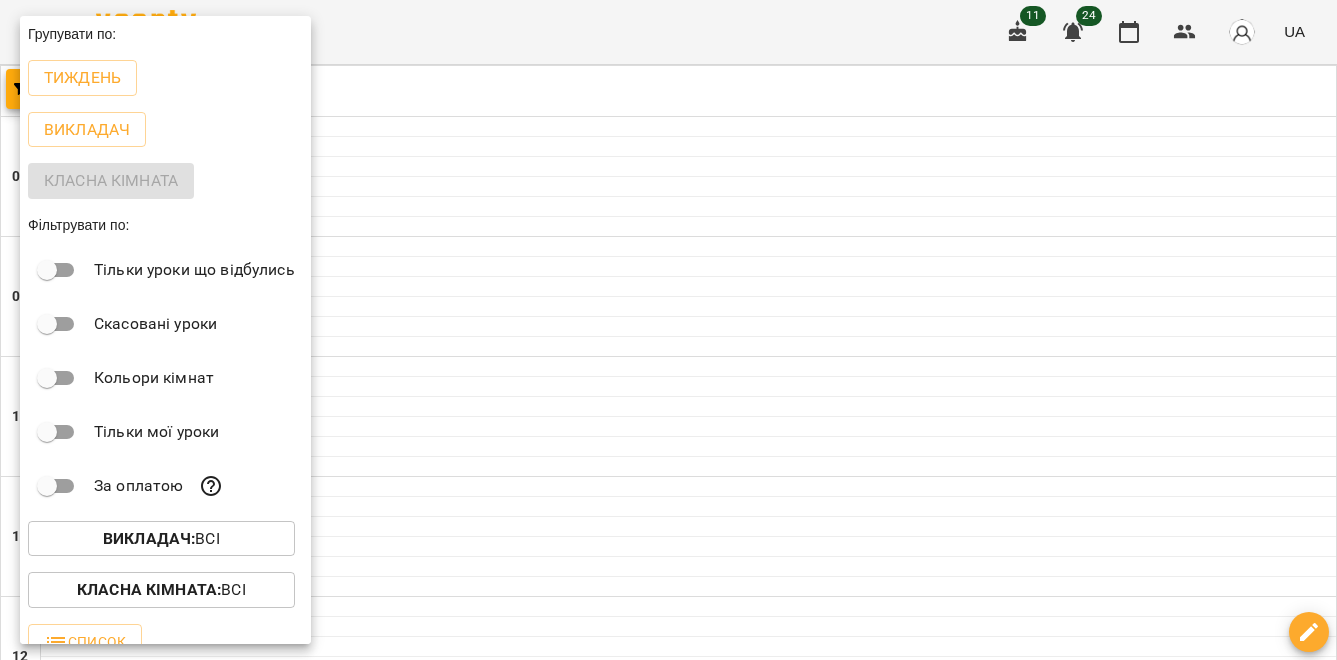 click at bounding box center [668, 330] 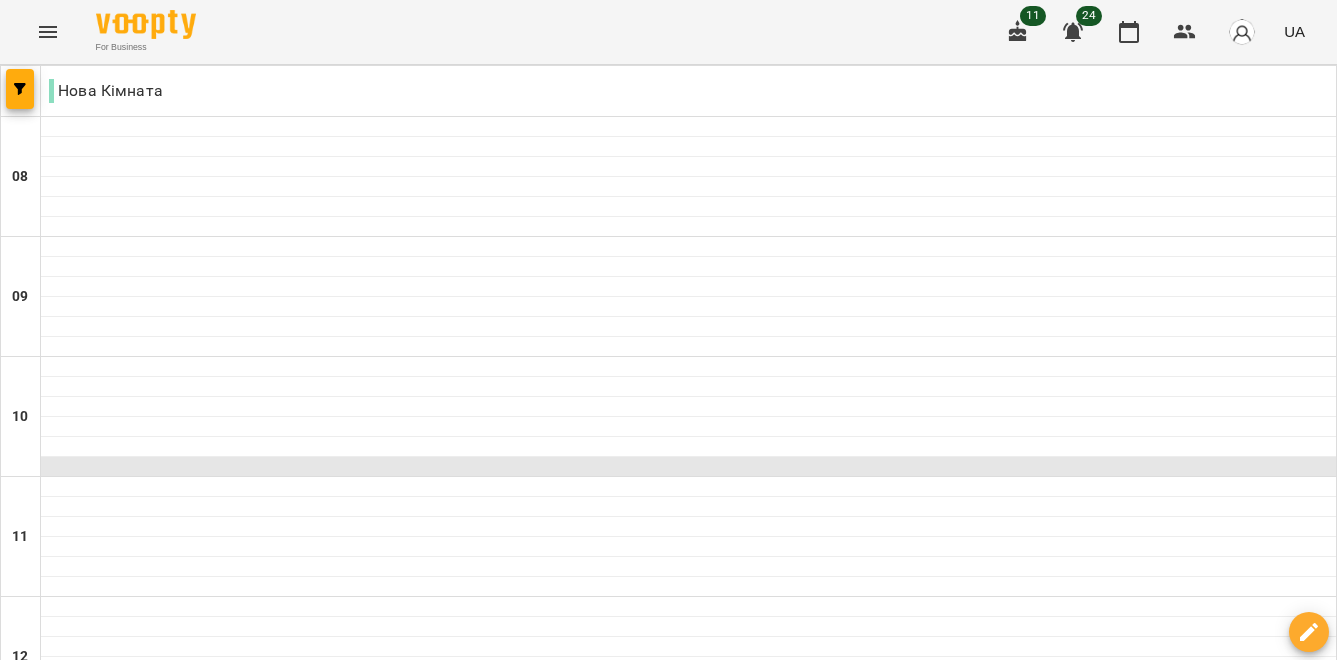 scroll, scrollTop: 0, scrollLeft: 0, axis: both 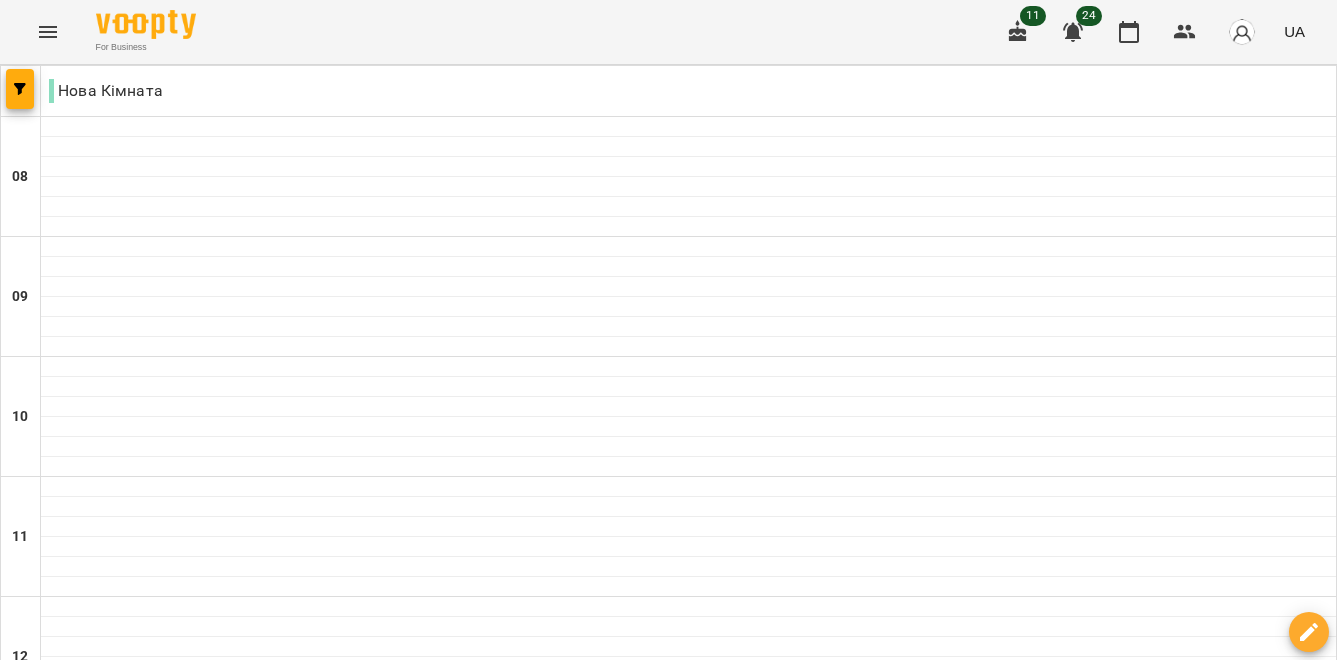 click at bounding box center (569, 2008) 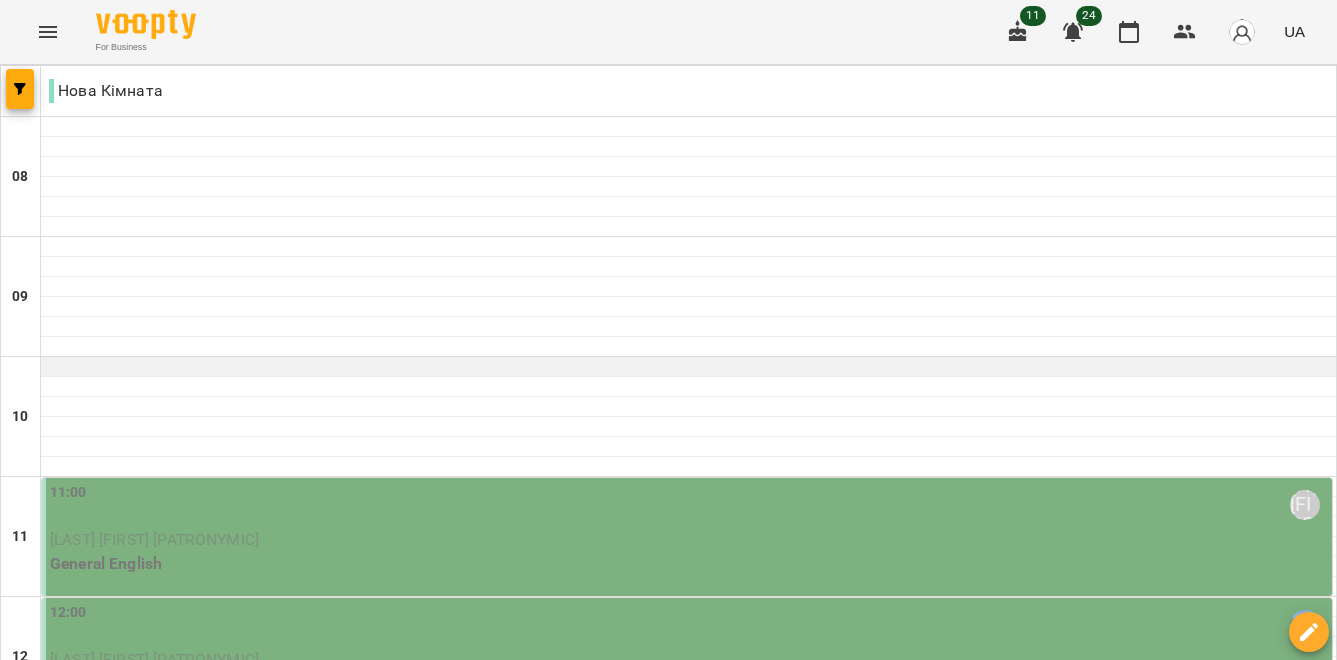 scroll, scrollTop: 805, scrollLeft: 0, axis: vertical 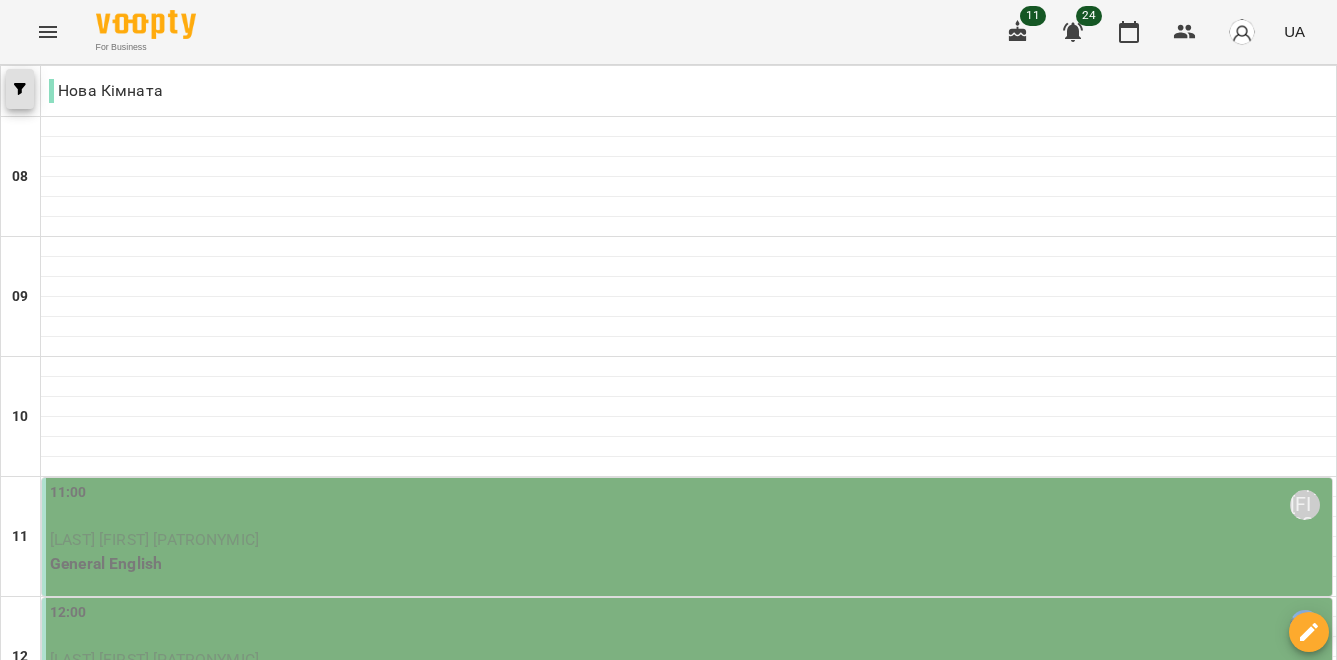 click 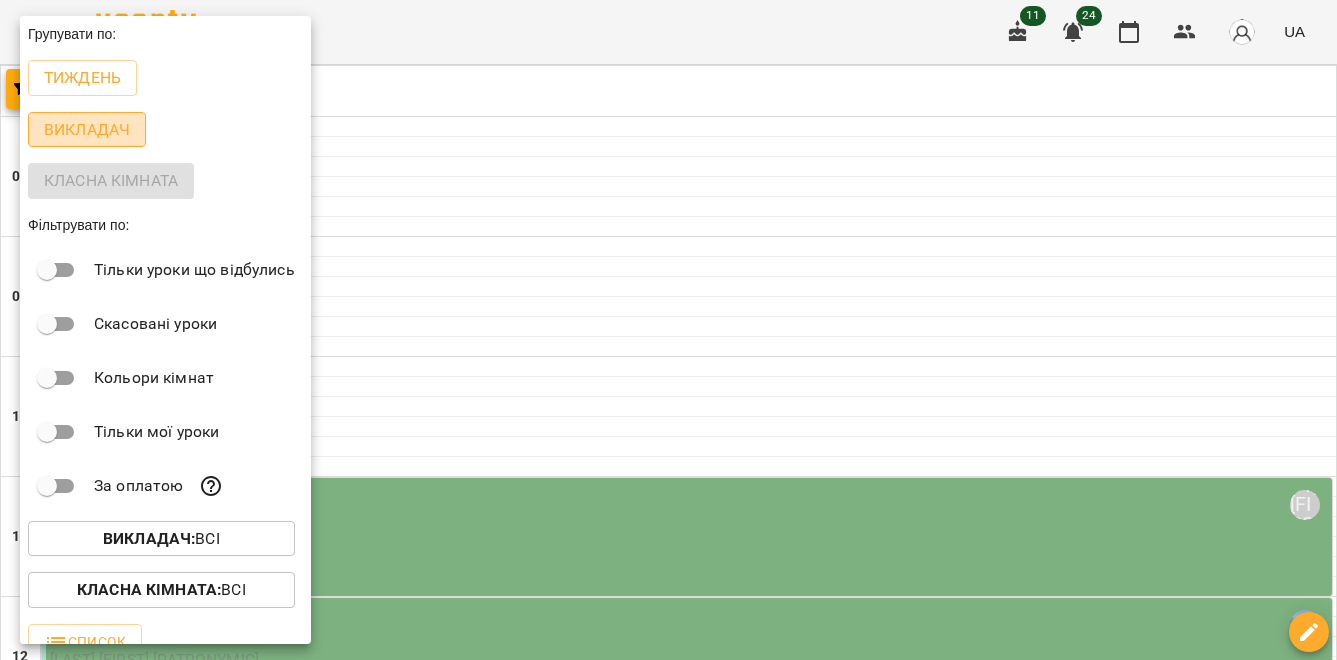 click on "Викладач" at bounding box center [87, 130] 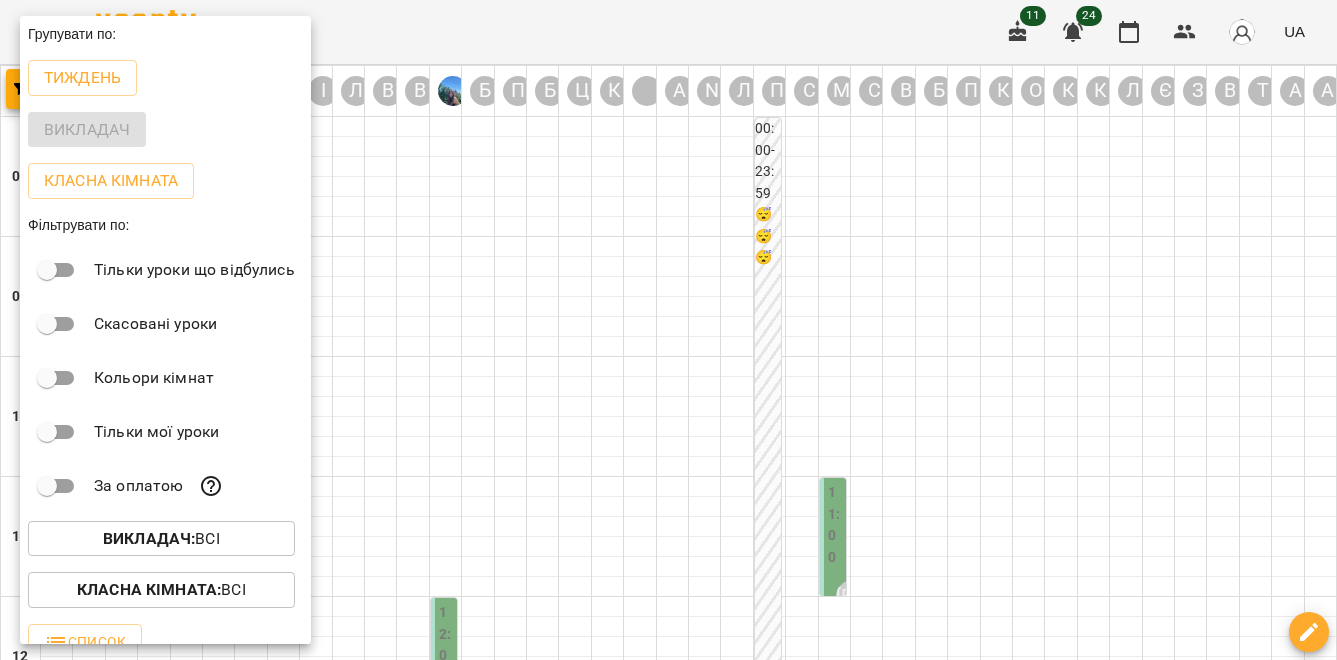 click at bounding box center (668, 330) 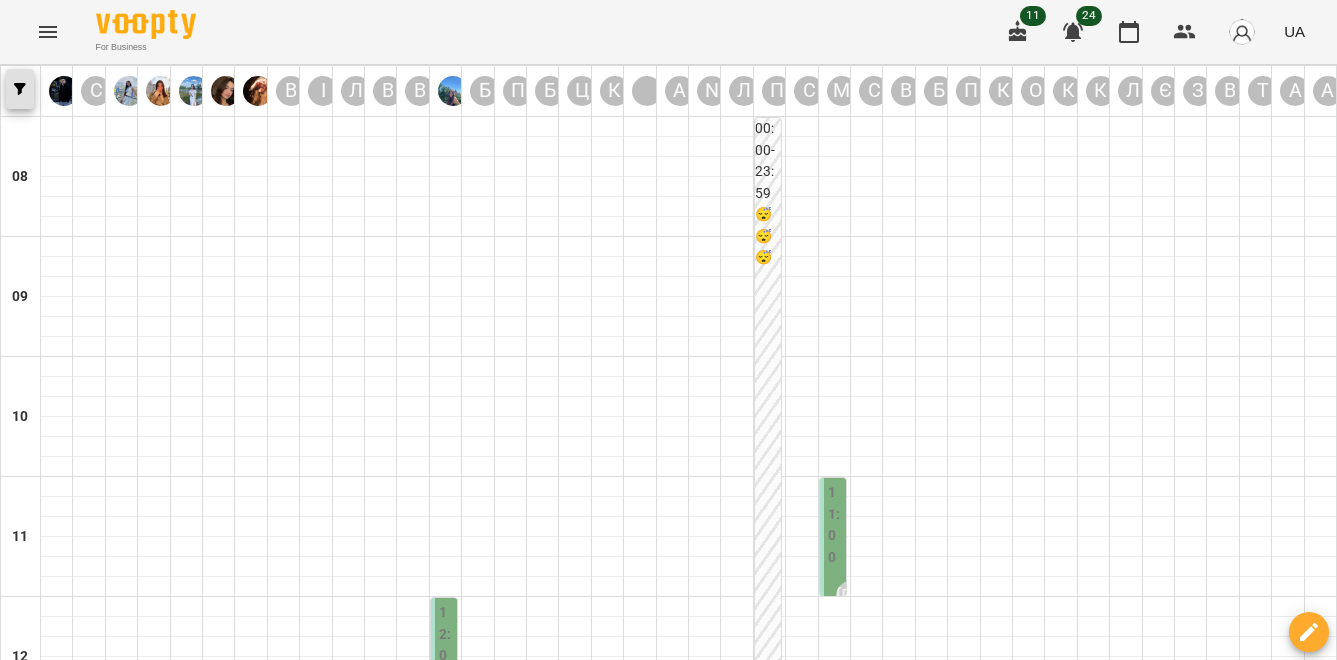 click at bounding box center [20, 89] 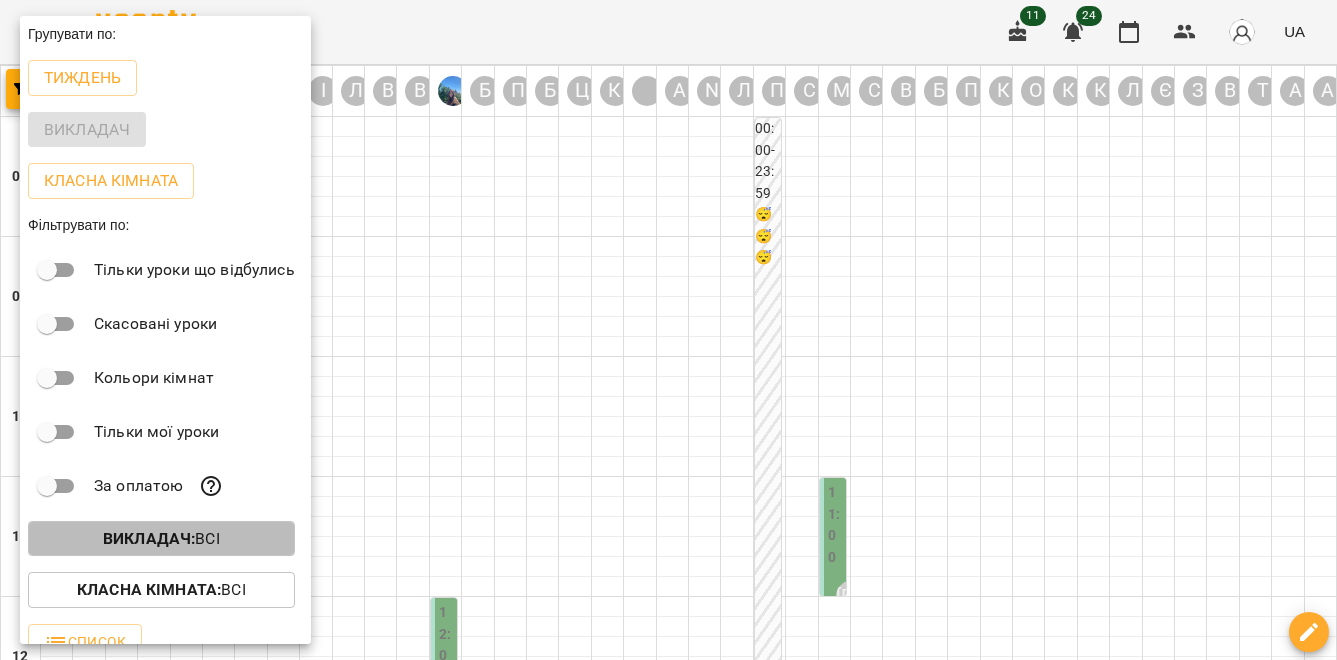 click on "Викладач :" at bounding box center [149, 538] 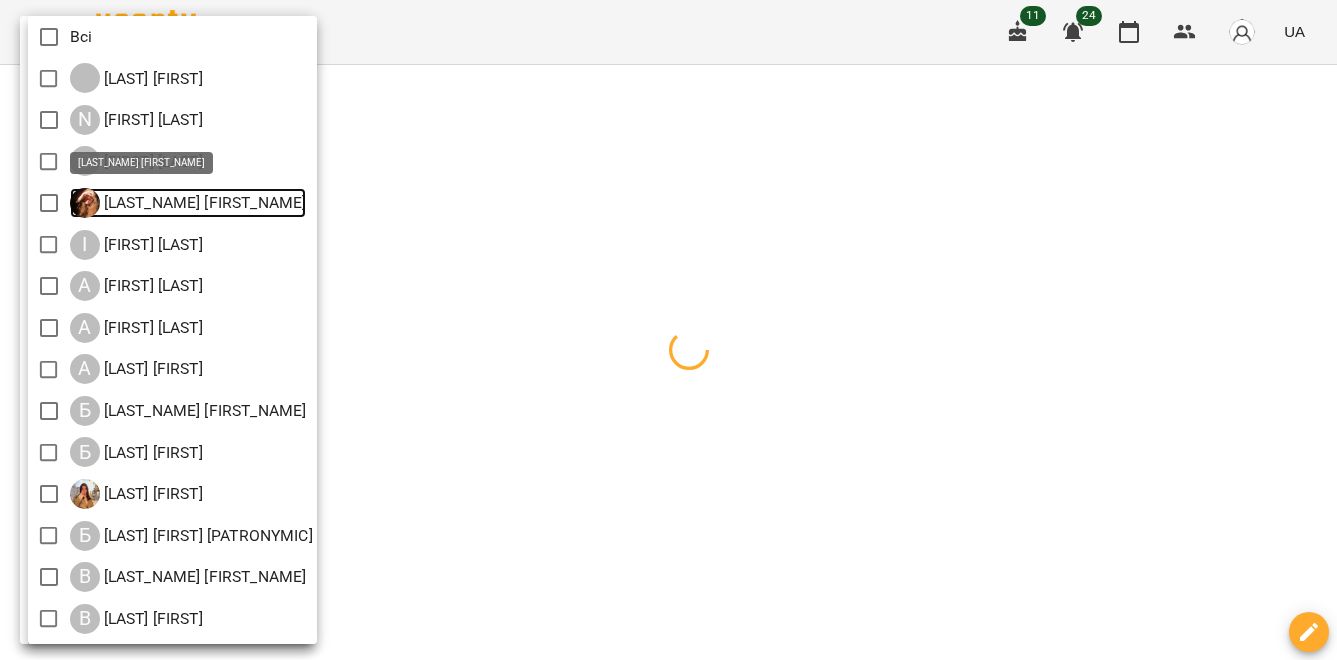 click at bounding box center [85, 203] 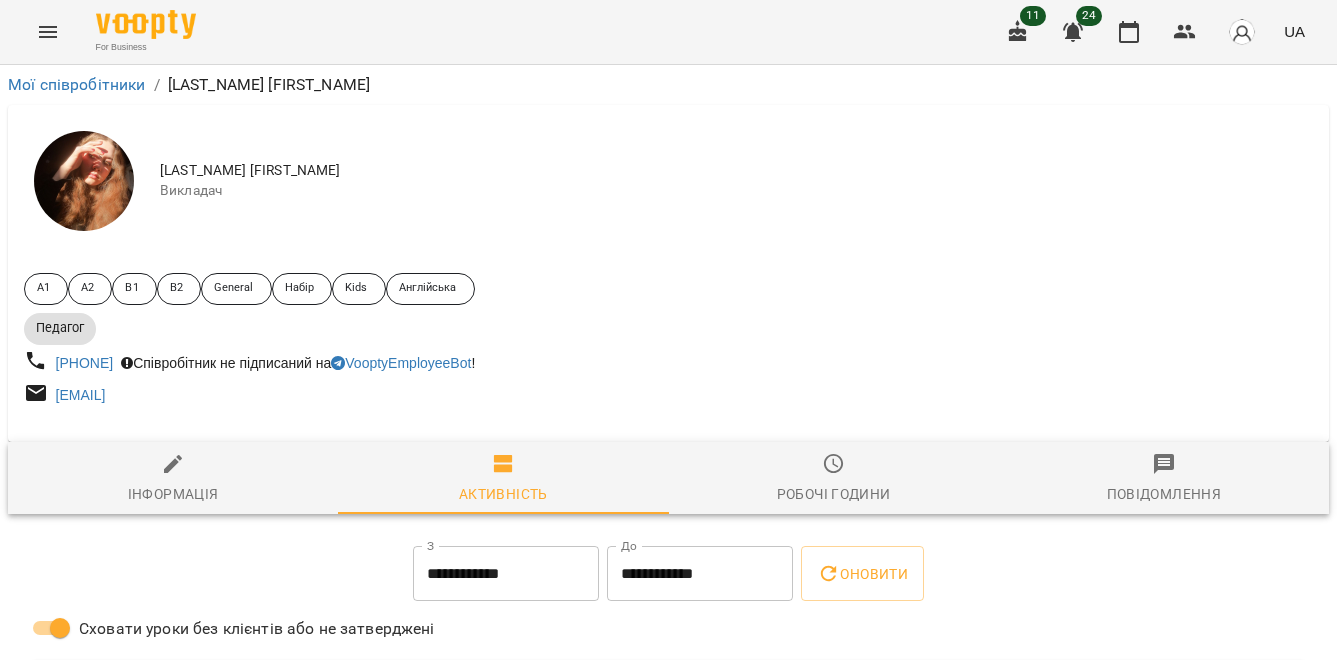 scroll, scrollTop: 1, scrollLeft: 0, axis: vertical 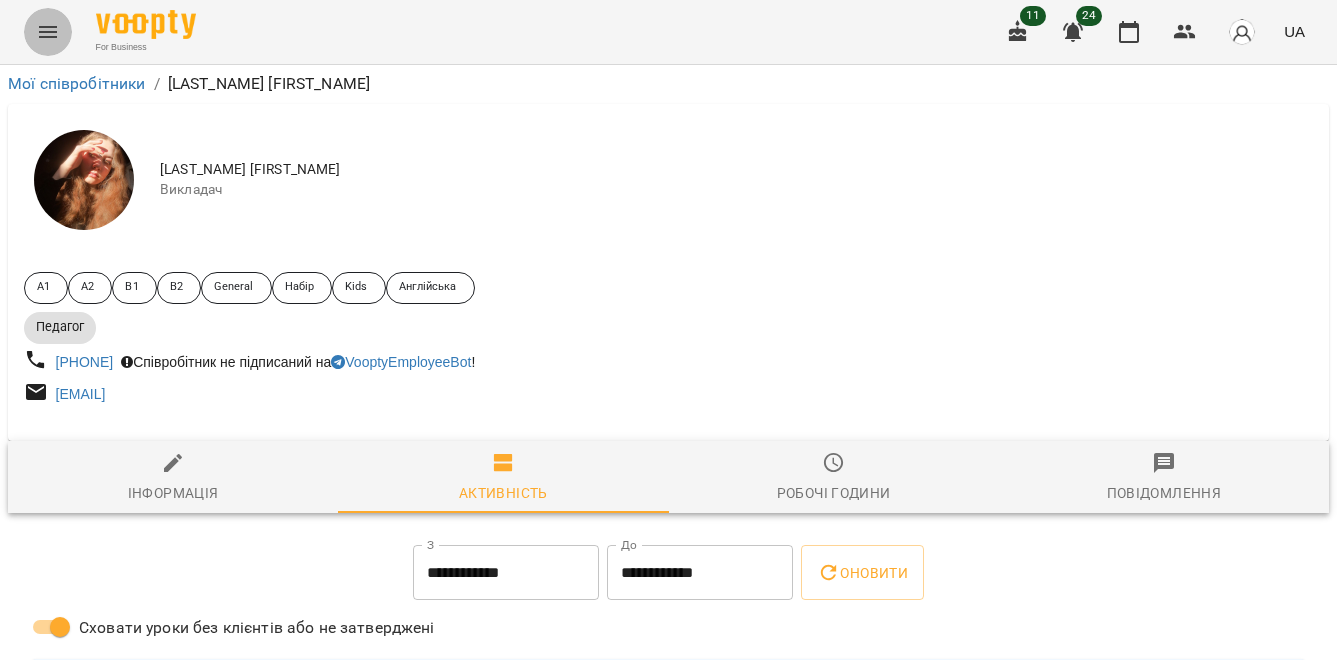 click 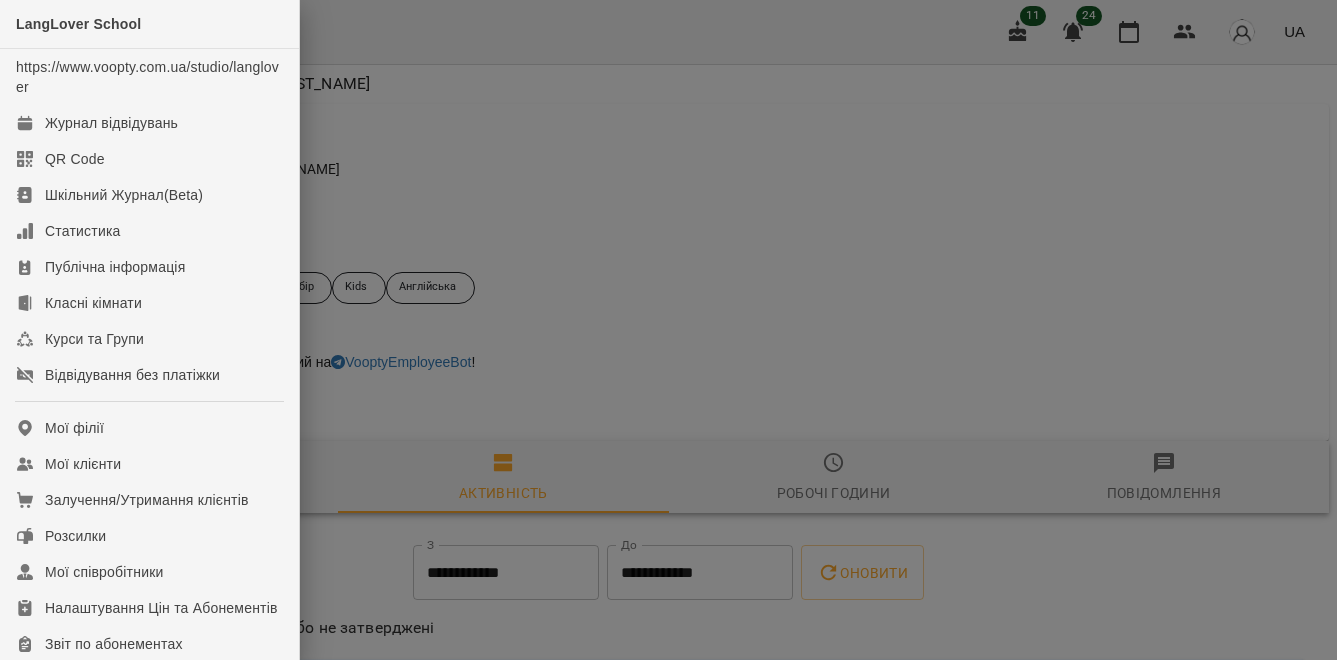click at bounding box center [668, 330] 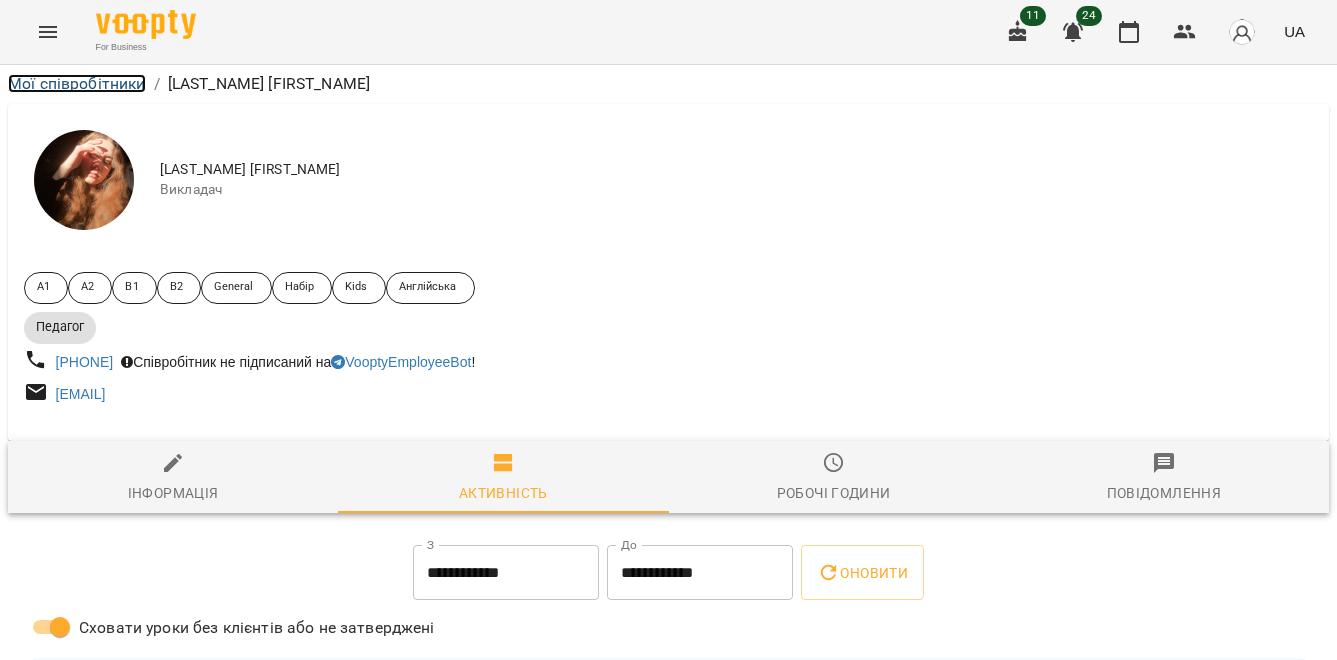 click on "Мої співробітники" at bounding box center [77, 83] 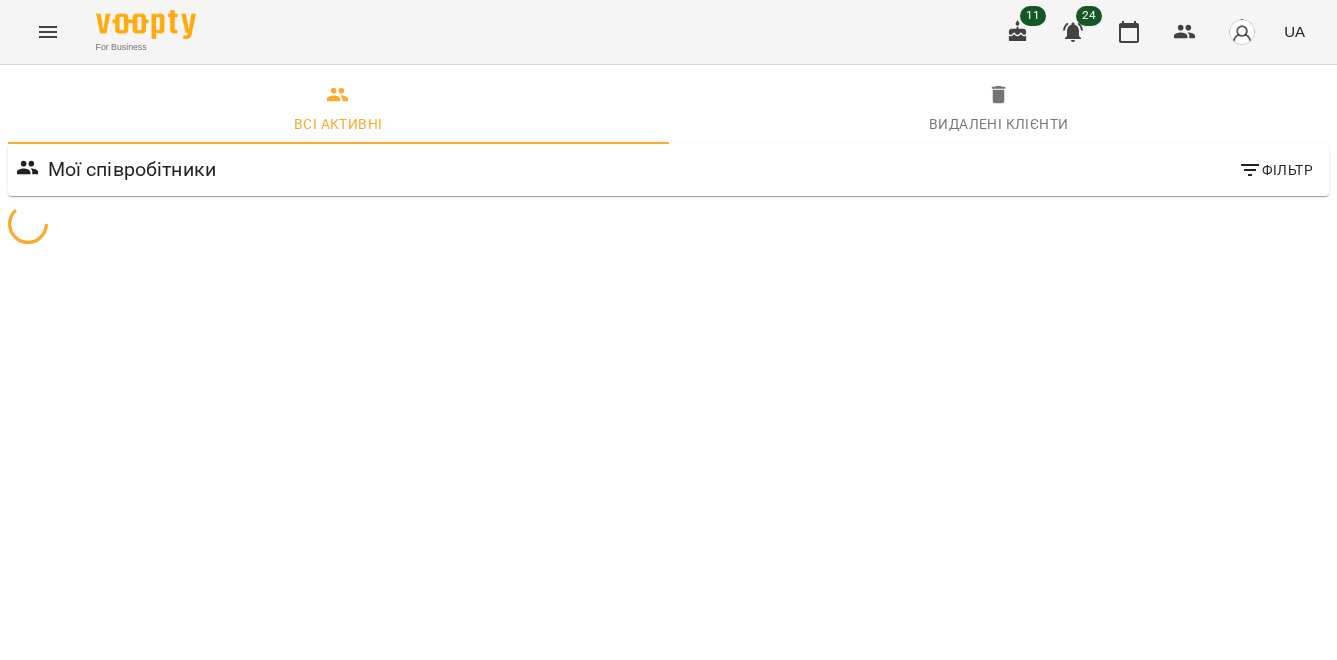 scroll, scrollTop: 0, scrollLeft: 0, axis: both 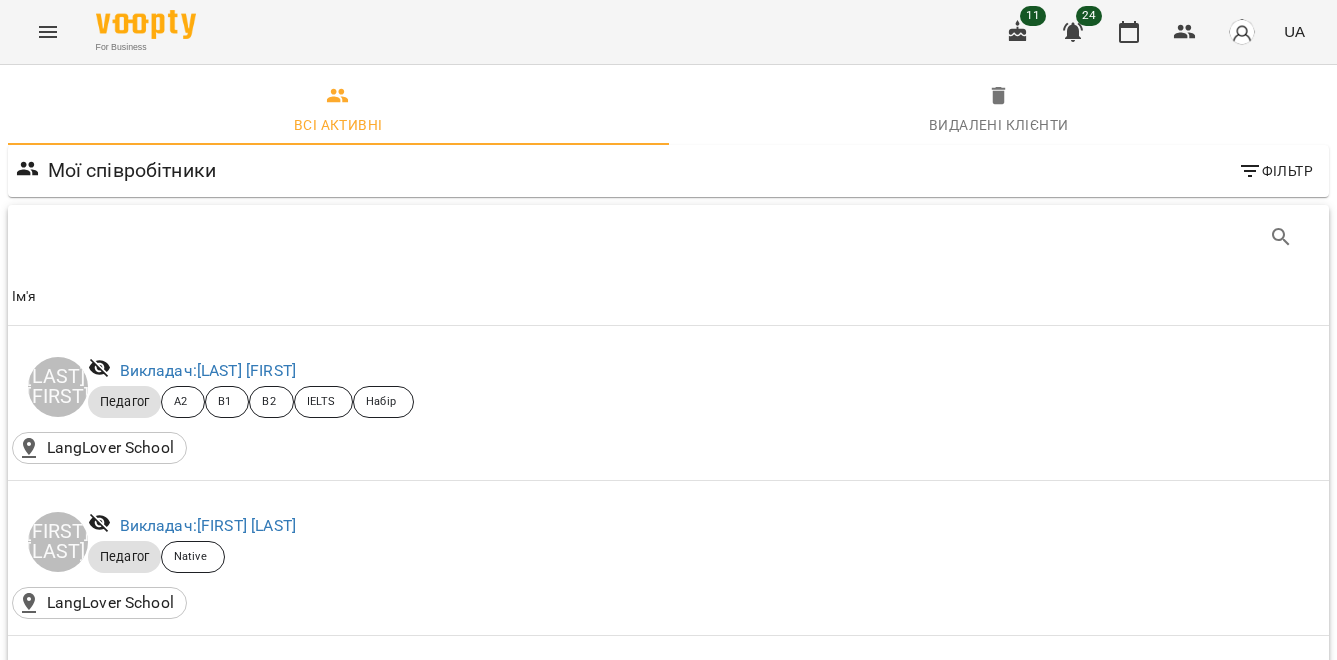click at bounding box center [48, 32] 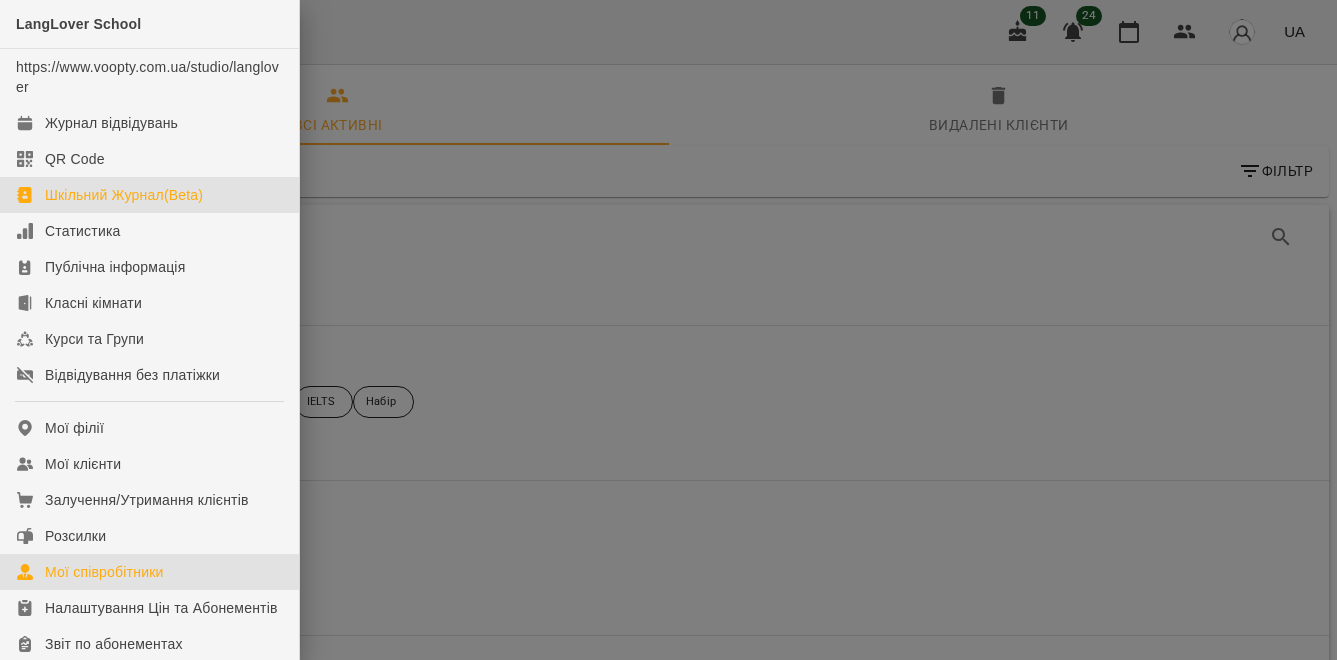 click on "Шкільний Журнал(Beta)" at bounding box center [124, 195] 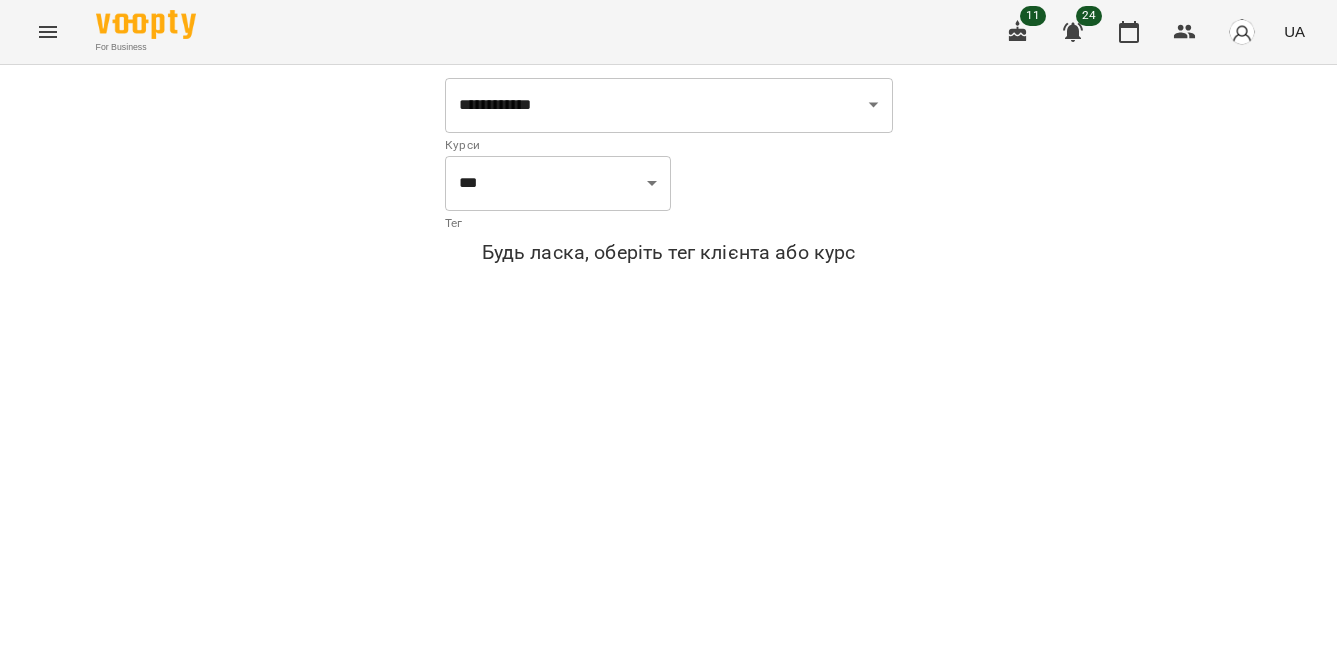 click at bounding box center [48, 32] 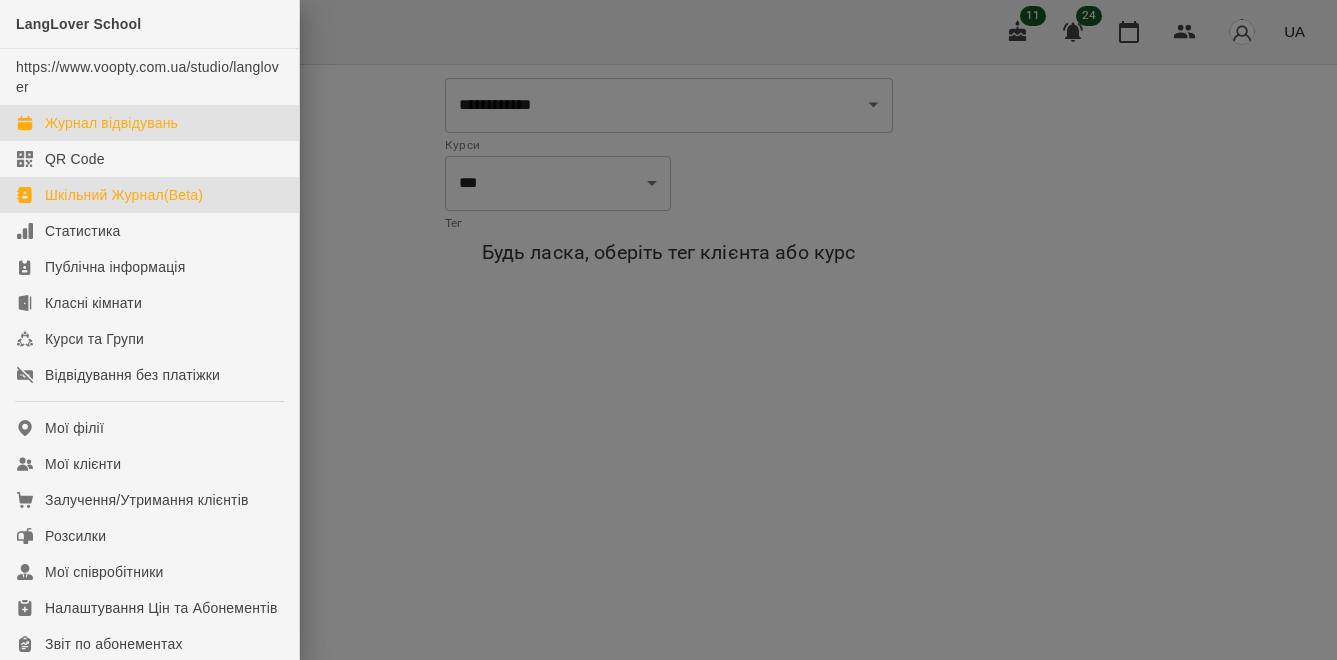click on "Журнал відвідувань" at bounding box center [111, 123] 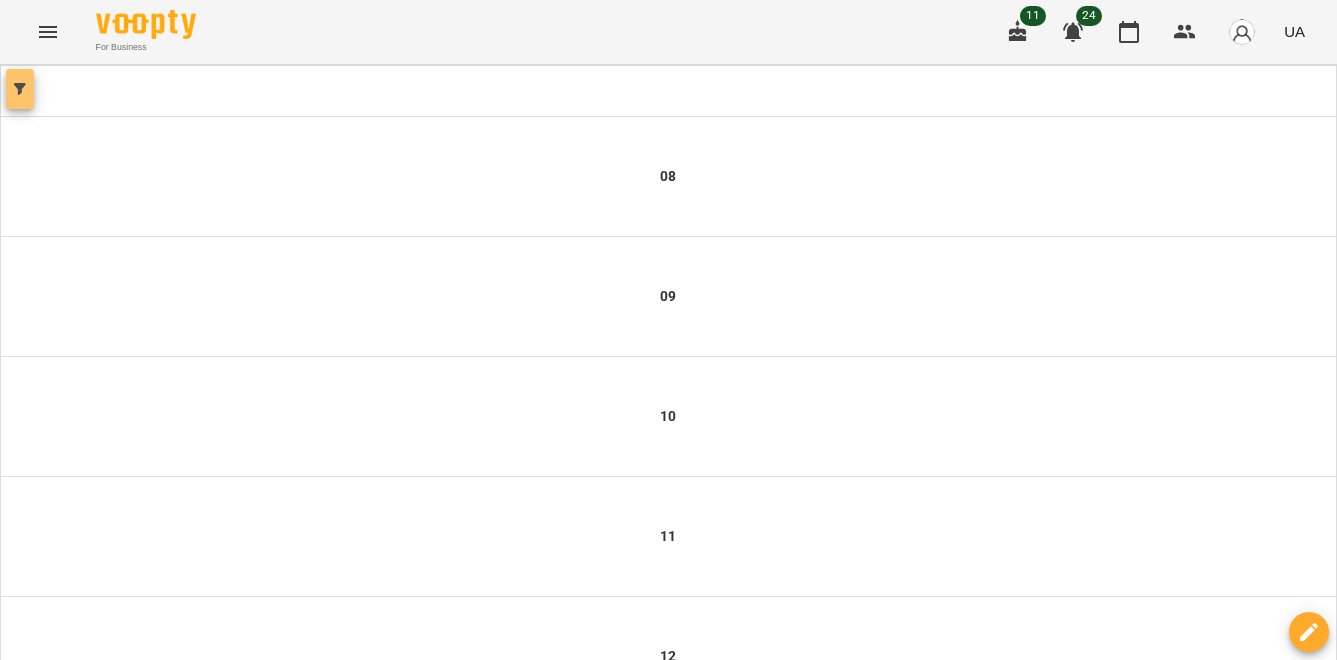 click at bounding box center (20, 89) 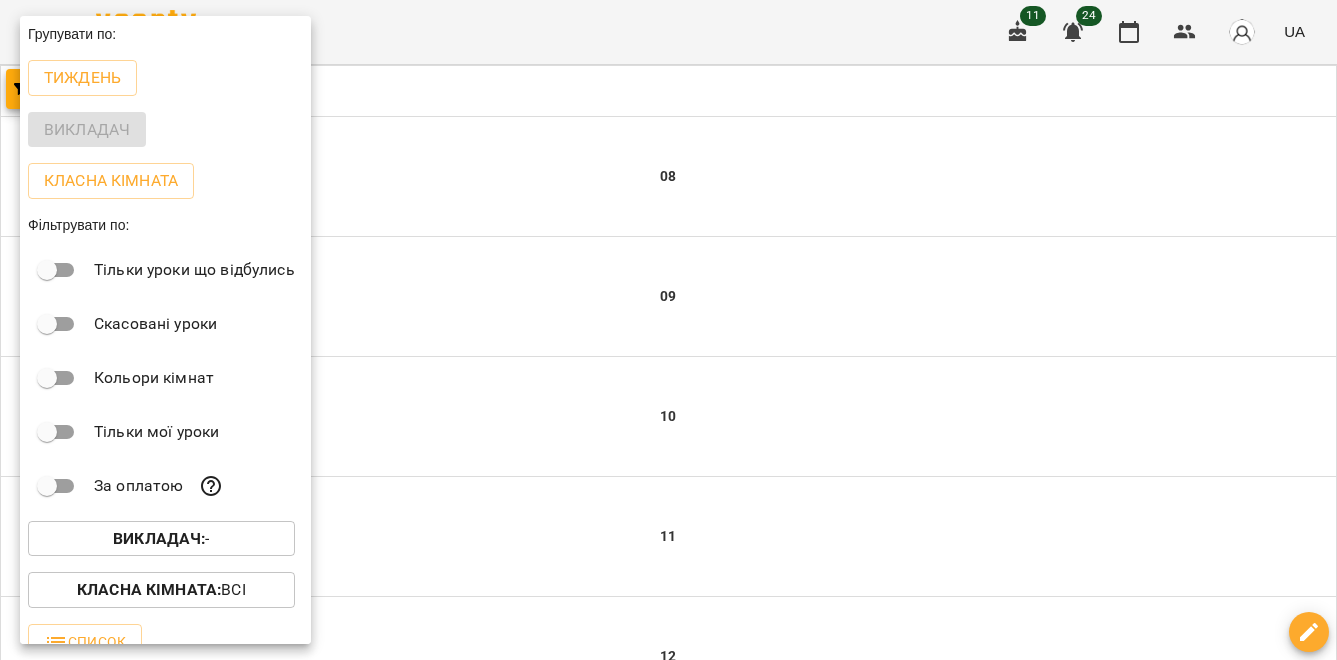 click on "Викладач :" at bounding box center [159, 538] 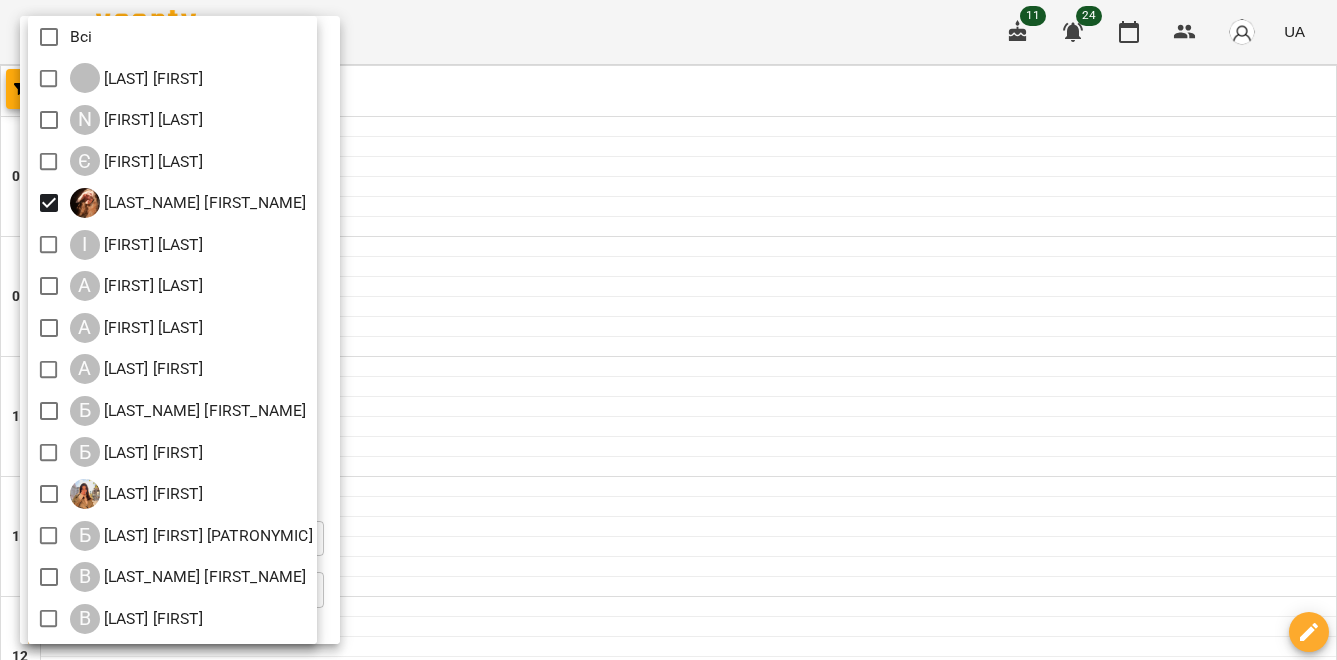 click at bounding box center [668, 330] 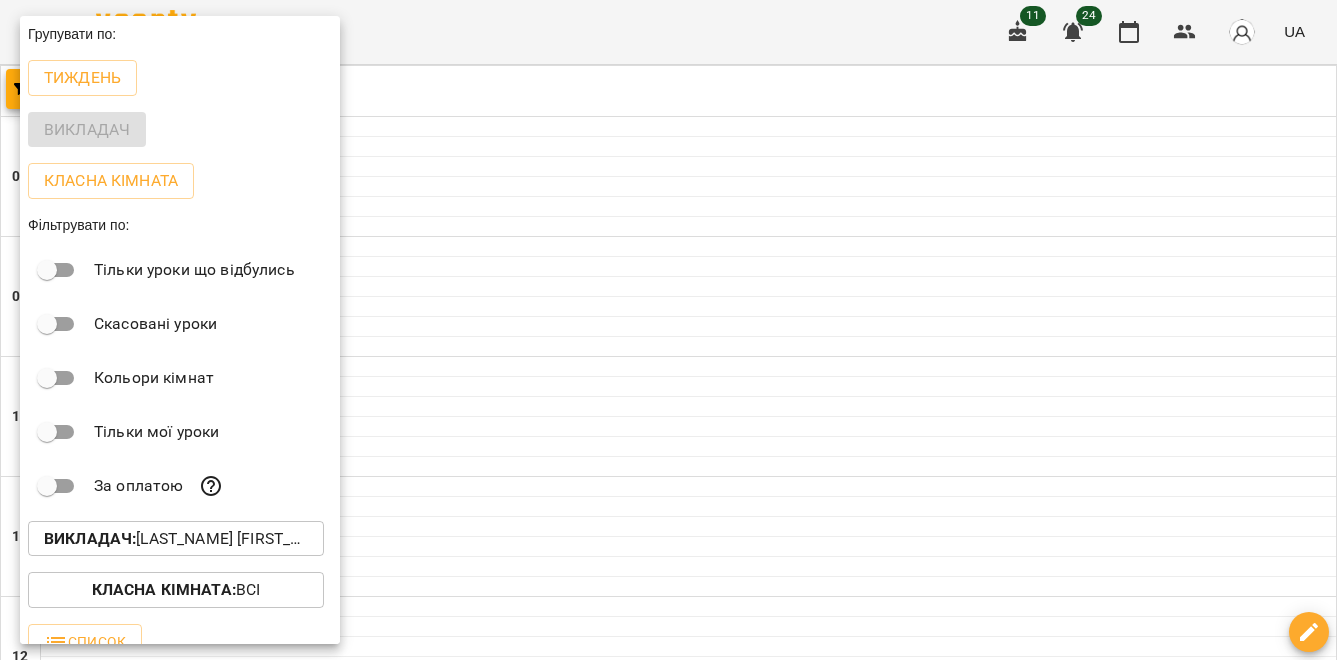 click at bounding box center [668, 330] 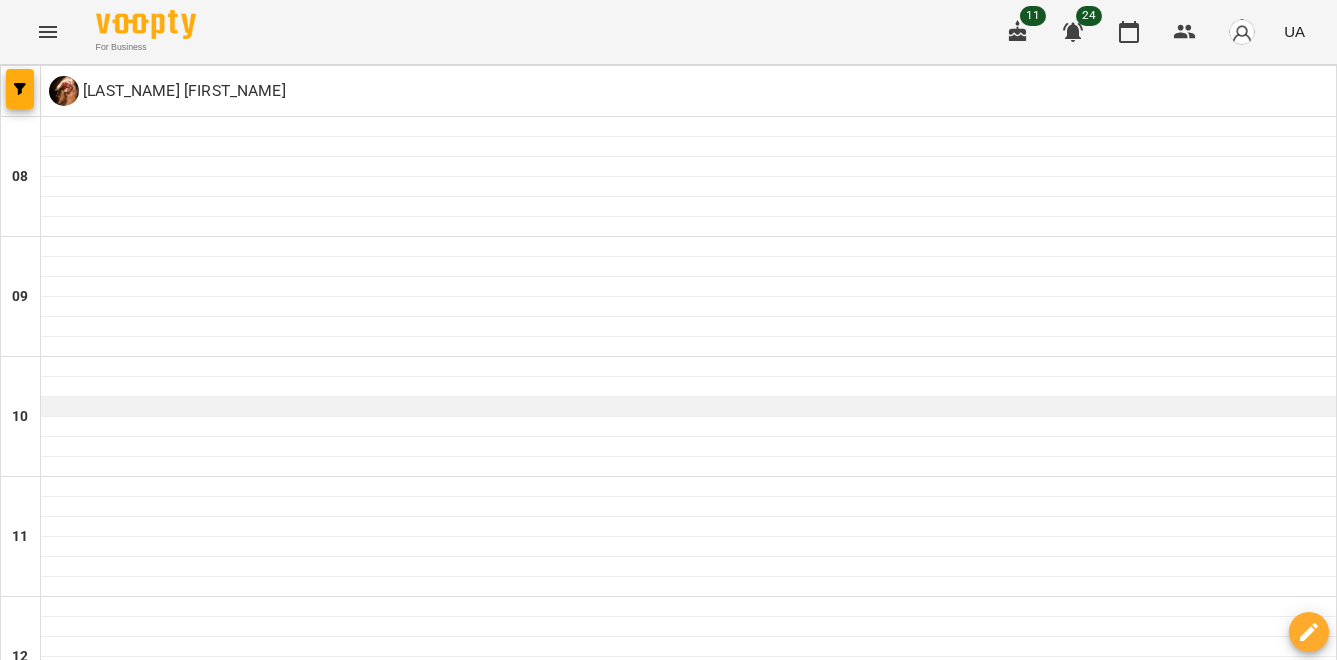 scroll, scrollTop: 1147, scrollLeft: 0, axis: vertical 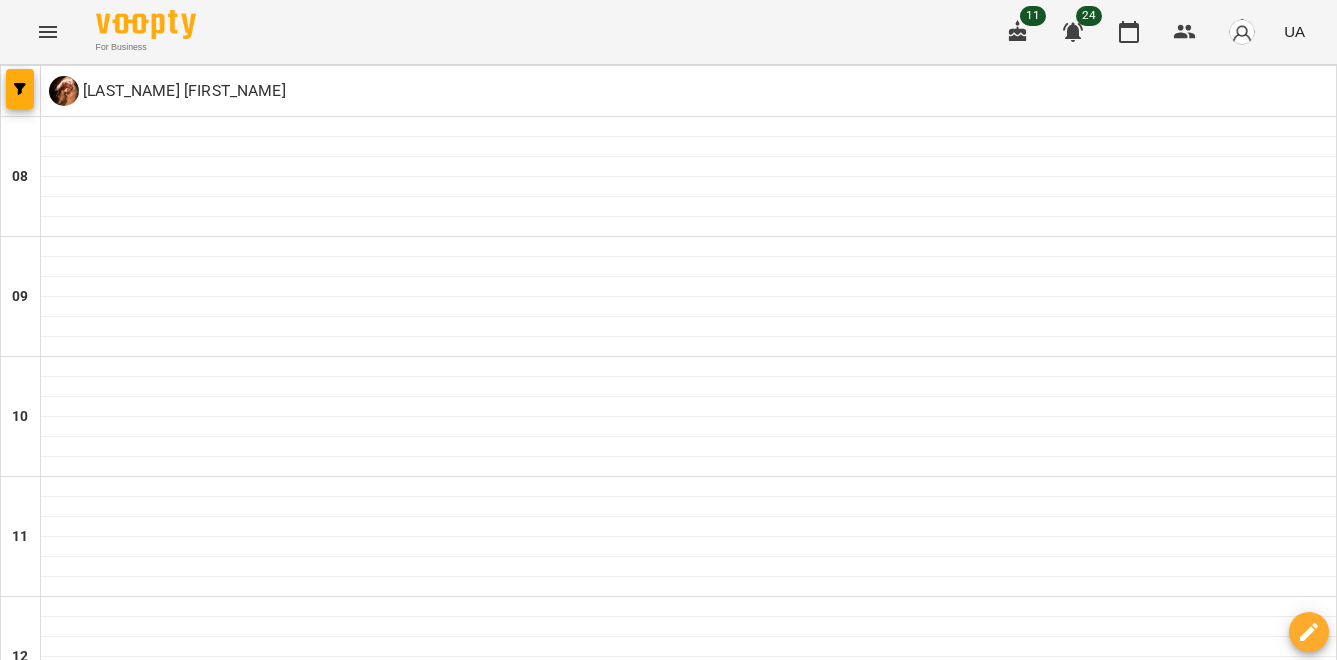 click on "09 серп" at bounding box center (939, 1962) 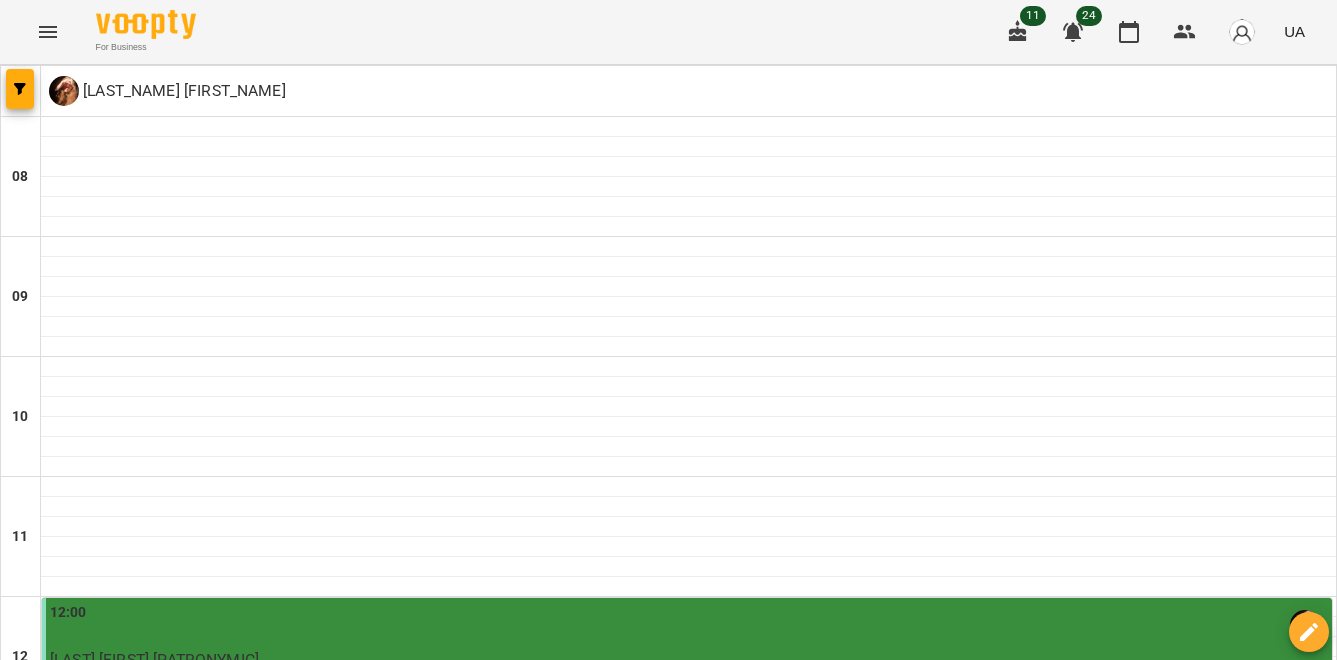 scroll, scrollTop: 266, scrollLeft: 0, axis: vertical 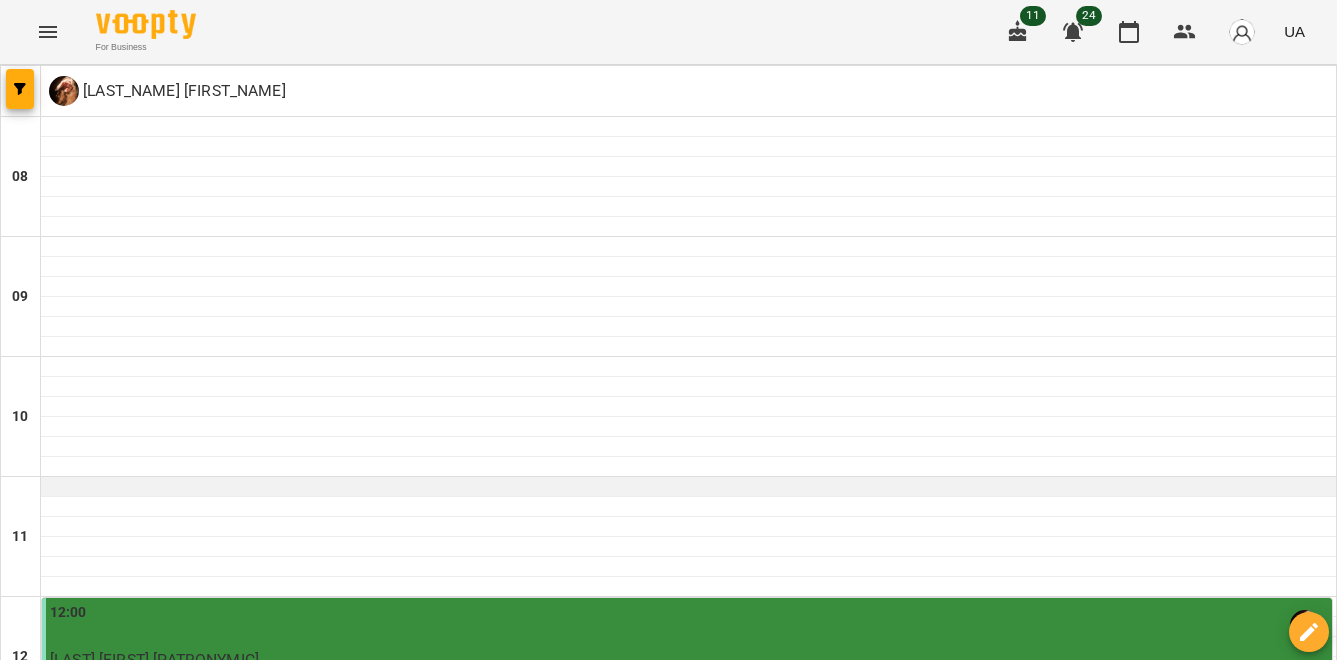 click at bounding box center (688, 487) 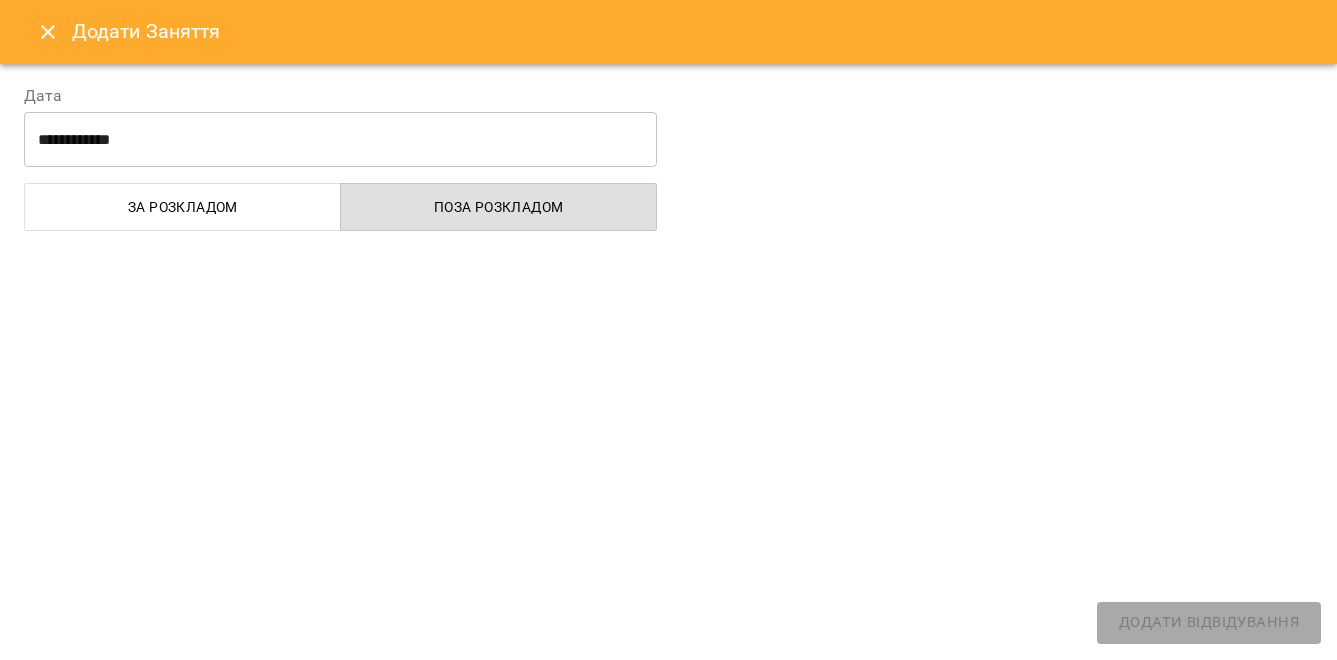 select on "**********" 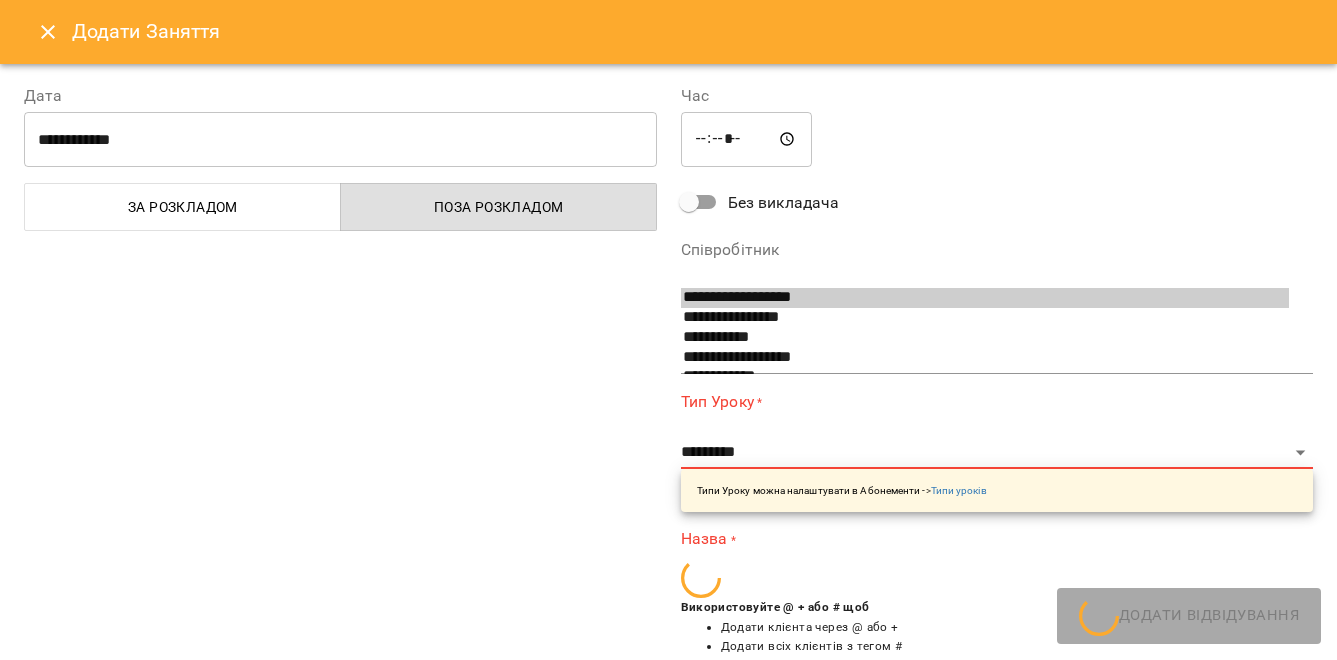 scroll, scrollTop: 52, scrollLeft: 0, axis: vertical 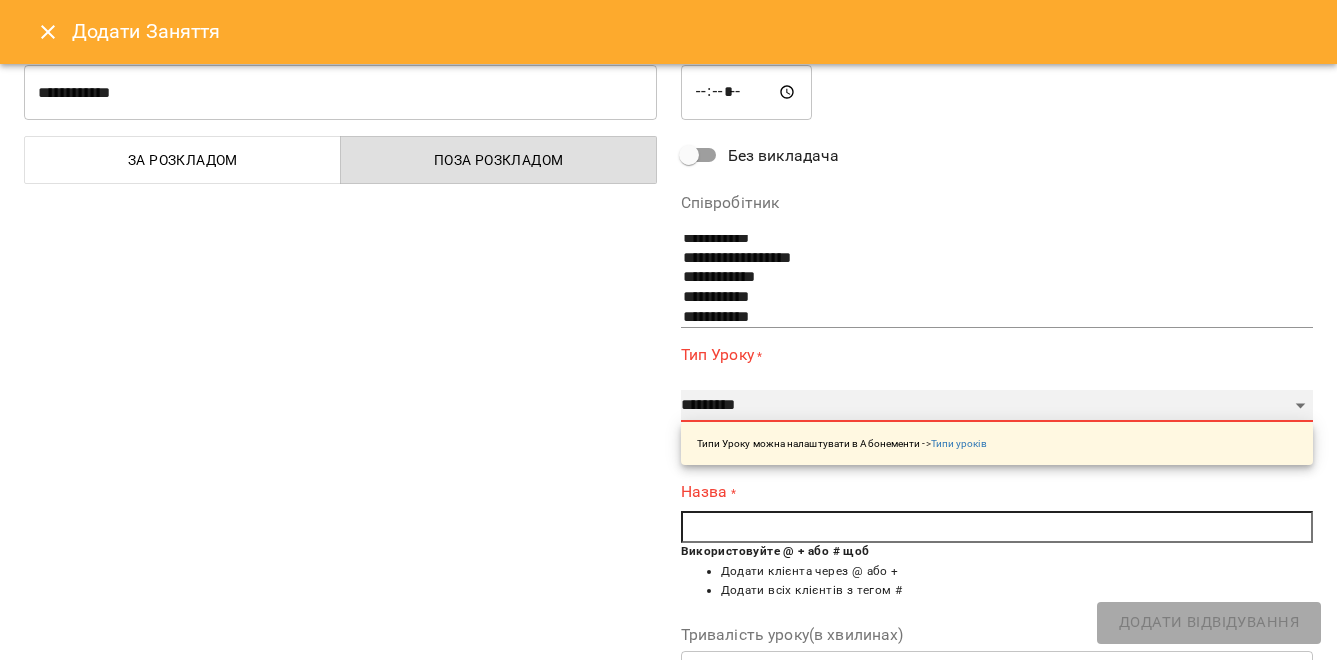 click on "**********" at bounding box center (997, 406) 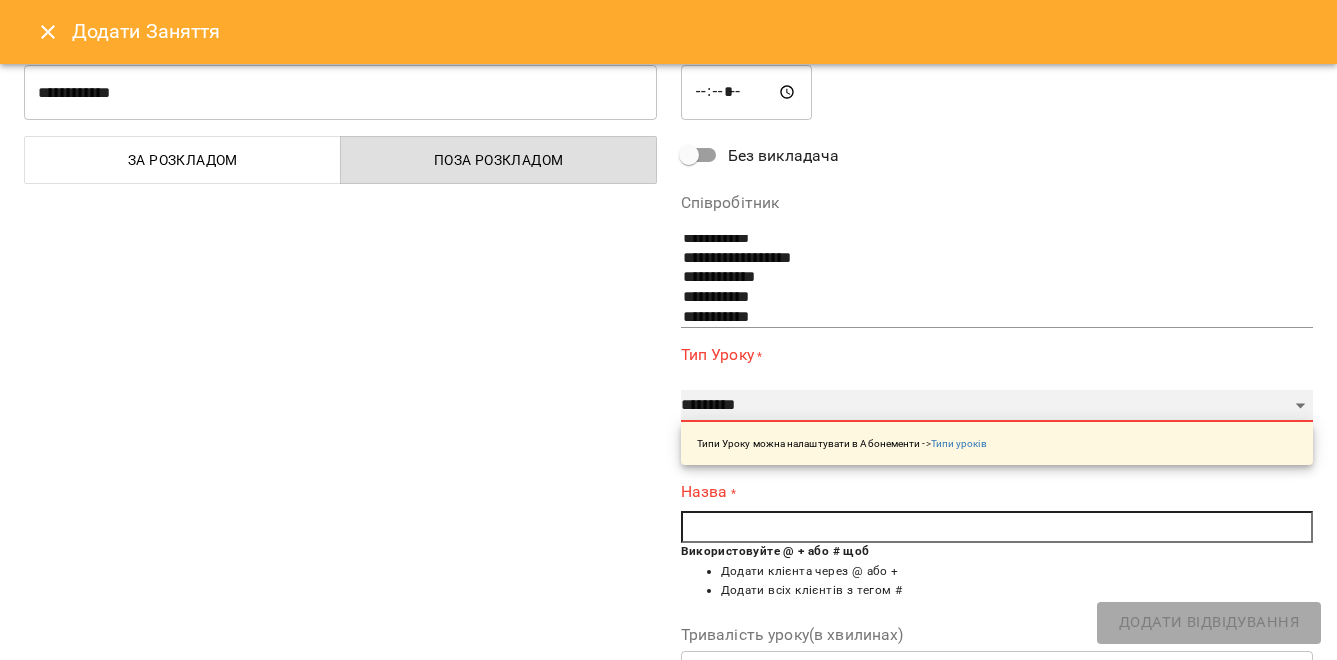select on "*****" 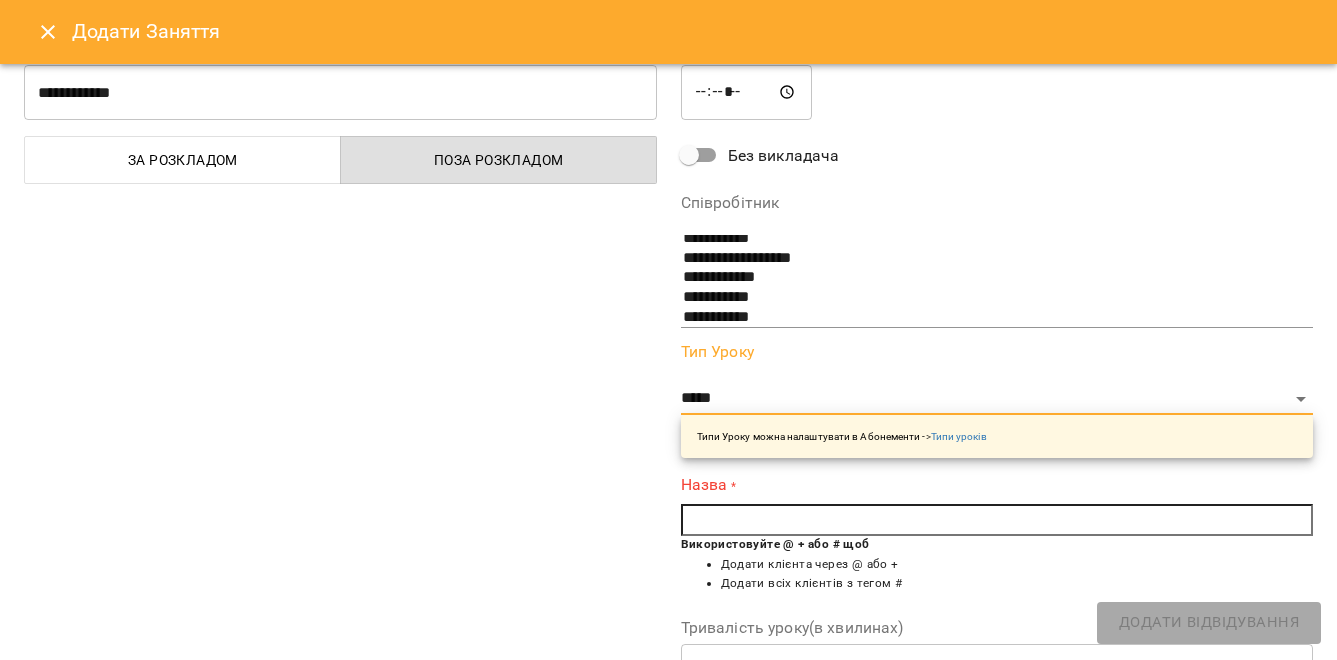click at bounding box center [997, 520] 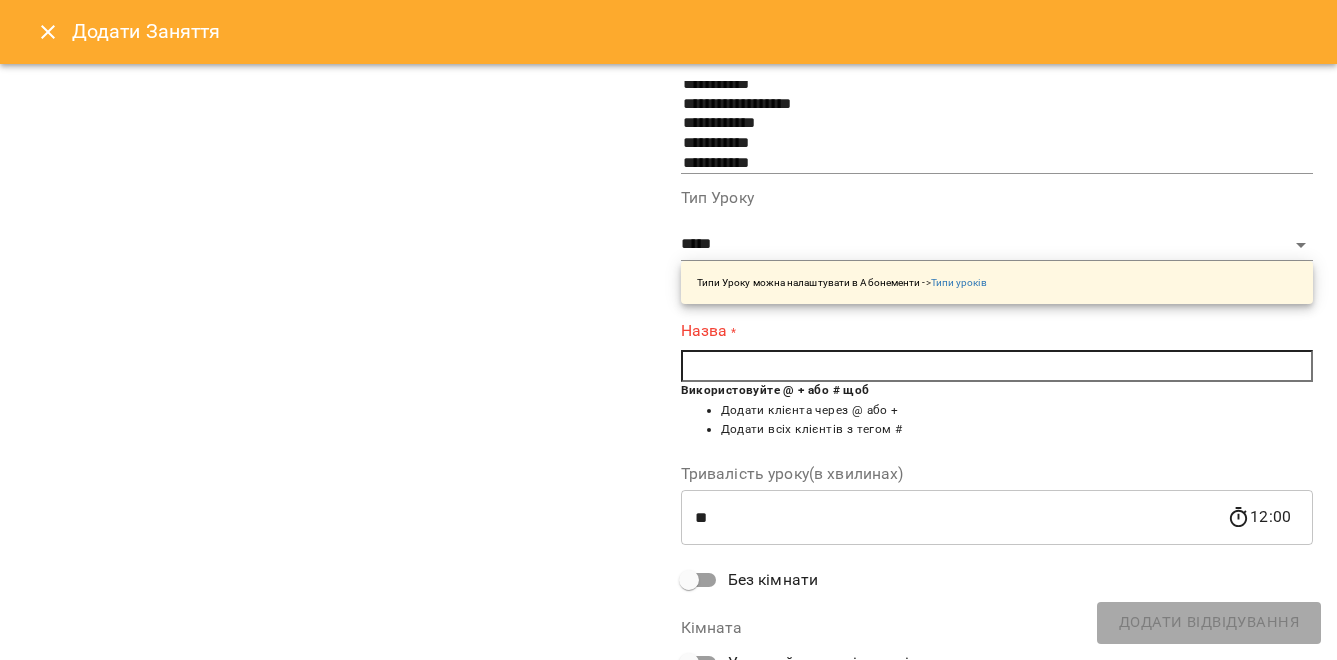 scroll, scrollTop: 185, scrollLeft: 0, axis: vertical 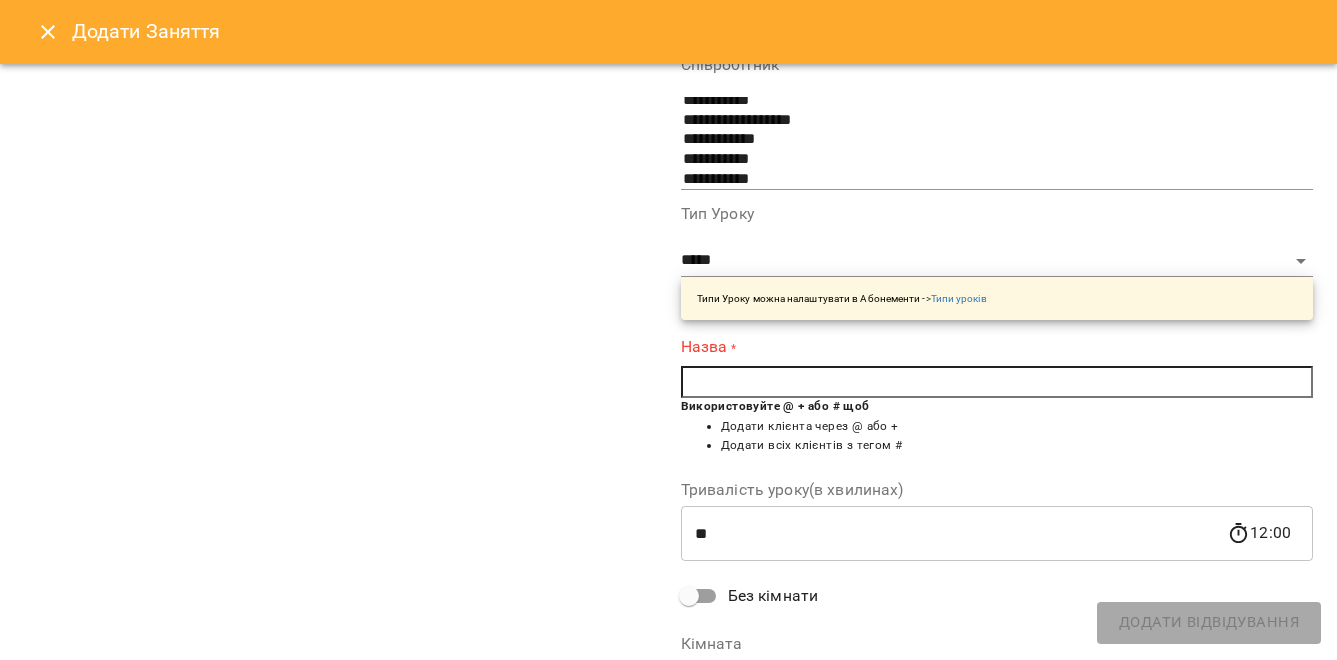 type on "*" 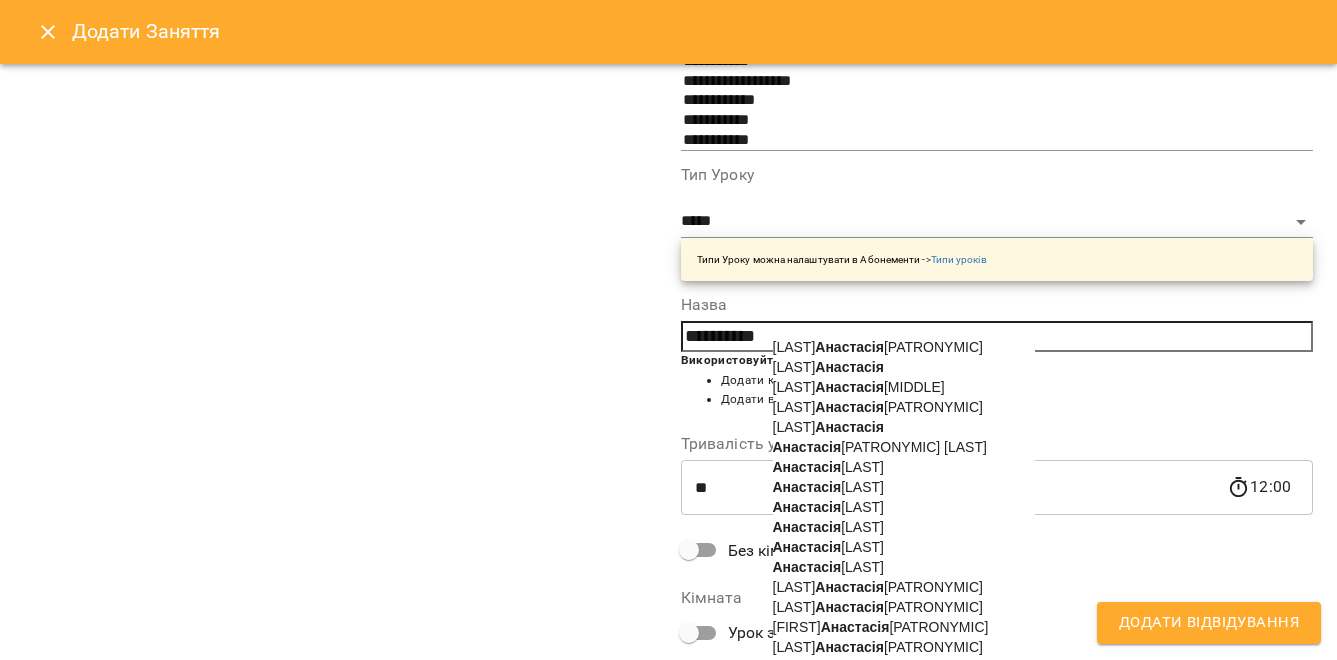 scroll, scrollTop: 245, scrollLeft: 0, axis: vertical 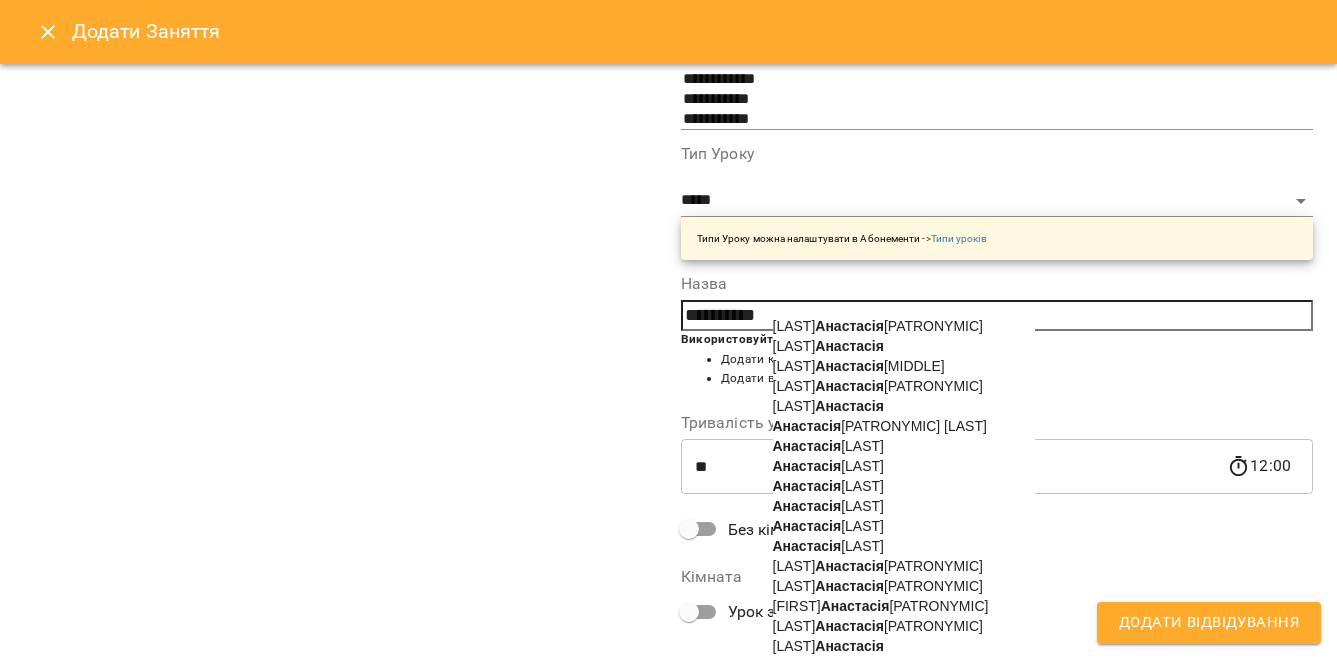 type on "**********" 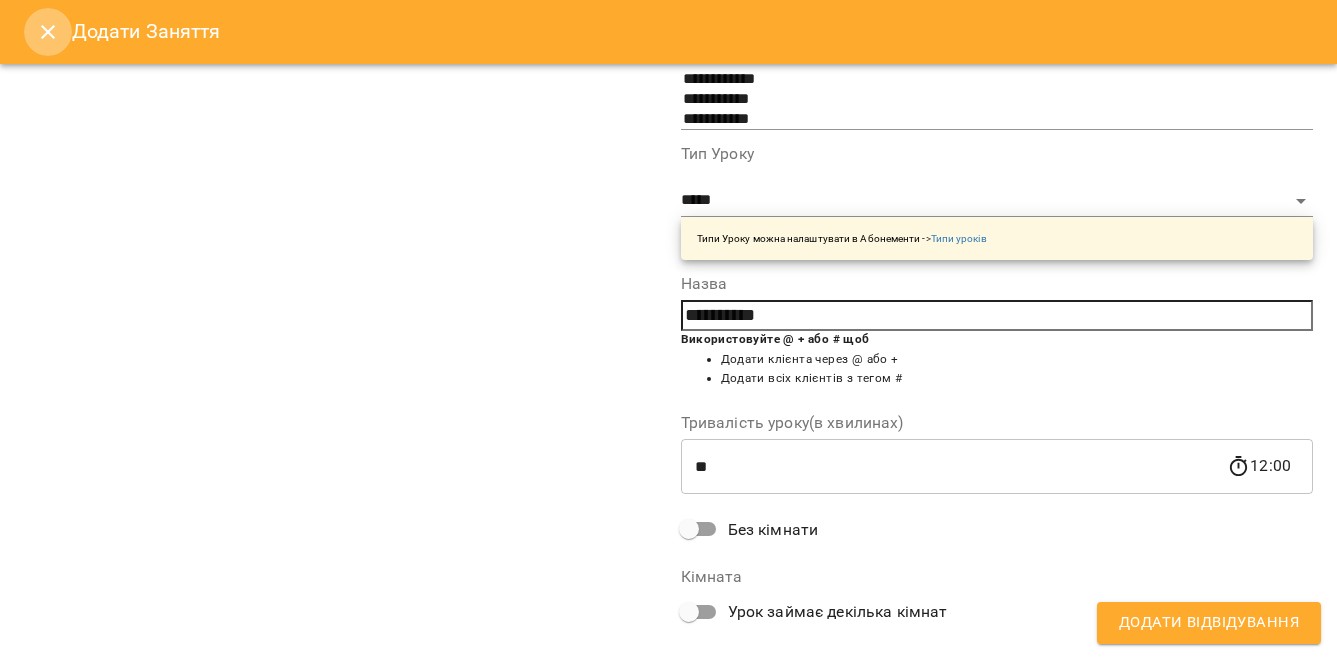 click 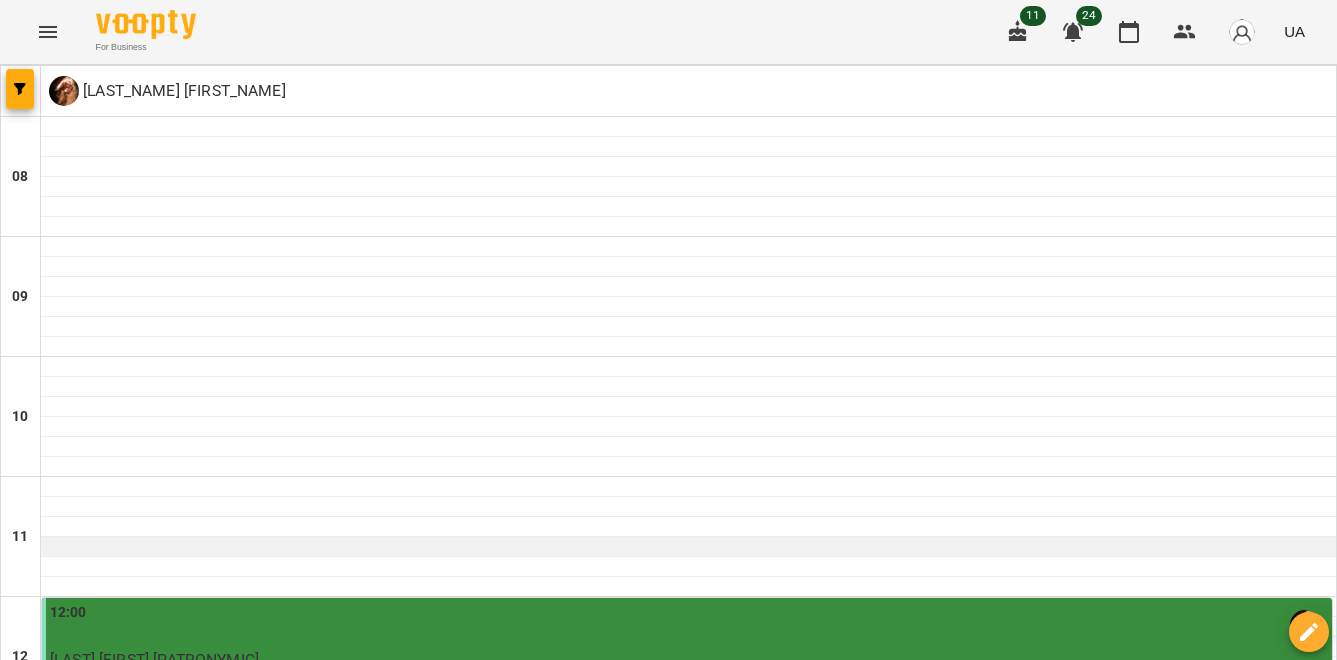 scroll, scrollTop: 175, scrollLeft: 0, axis: vertical 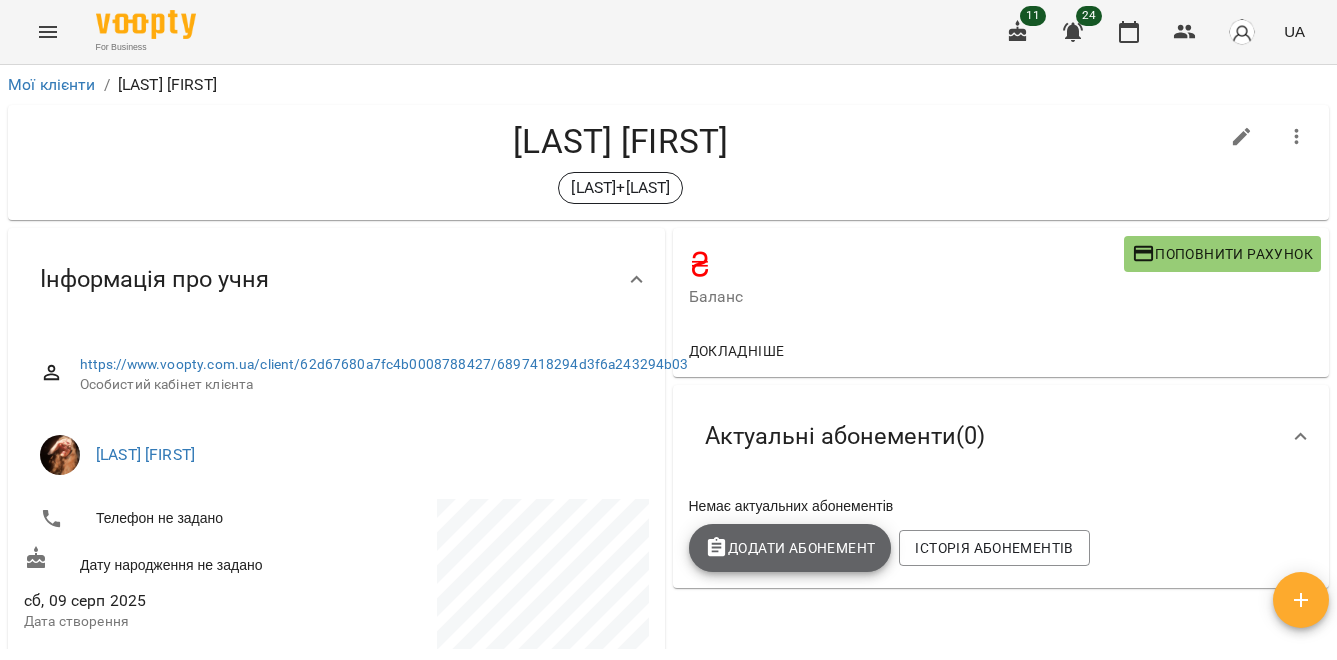 click on "Додати Абонемент" at bounding box center (790, 548) 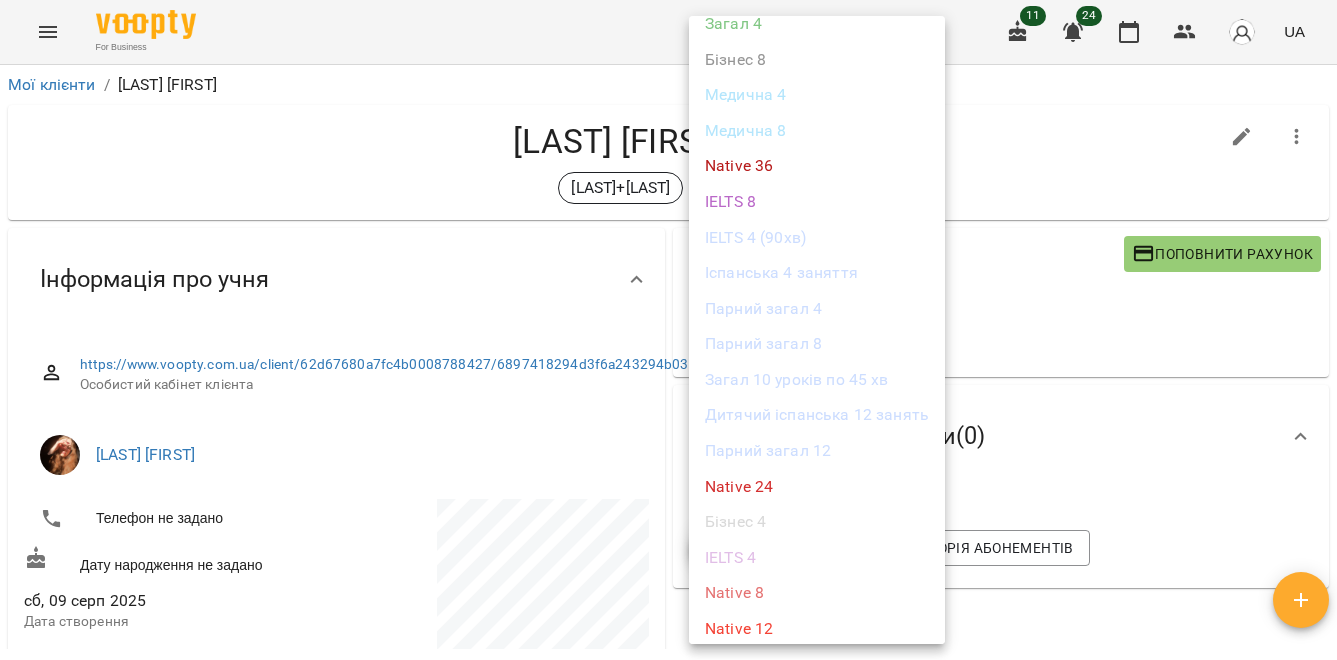 scroll, scrollTop: 1196, scrollLeft: 0, axis: vertical 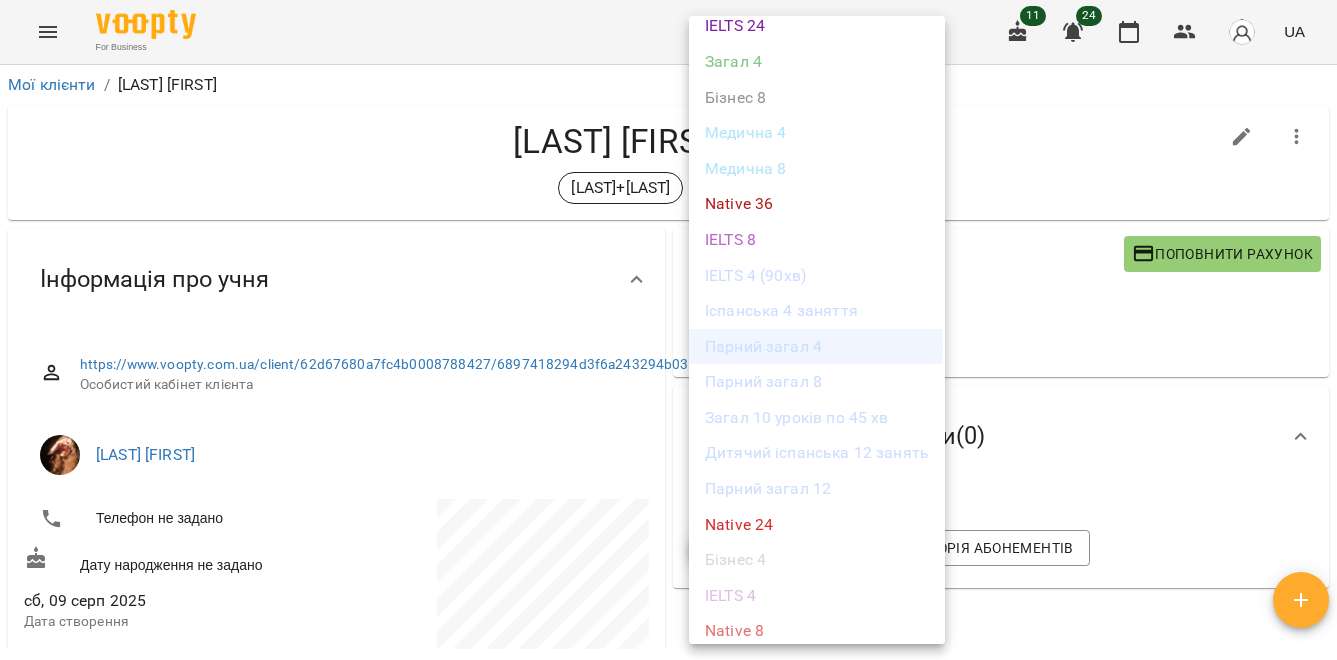 click on "Парний загал 4" at bounding box center [817, 347] 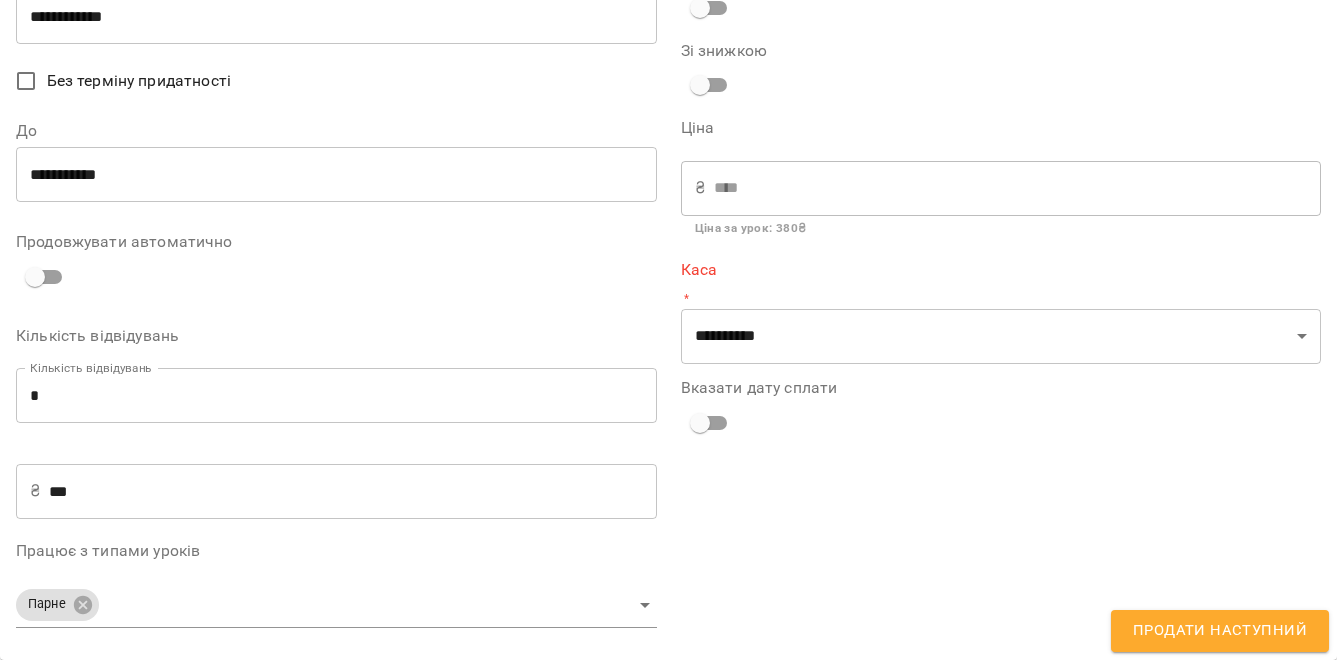 scroll, scrollTop: 0, scrollLeft: 0, axis: both 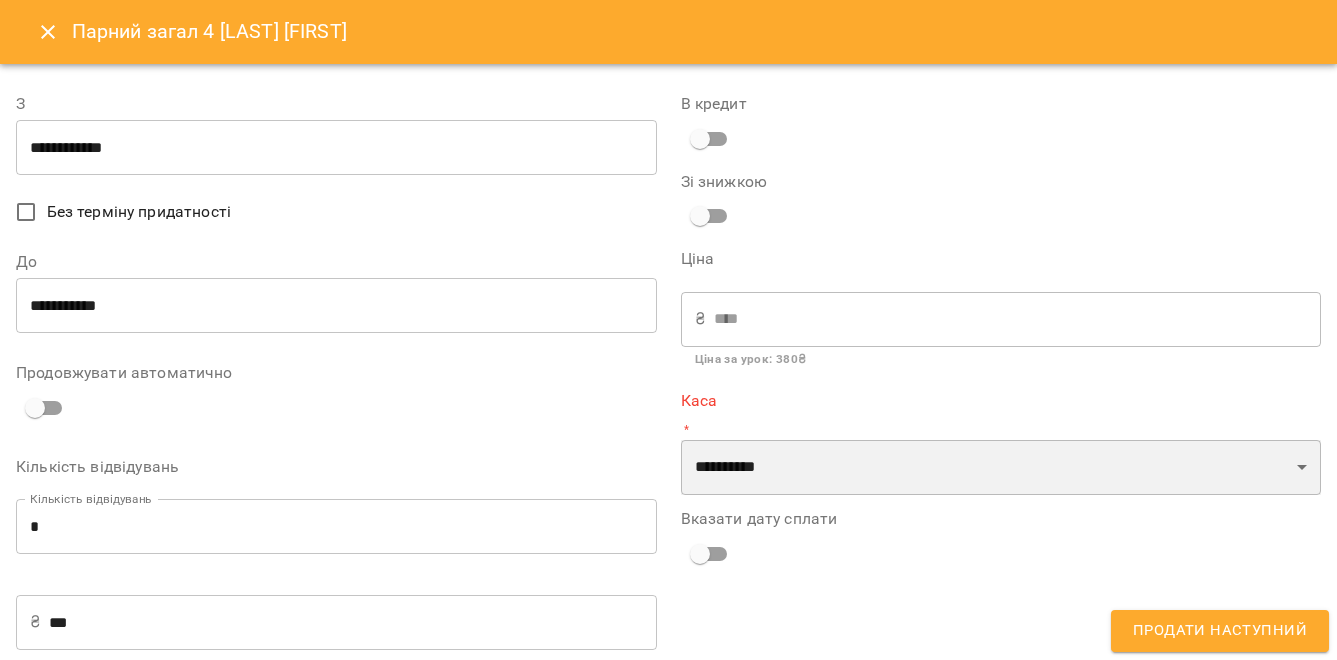 click on "**********" at bounding box center (1001, 468) 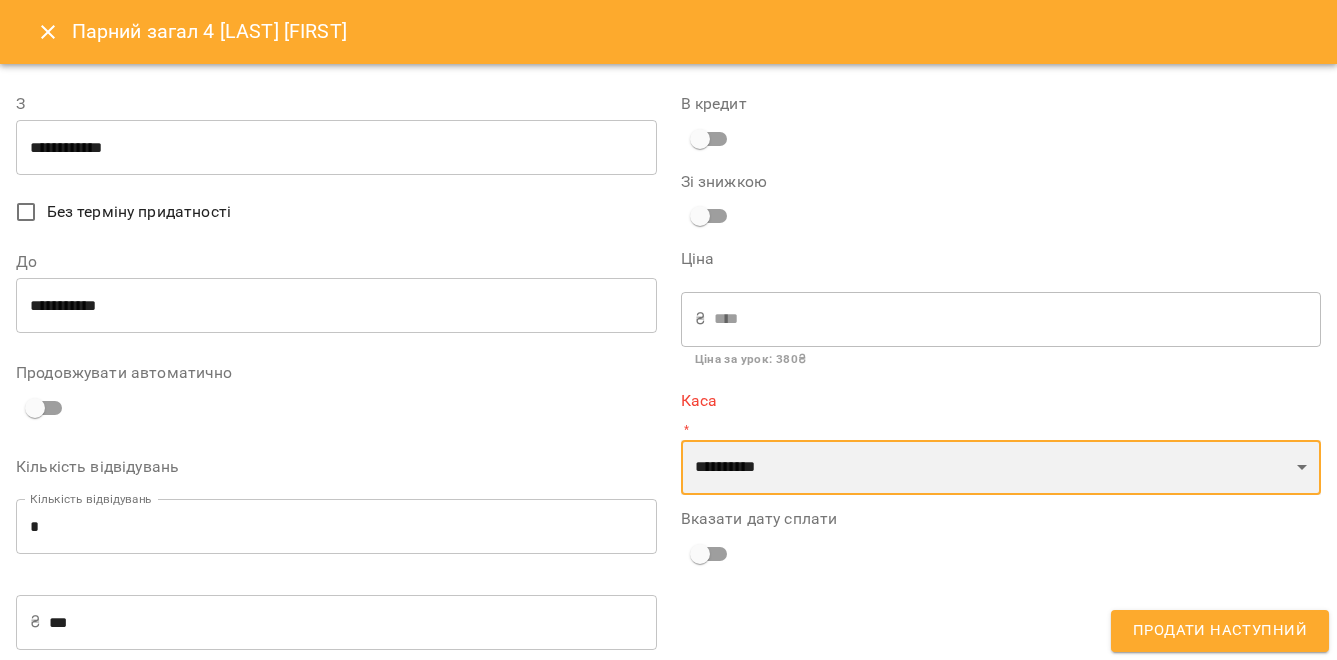 select on "****" 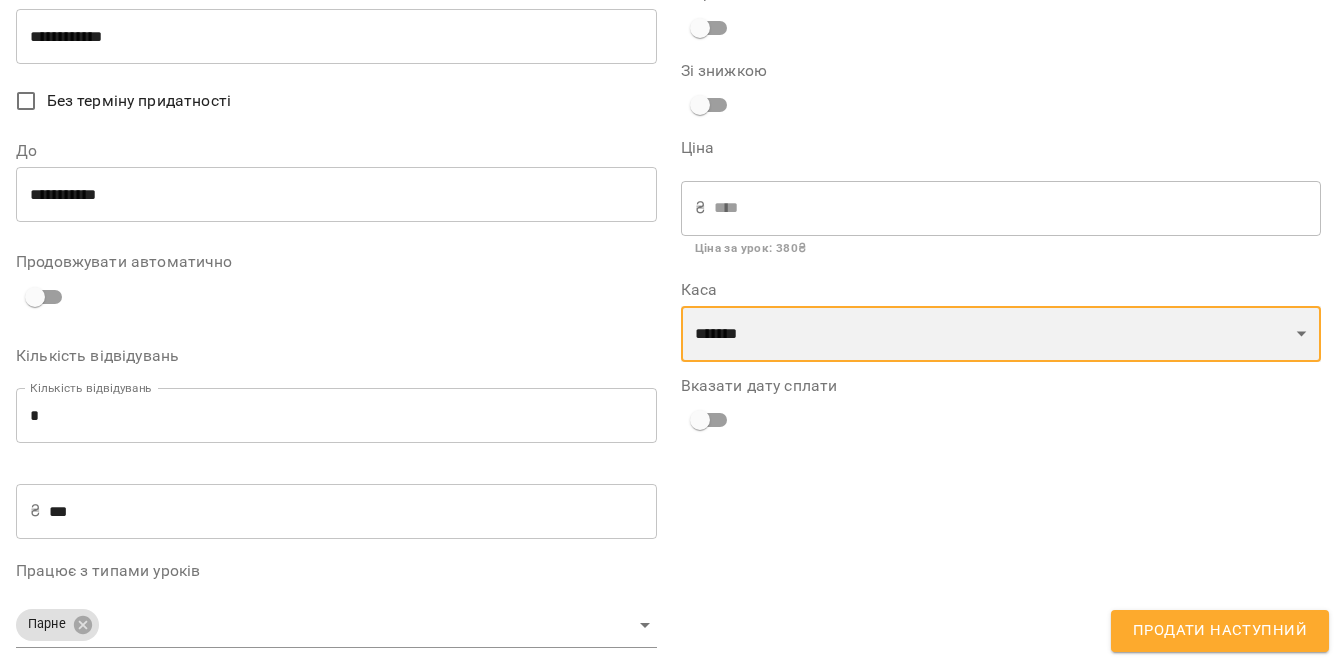 scroll, scrollTop: 131, scrollLeft: 0, axis: vertical 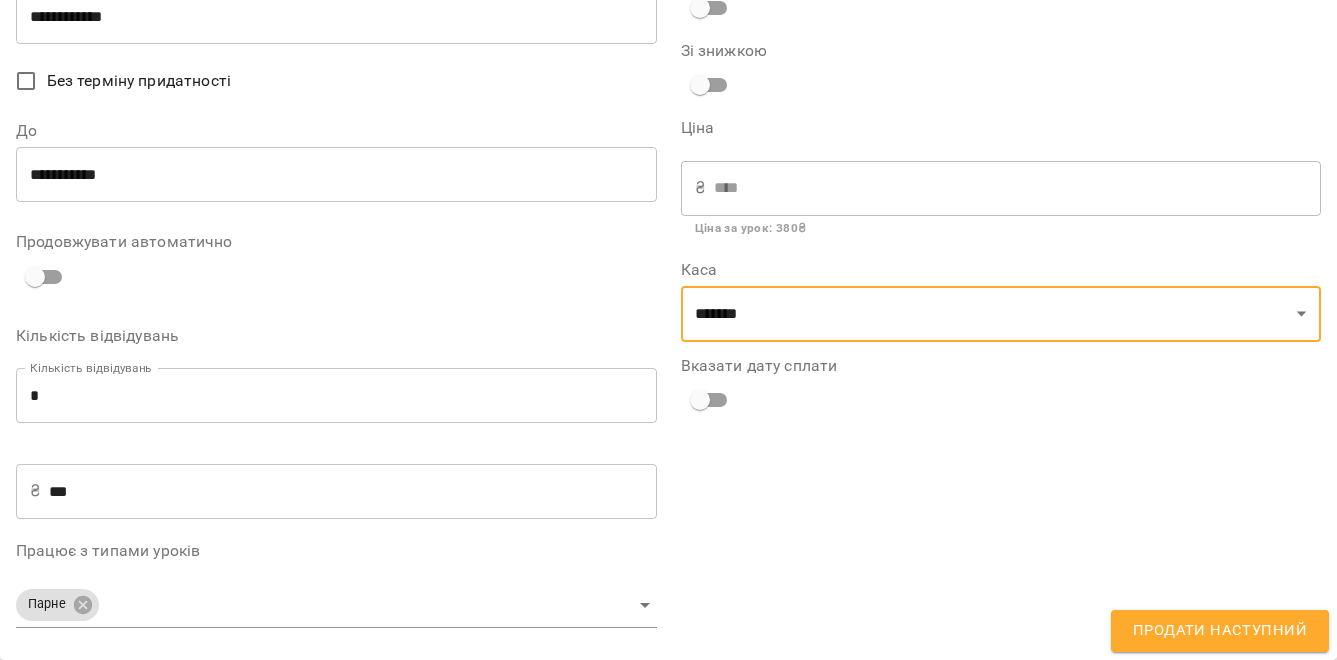 click on "Продати наступний" at bounding box center (1220, 631) 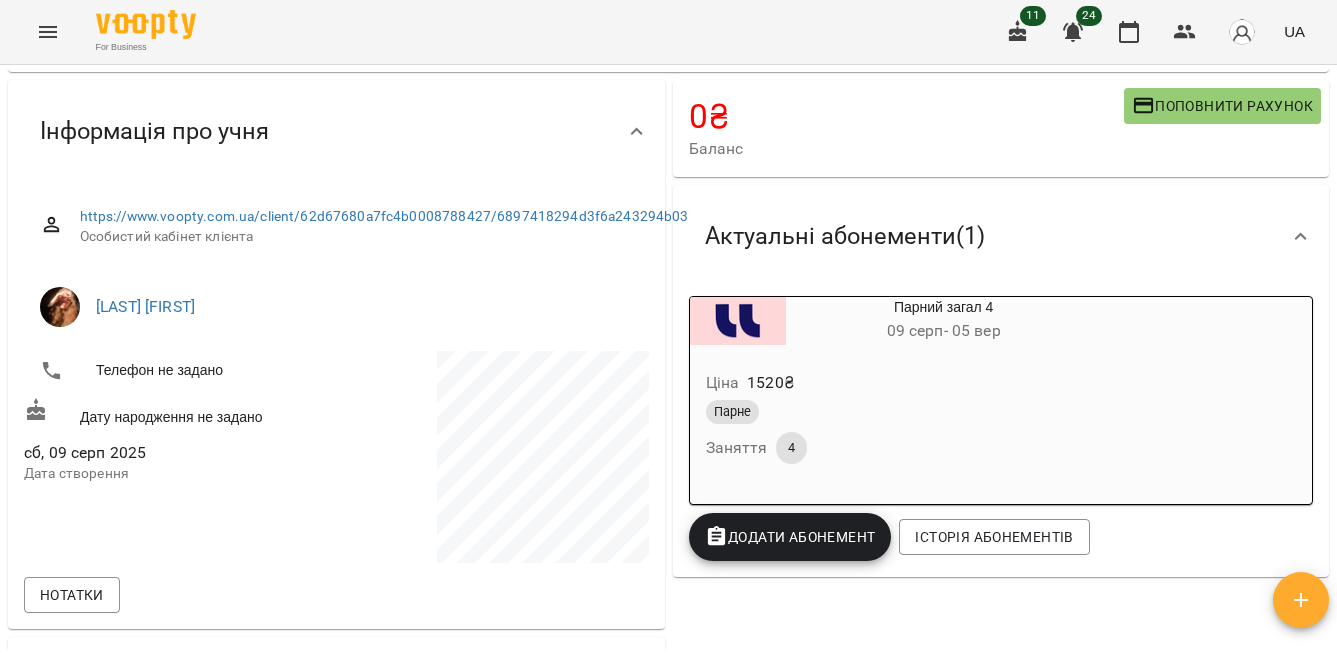 scroll, scrollTop: 0, scrollLeft: 0, axis: both 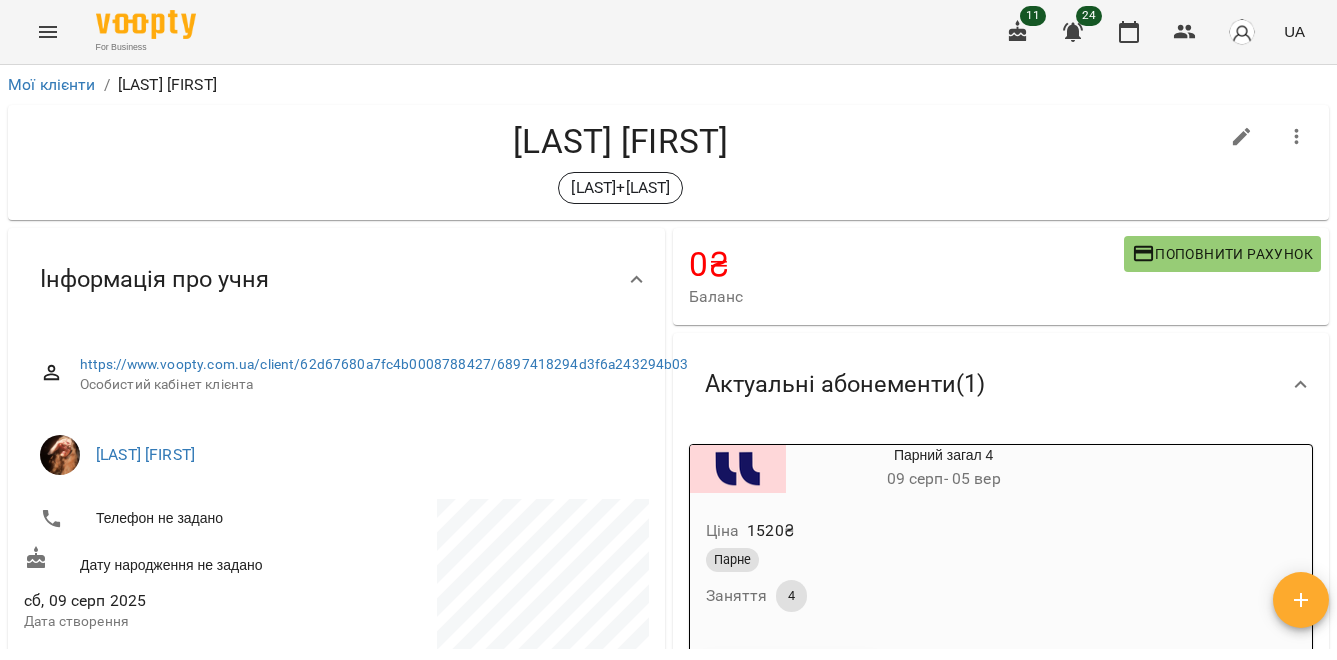 click 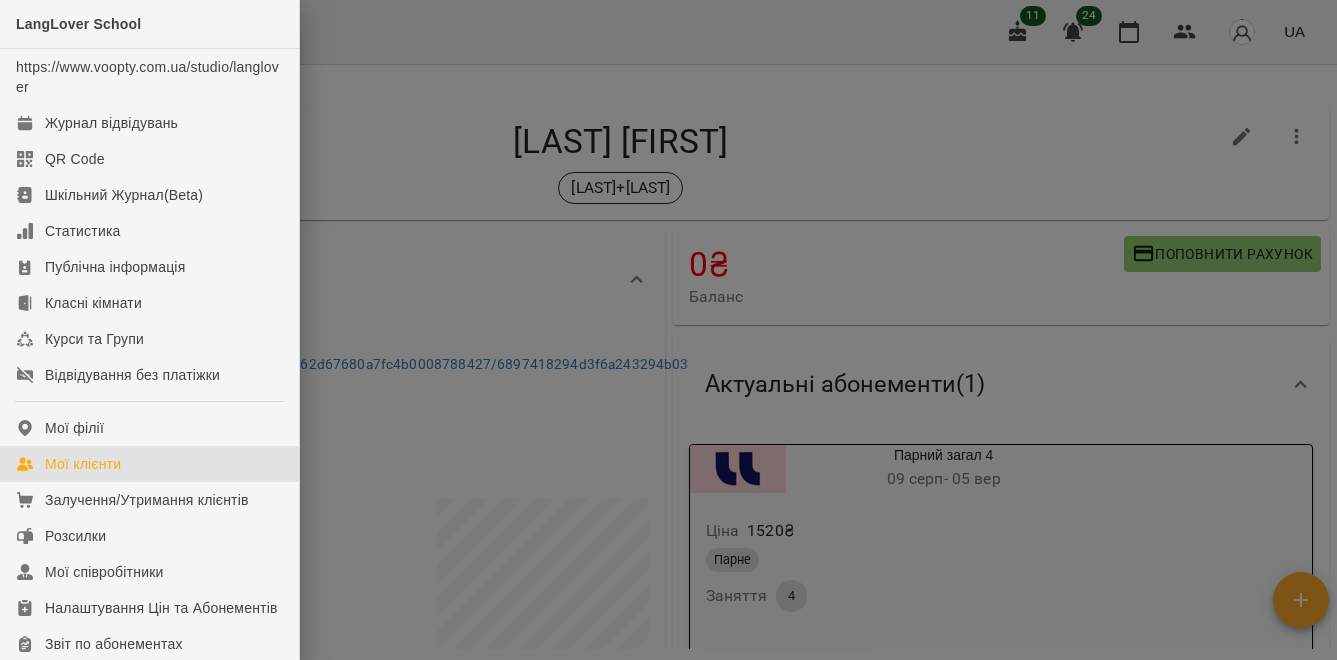 click on "Мої клієнти" at bounding box center [83, 464] 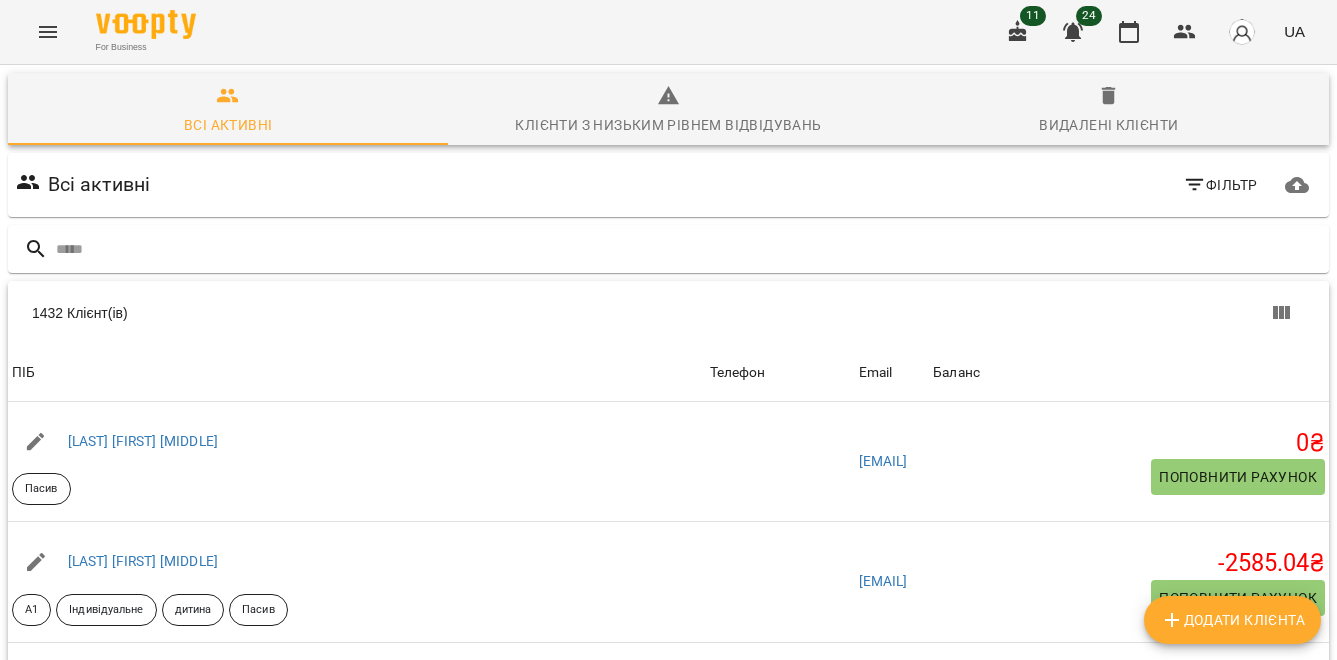 click on "Додати клієнта" at bounding box center [1232, 620] 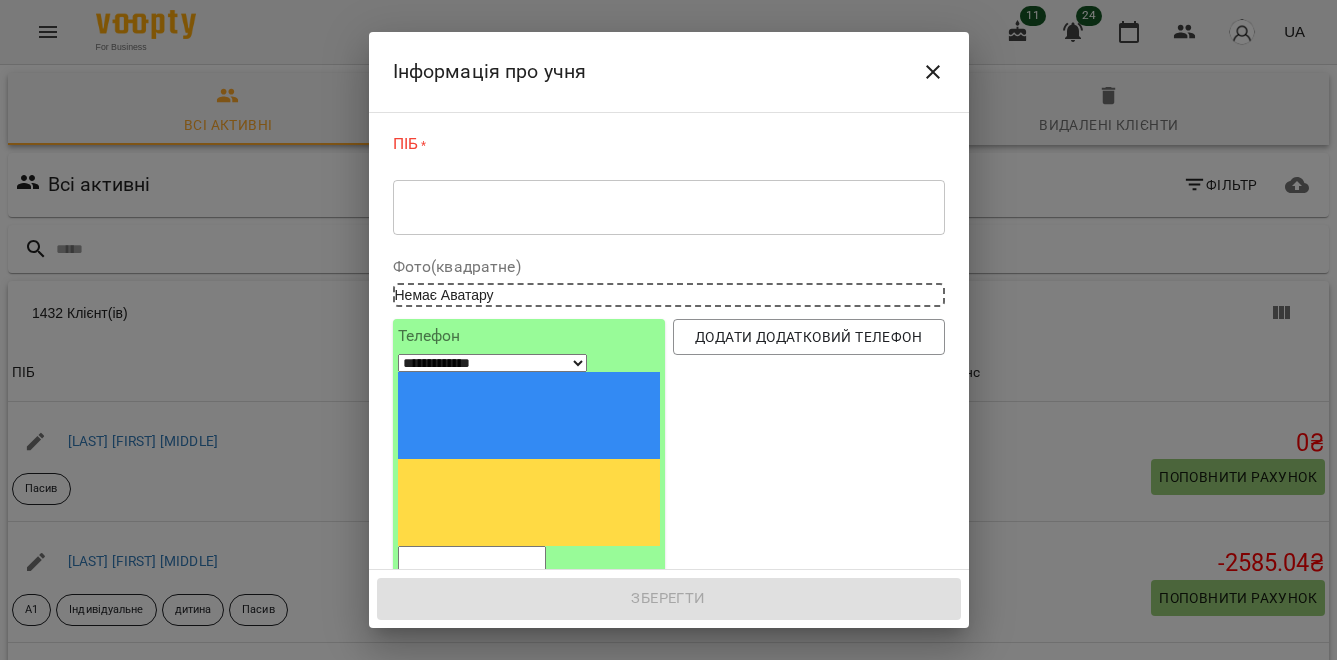 click at bounding box center (669, 207) 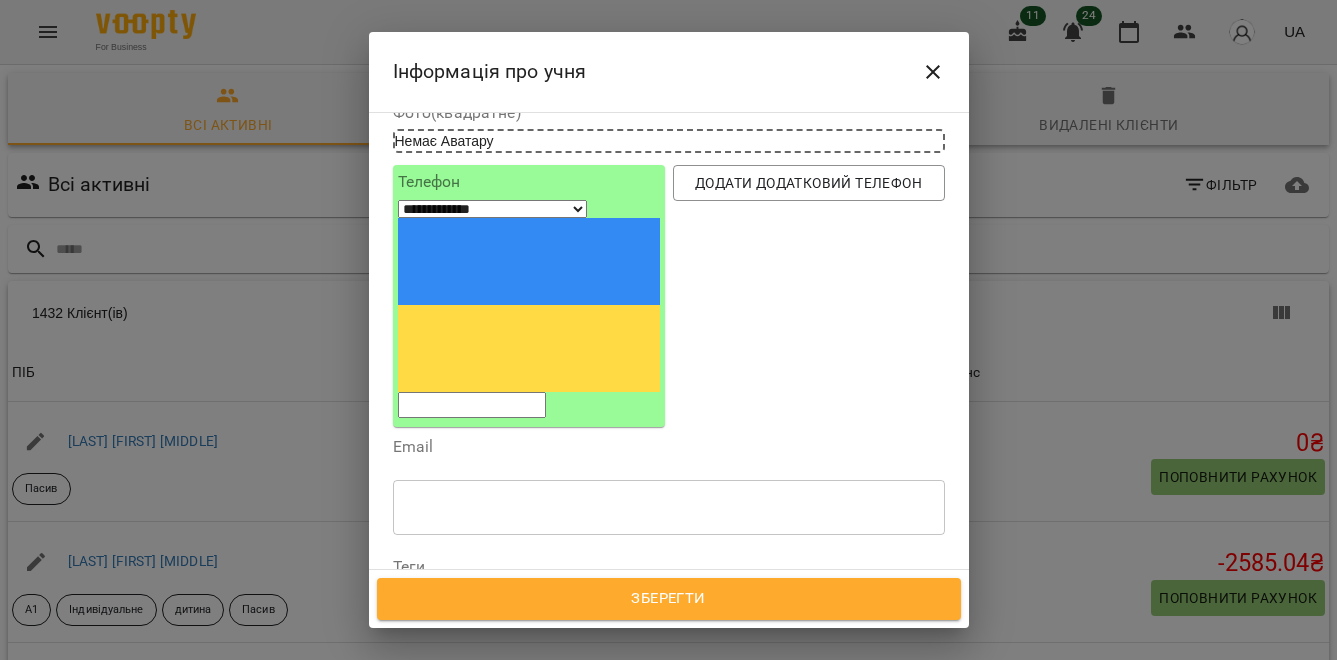 scroll, scrollTop: 160, scrollLeft: 0, axis: vertical 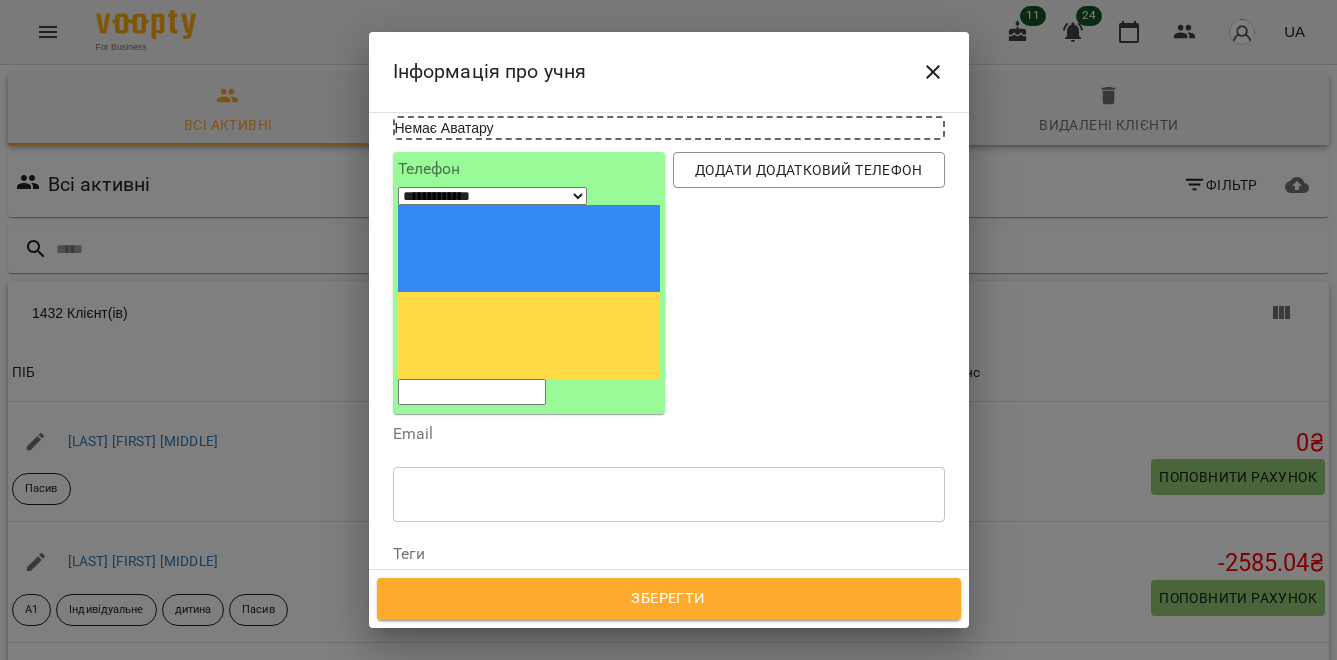 type on "**********" 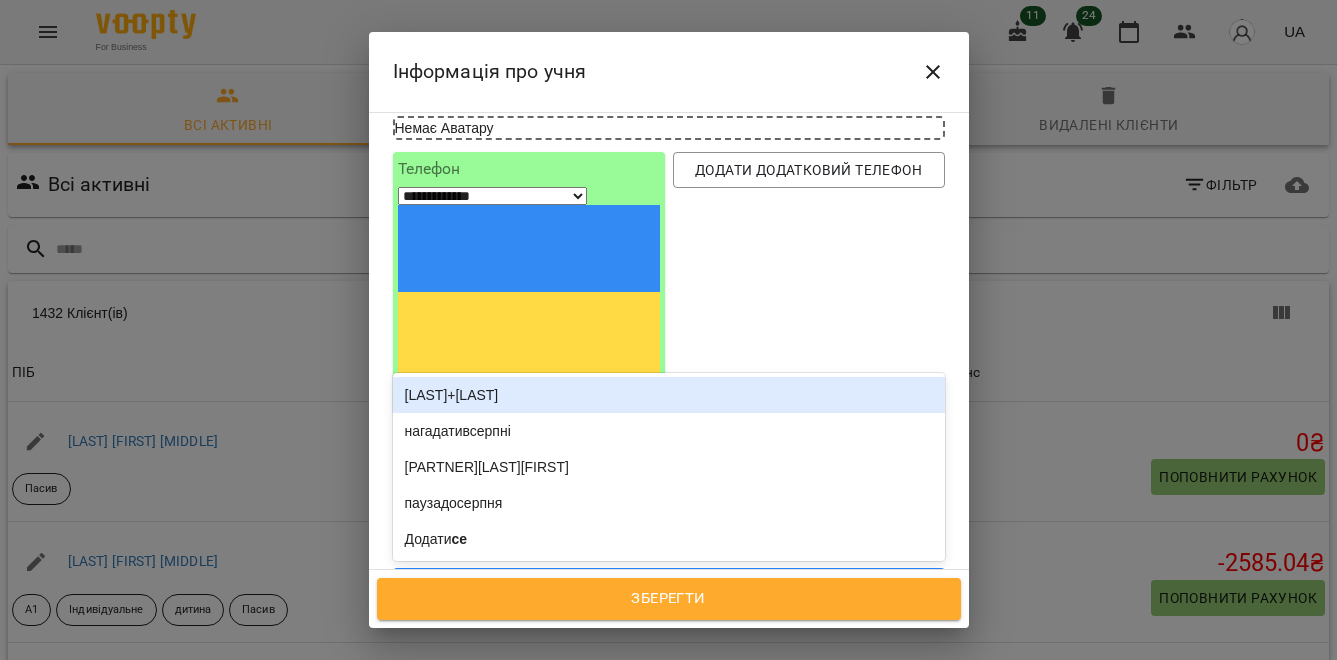 type on "***" 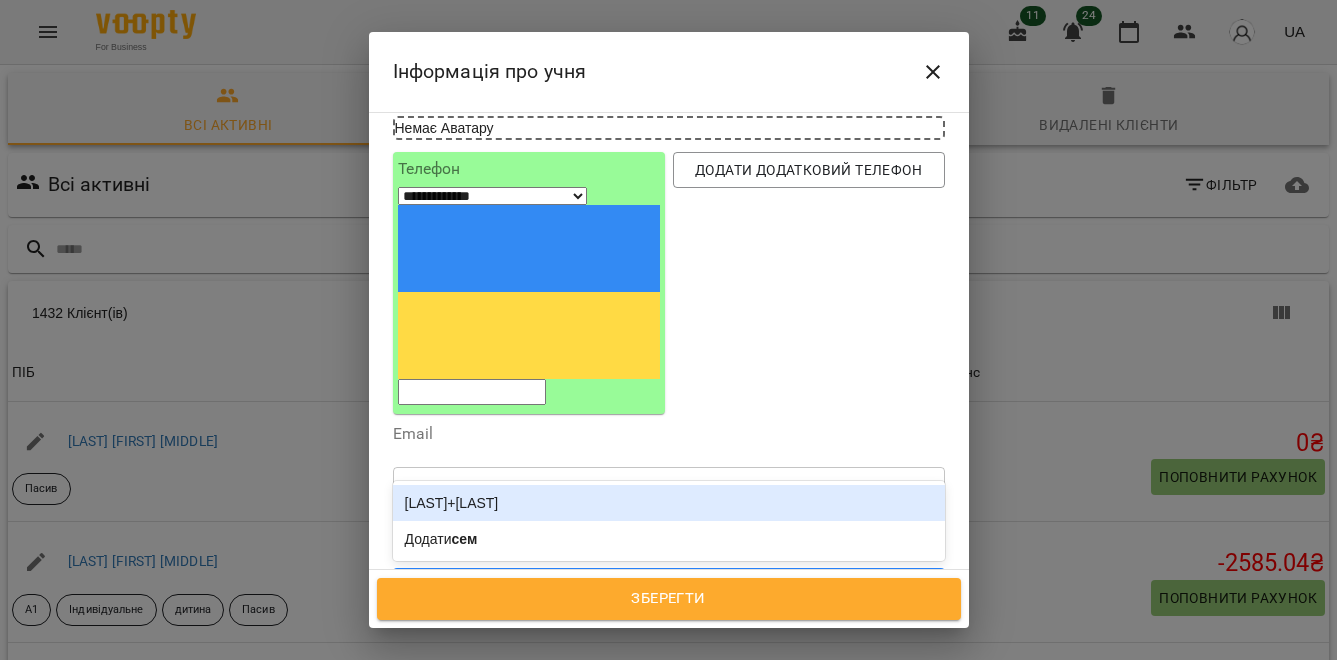 click on "Бондар+Семенюк" at bounding box center [669, 503] 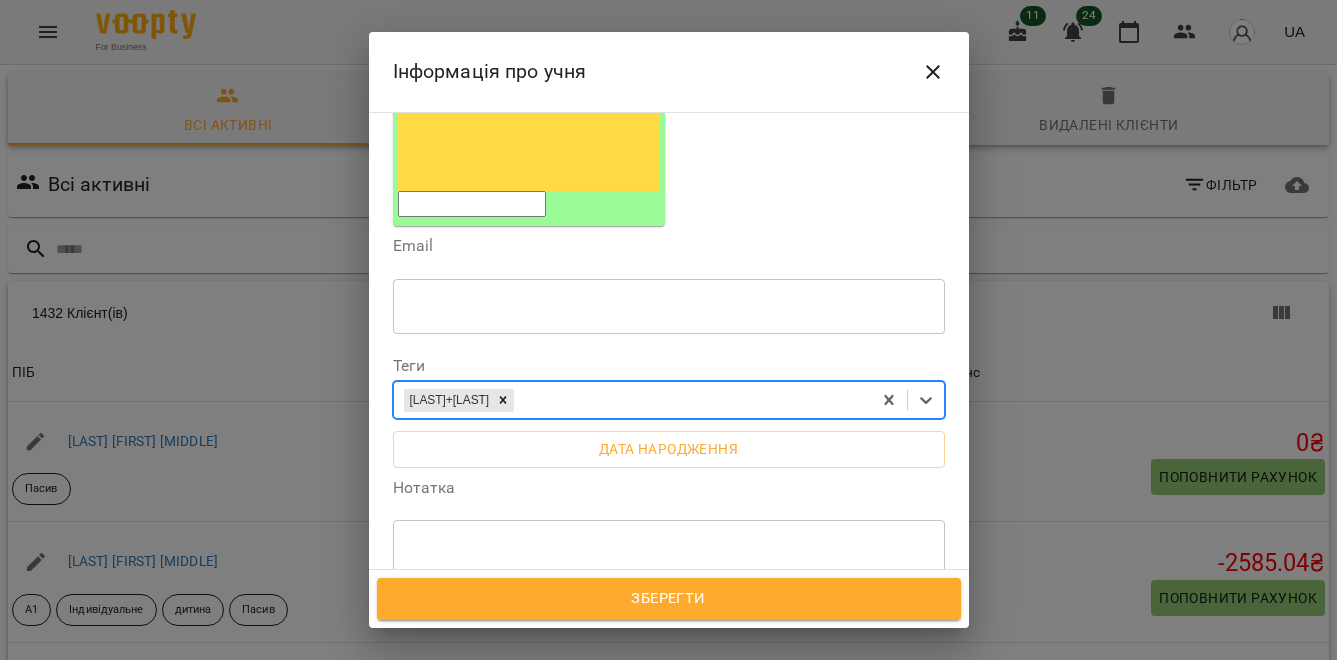scroll, scrollTop: 513, scrollLeft: 0, axis: vertical 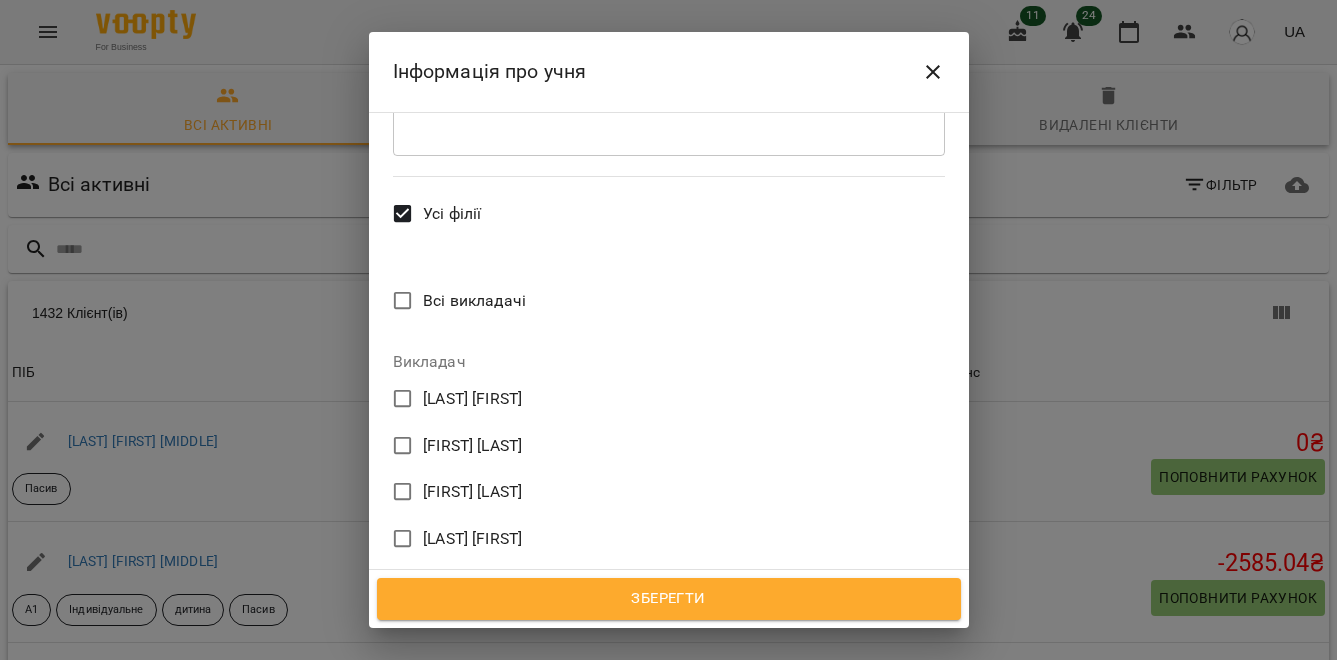 click on "[NAME] [LAST]" at bounding box center (472, 539) 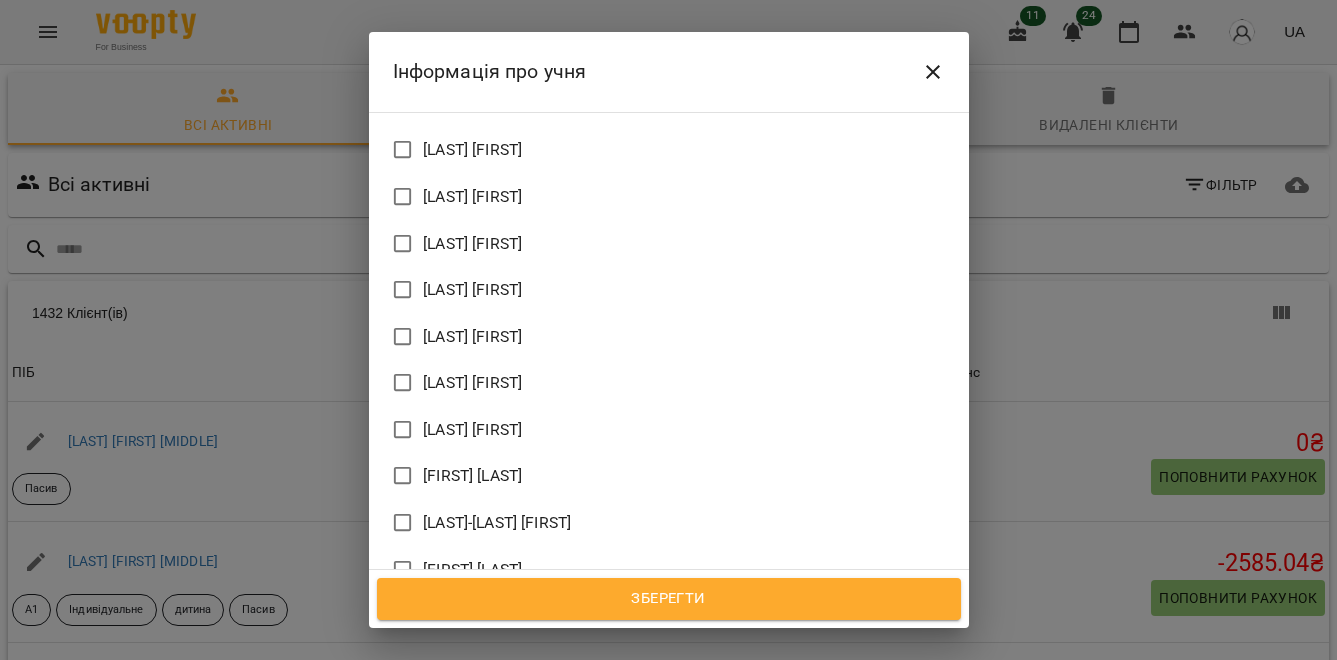 scroll, scrollTop: 2456, scrollLeft: 0, axis: vertical 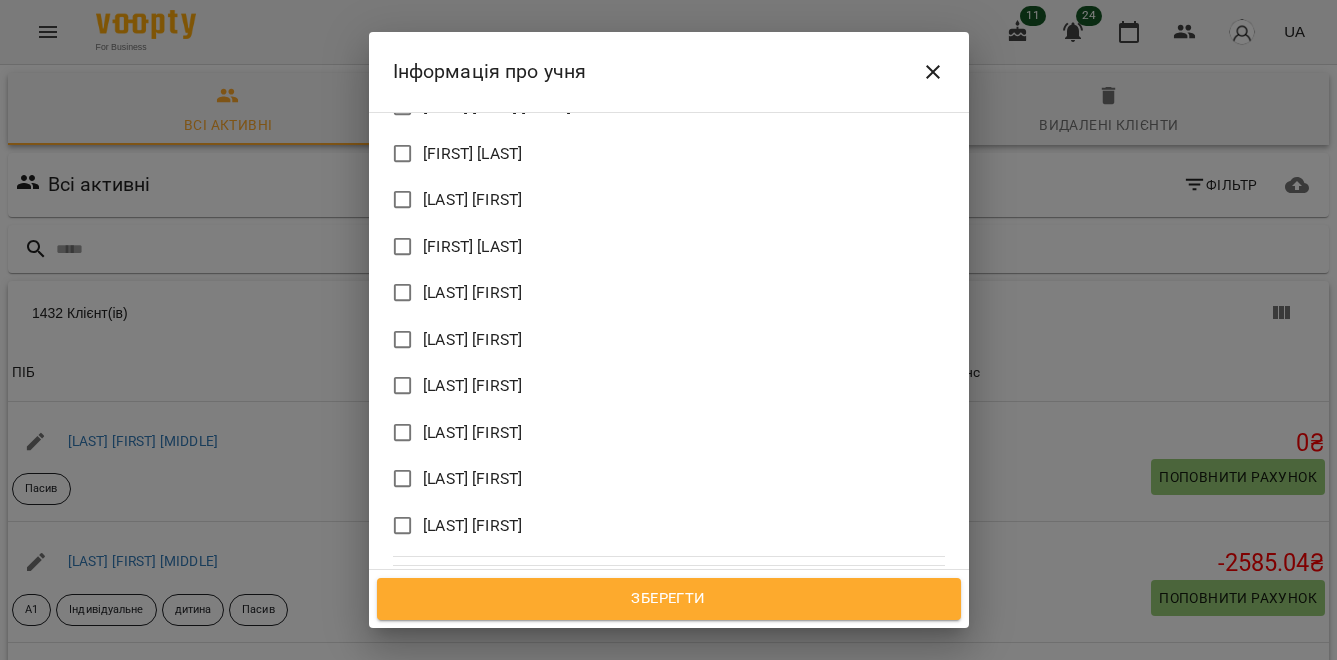 click on "Зберегти" at bounding box center [669, 599] 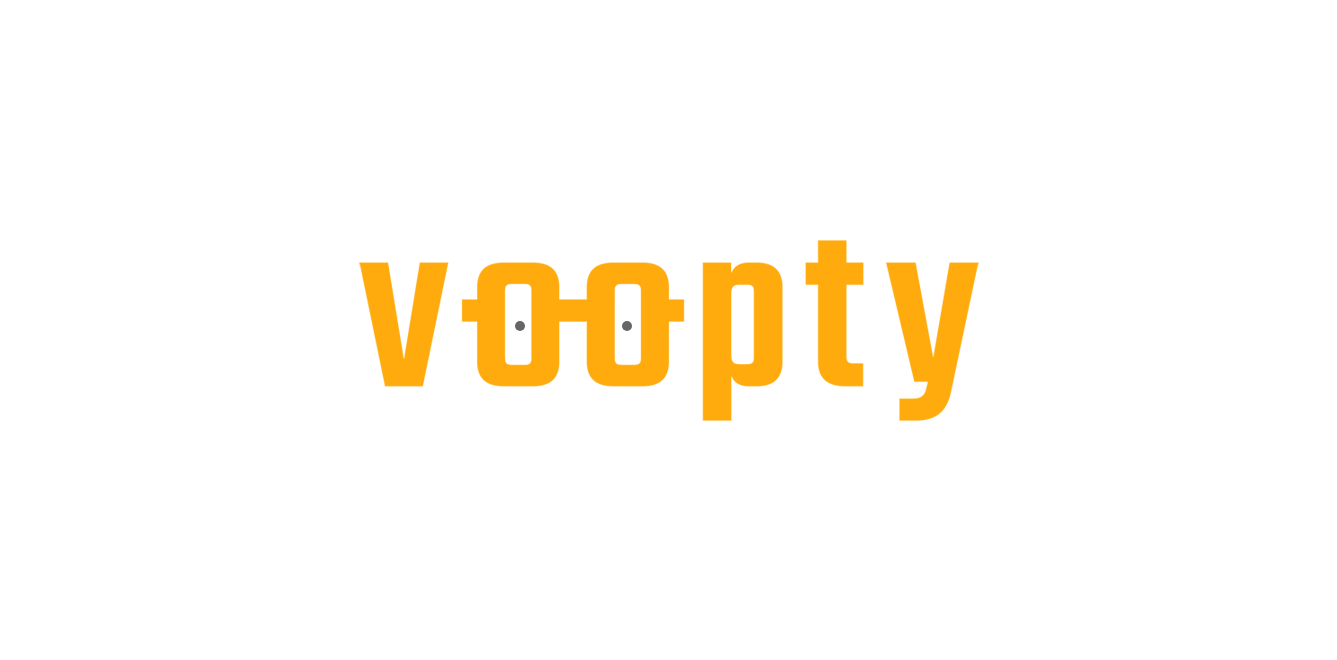 scroll, scrollTop: 0, scrollLeft: 0, axis: both 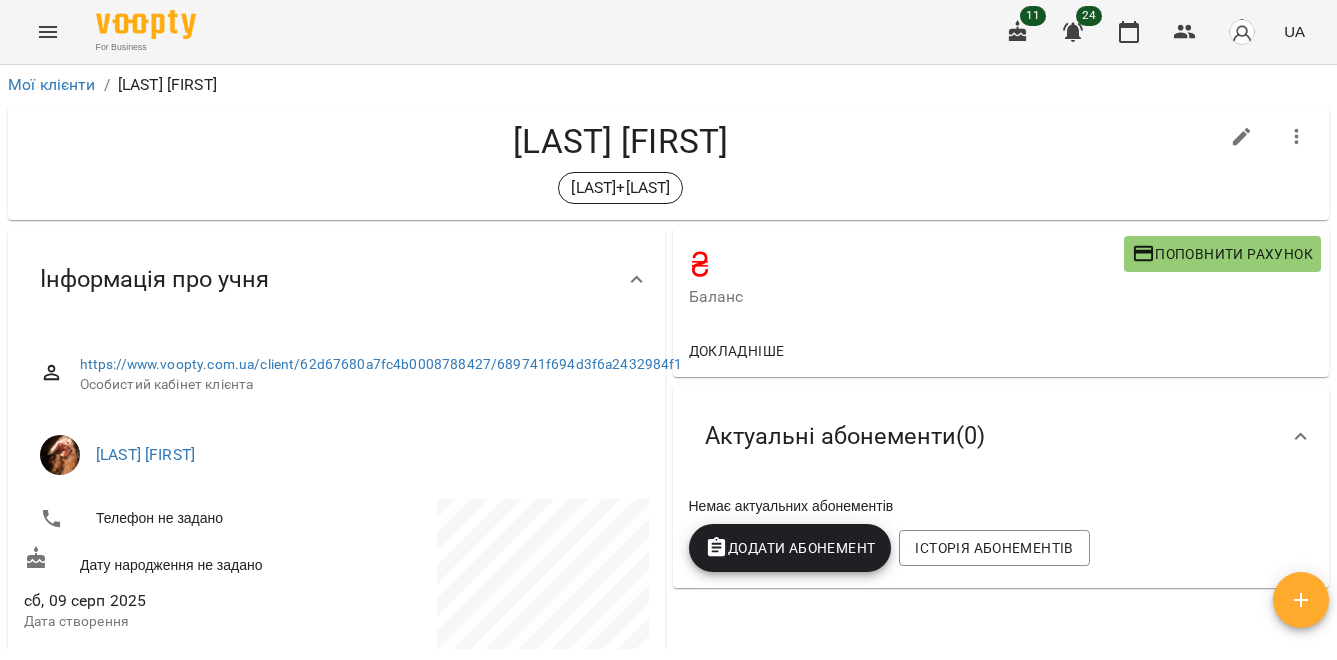 click on "Додати Абонемент" at bounding box center (790, 548) 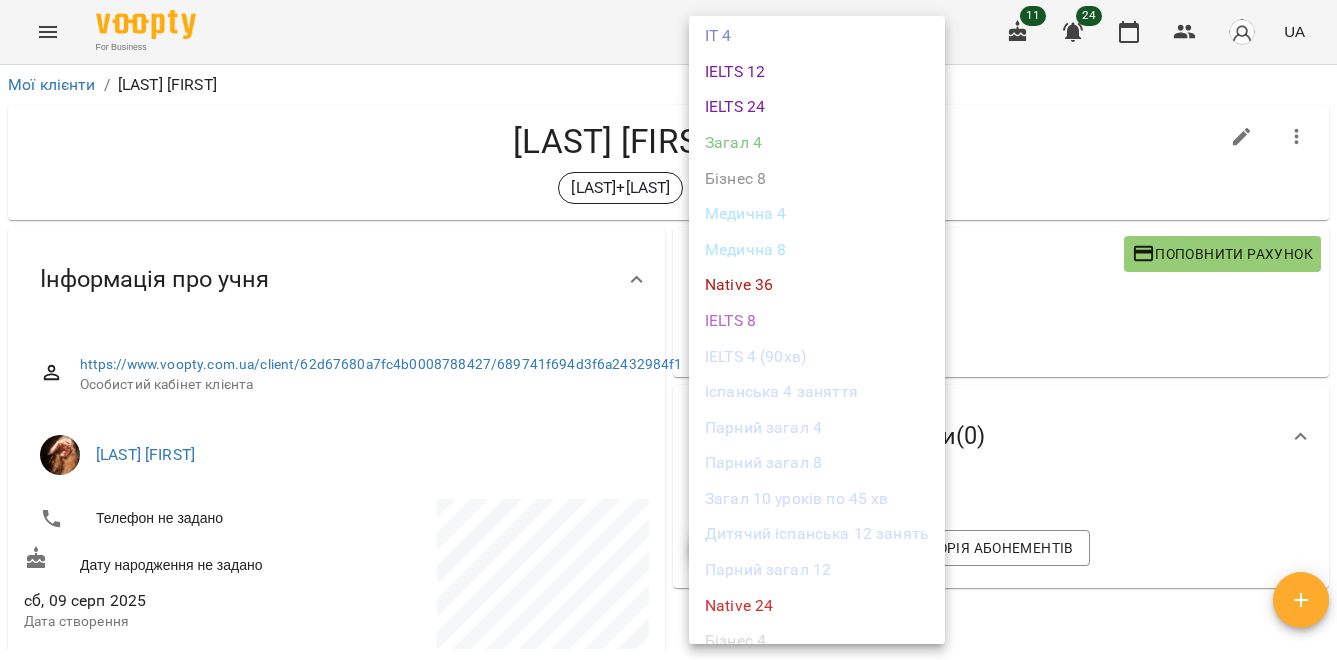 scroll, scrollTop: 1143, scrollLeft: 0, axis: vertical 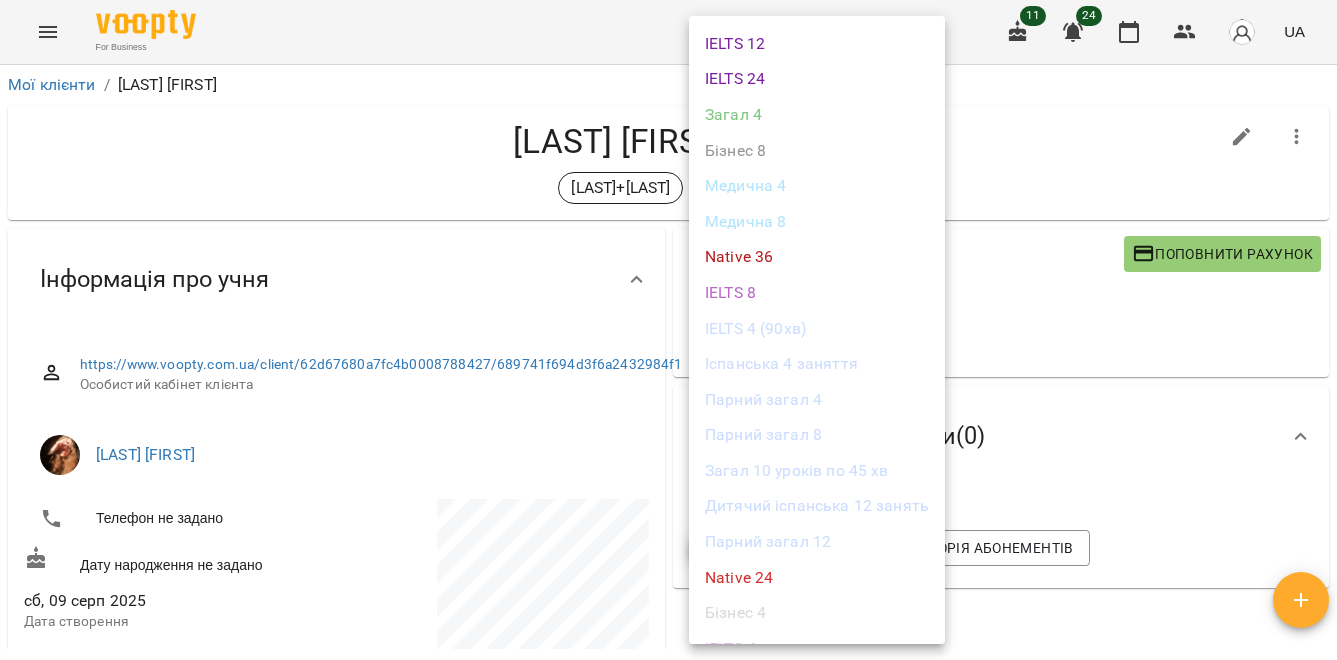 click on "Парний загал 4" at bounding box center [817, 400] 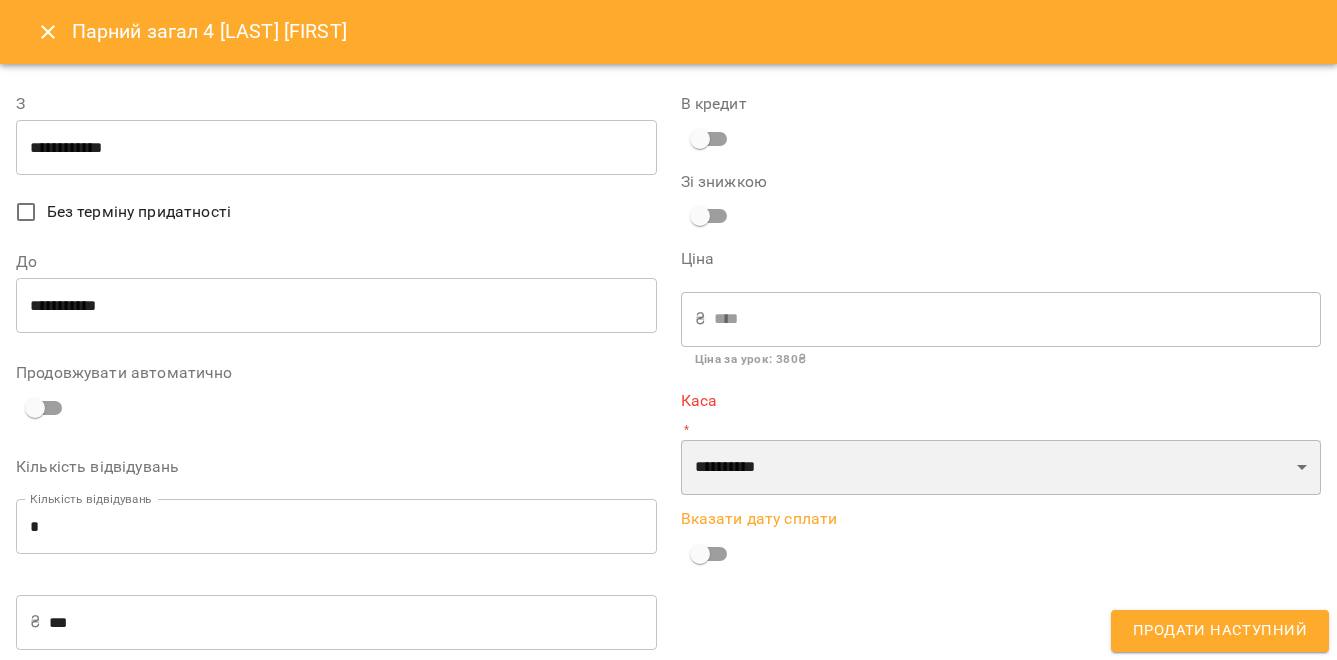 click on "**********" at bounding box center [1001, 468] 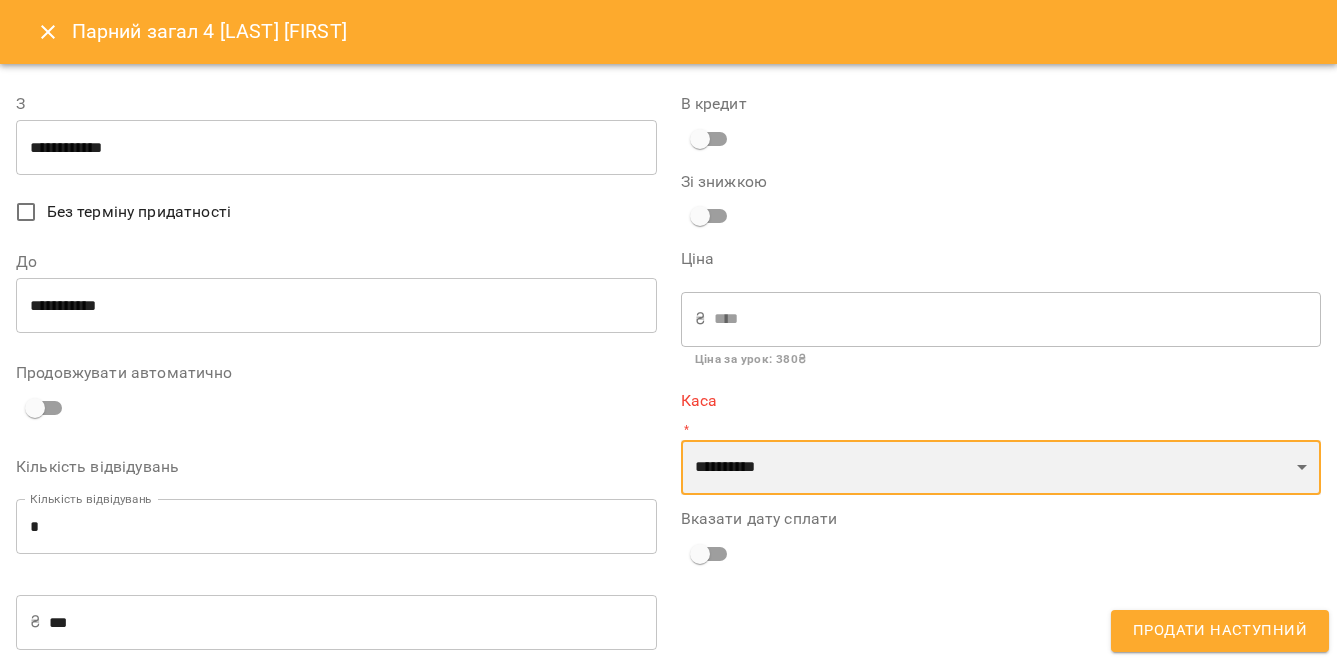select on "****" 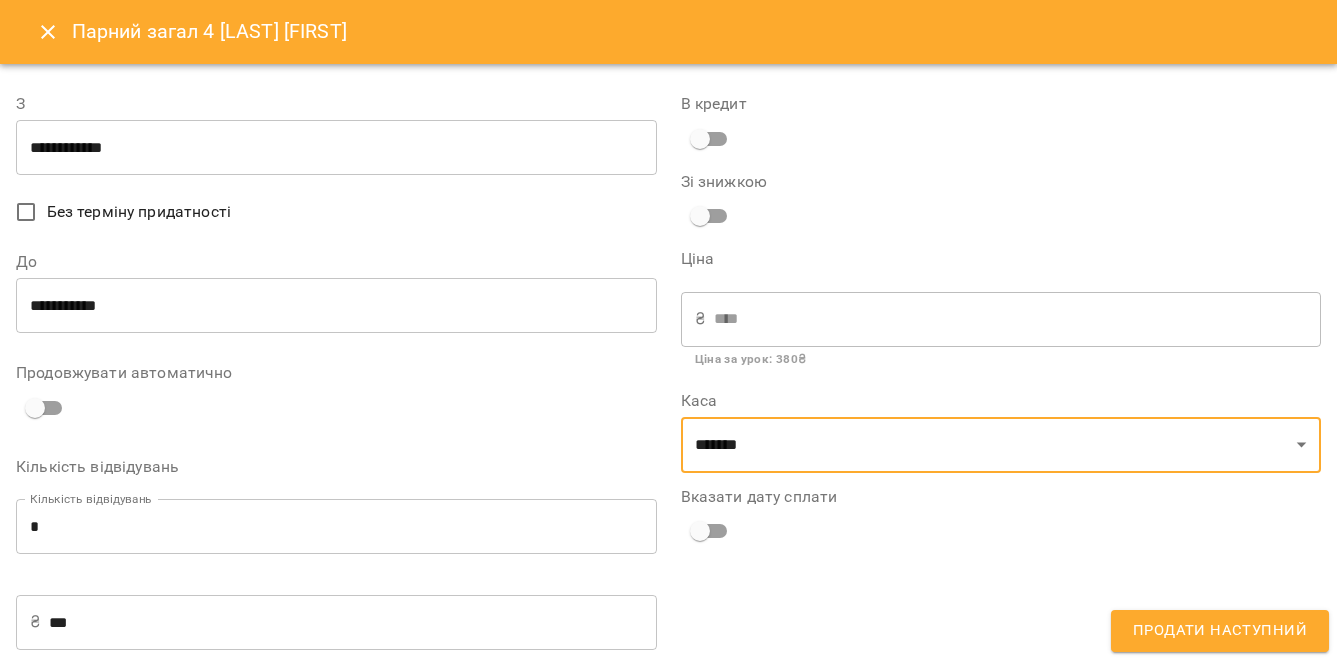 click on "**********" at bounding box center [1001, 427] 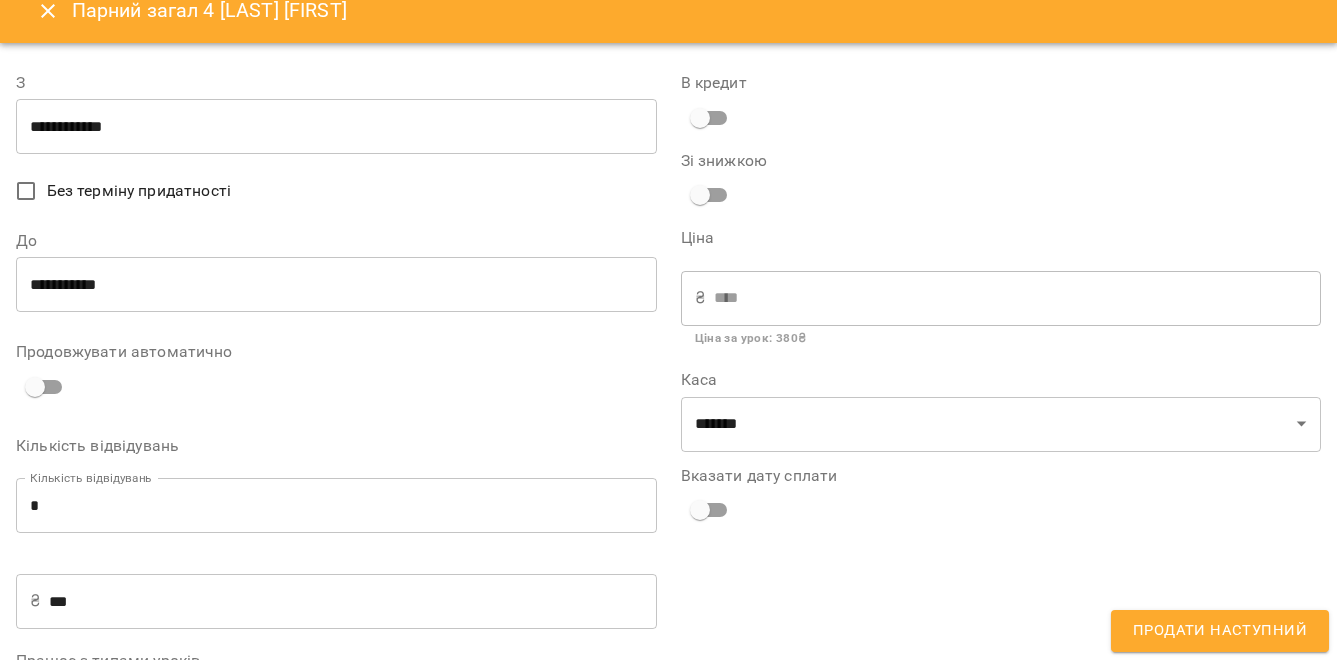 scroll, scrollTop: 131, scrollLeft: 0, axis: vertical 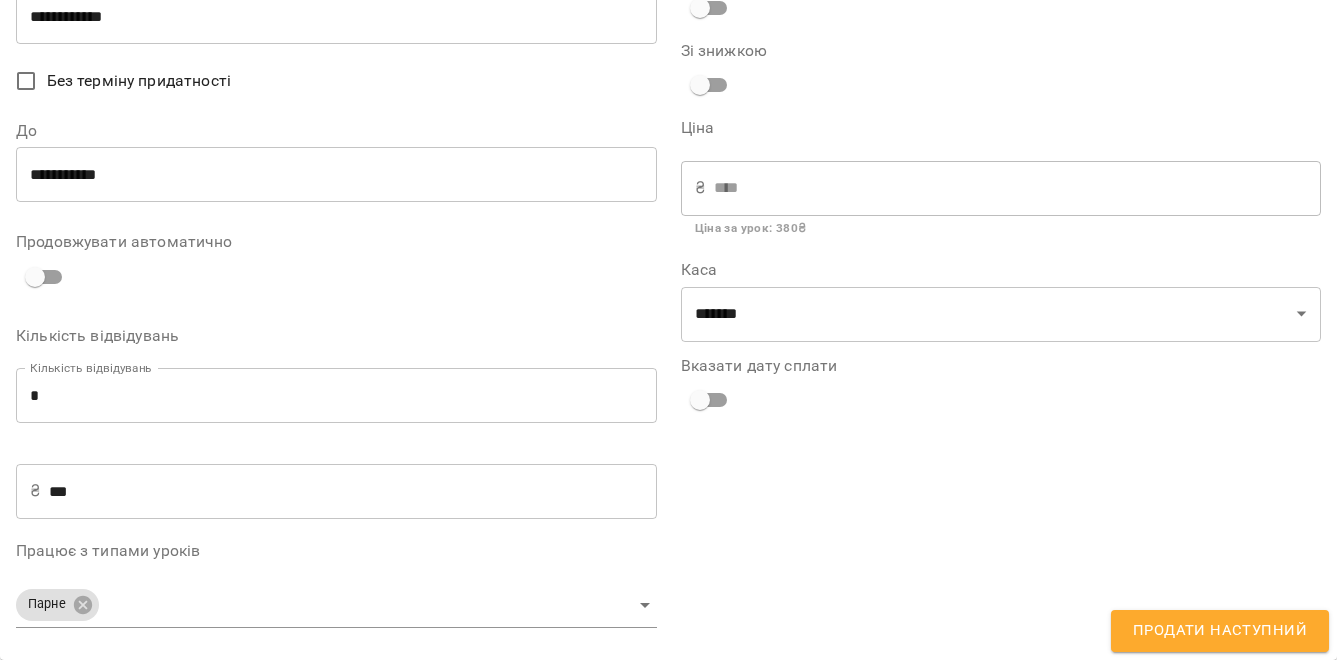 click on "Продати наступний" at bounding box center (1220, 631) 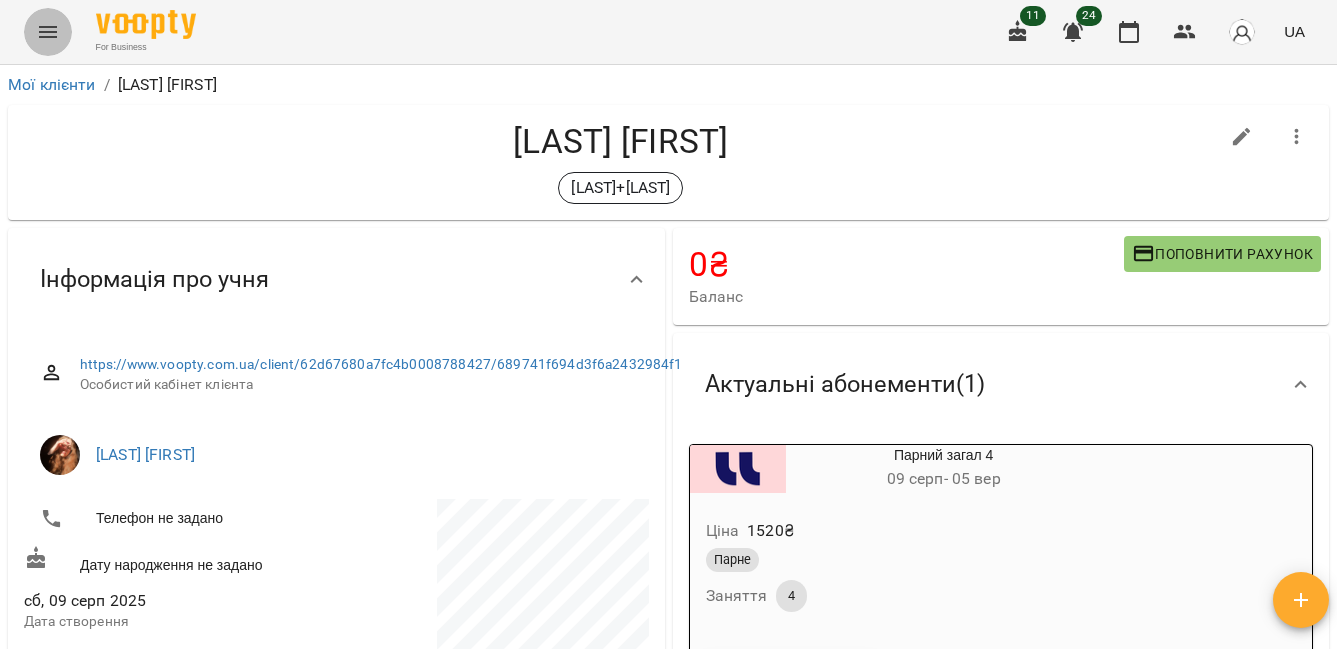 click 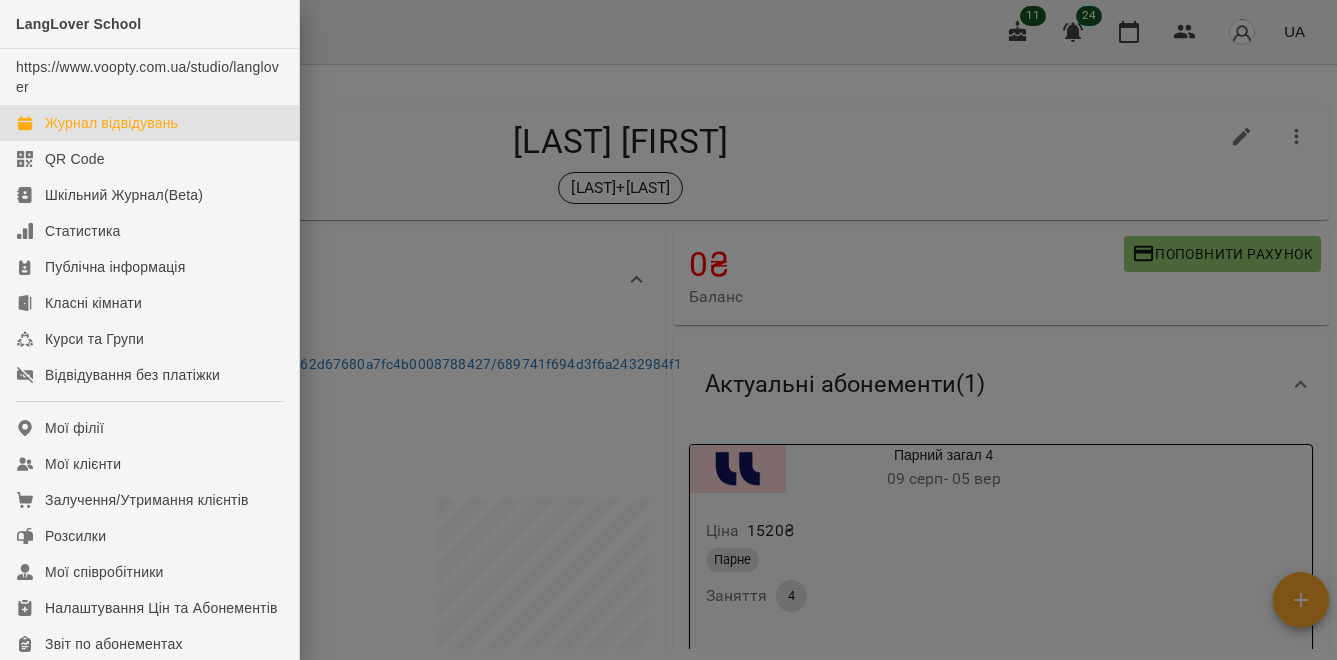 click on "Журнал відвідувань" at bounding box center [111, 123] 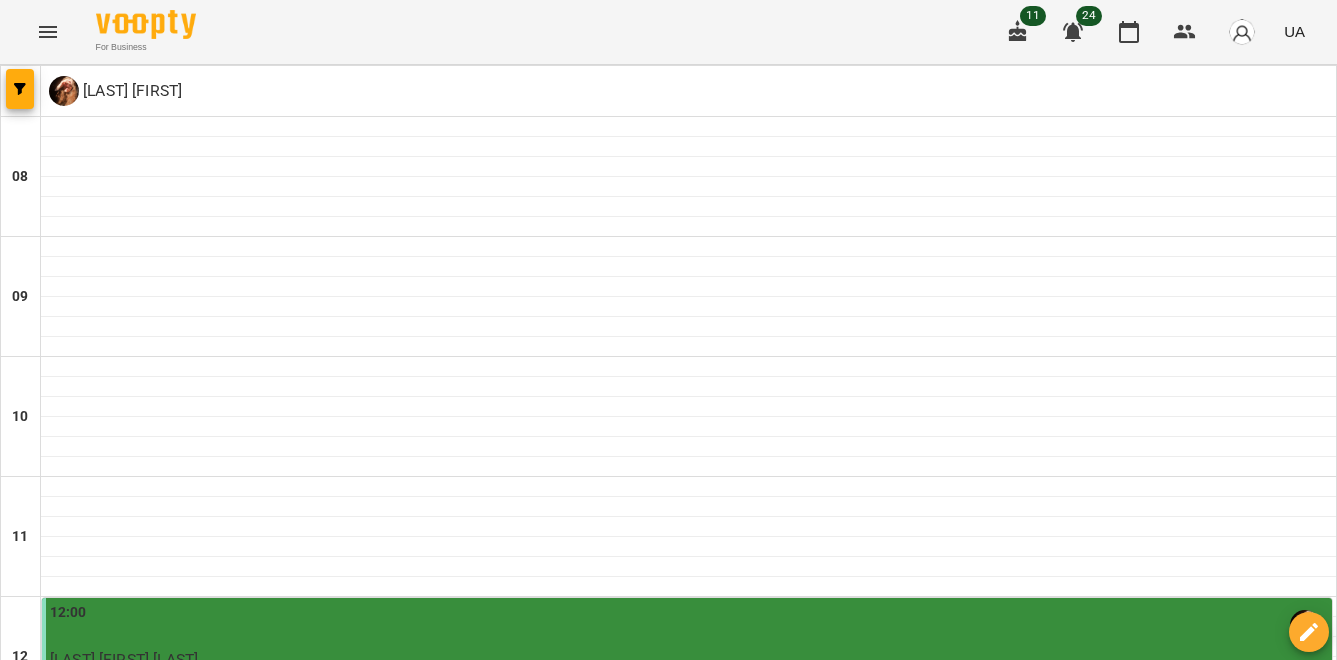 scroll, scrollTop: 253, scrollLeft: 0, axis: vertical 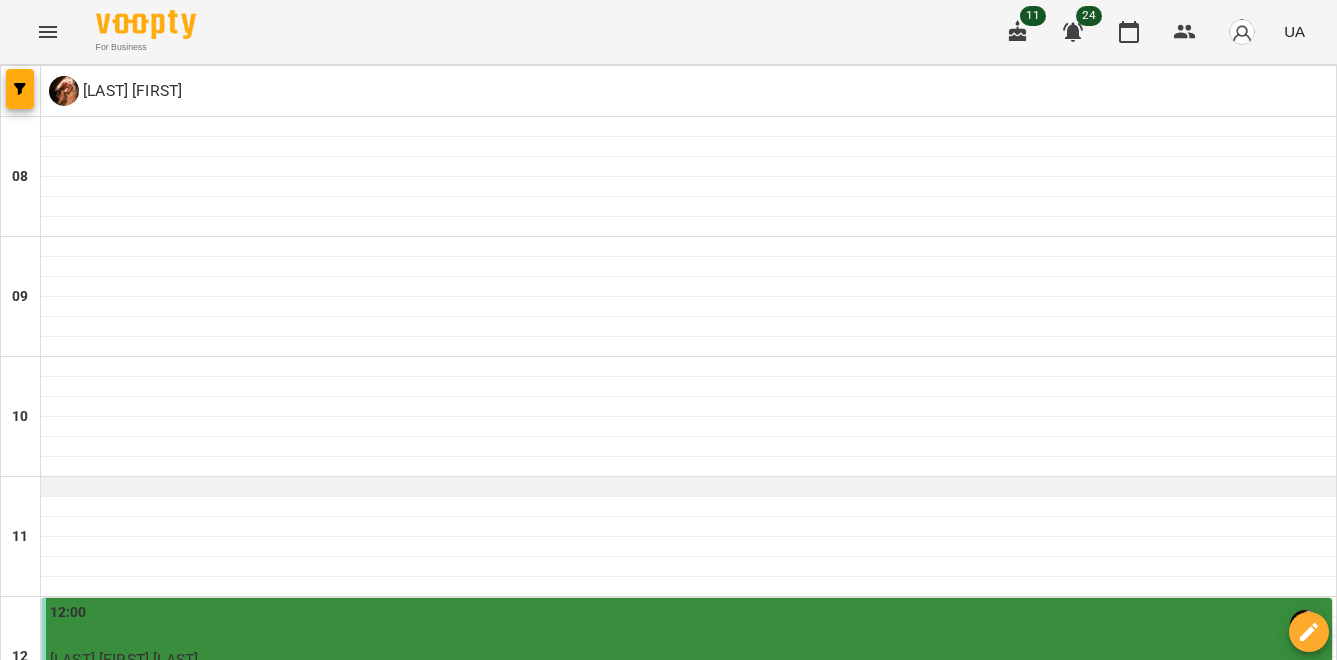 click at bounding box center [688, 487] 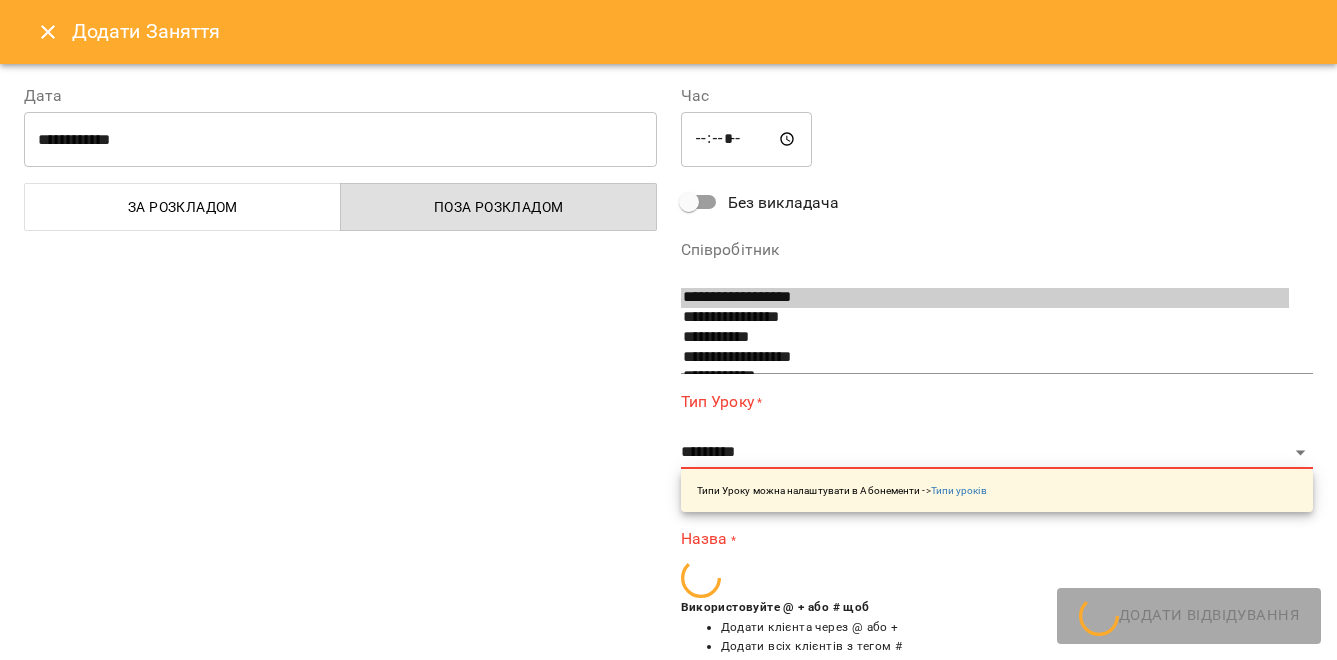 scroll, scrollTop: 52, scrollLeft: 0, axis: vertical 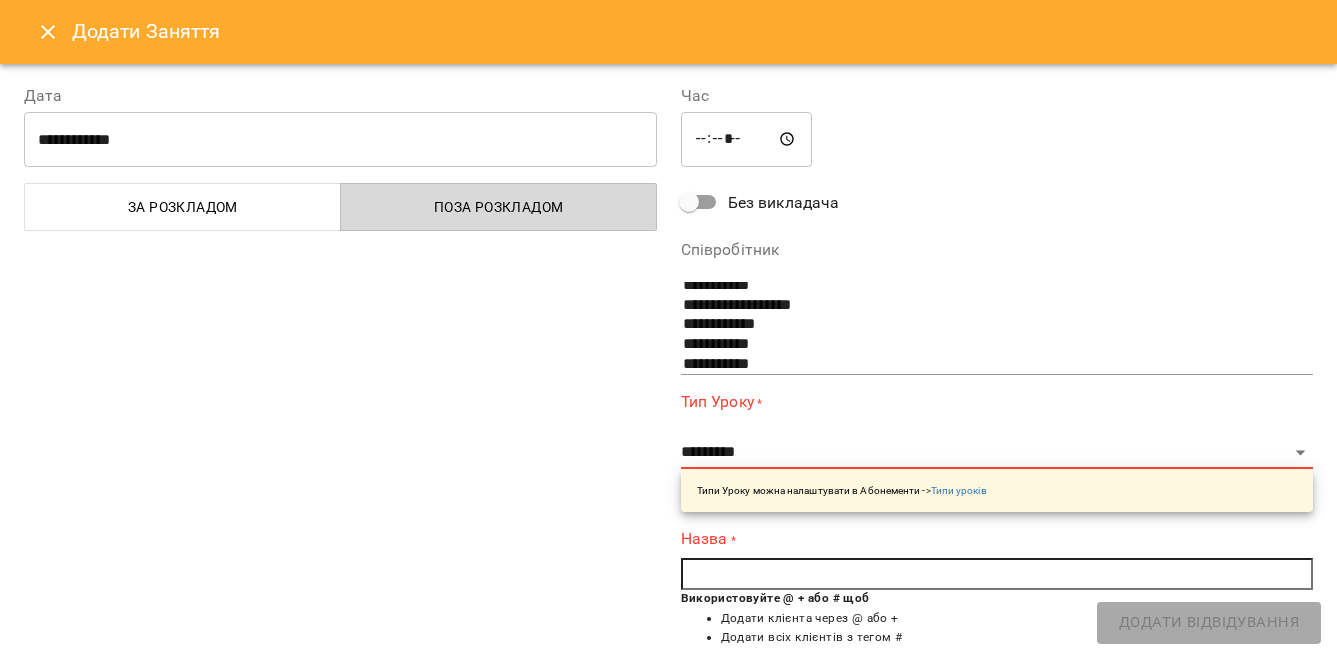click on "Поза розкладом" at bounding box center [499, 207] 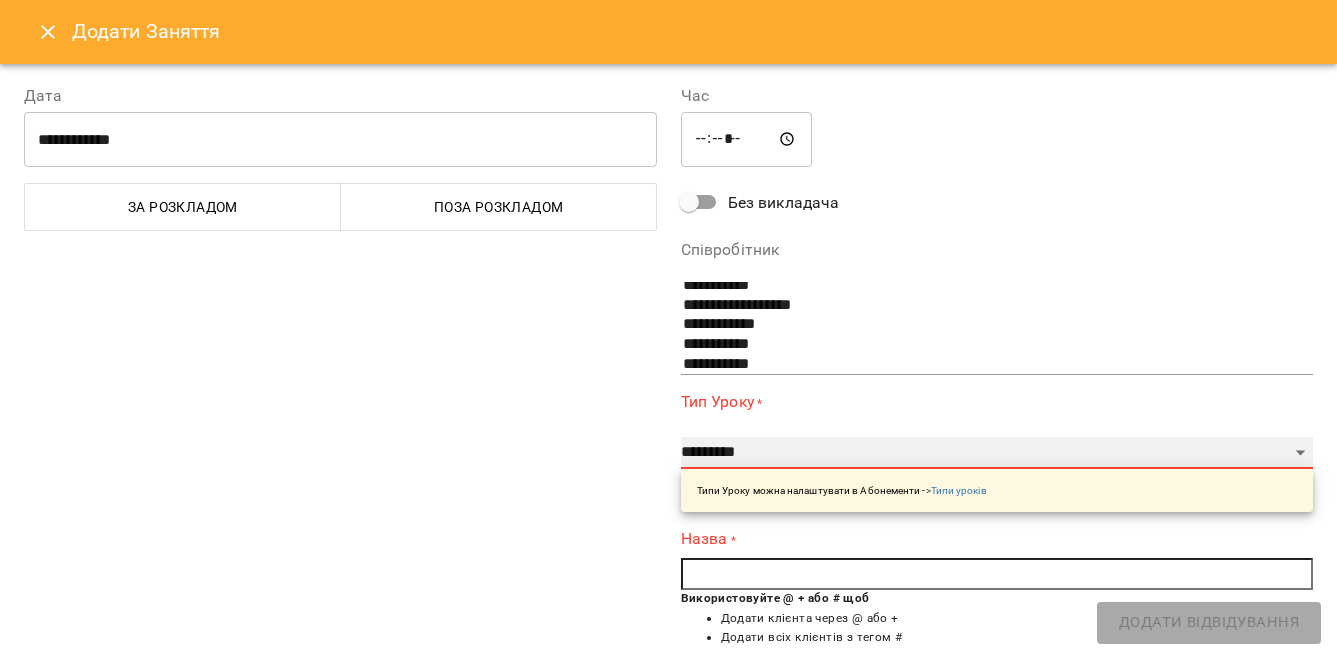 click on "**********" at bounding box center (997, 453) 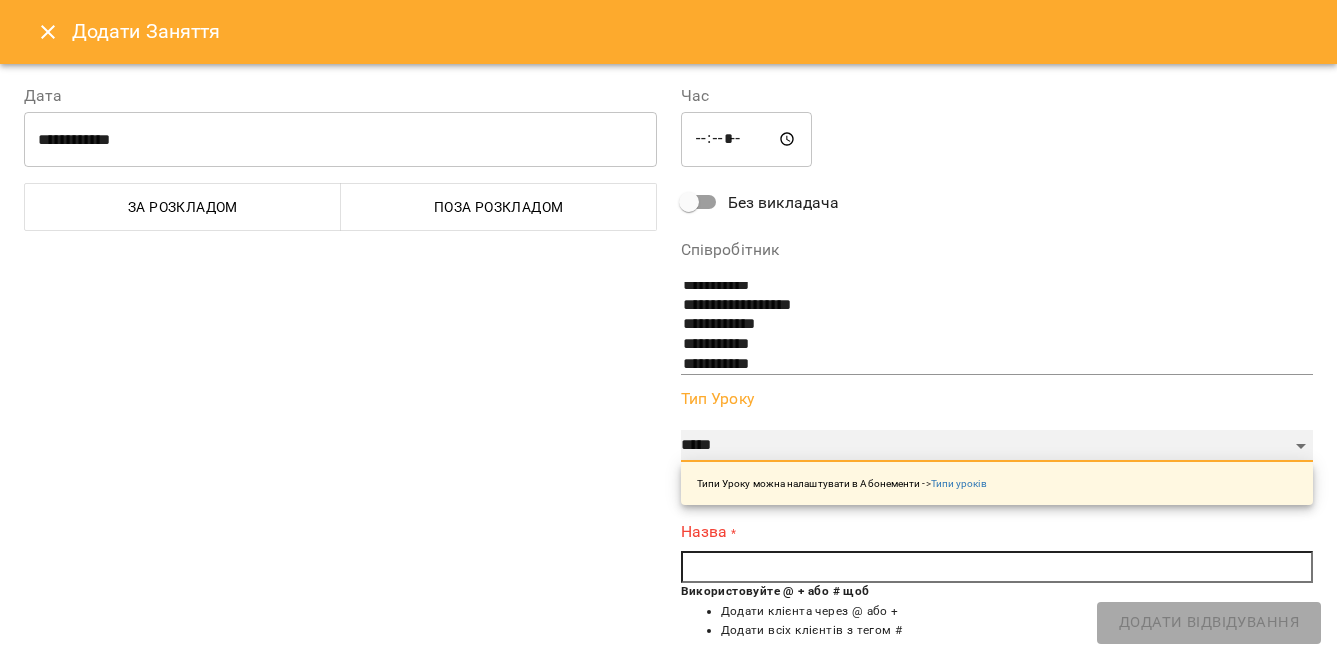 scroll, scrollTop: 53, scrollLeft: 0, axis: vertical 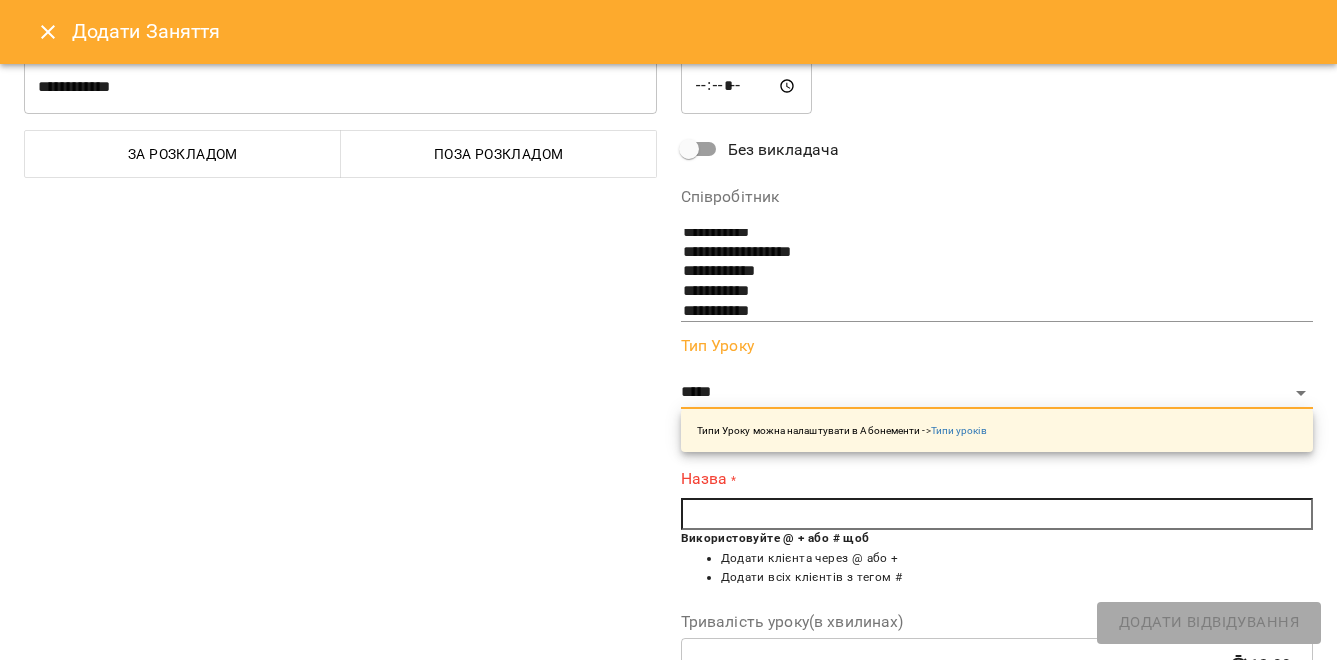 click at bounding box center (997, 514) 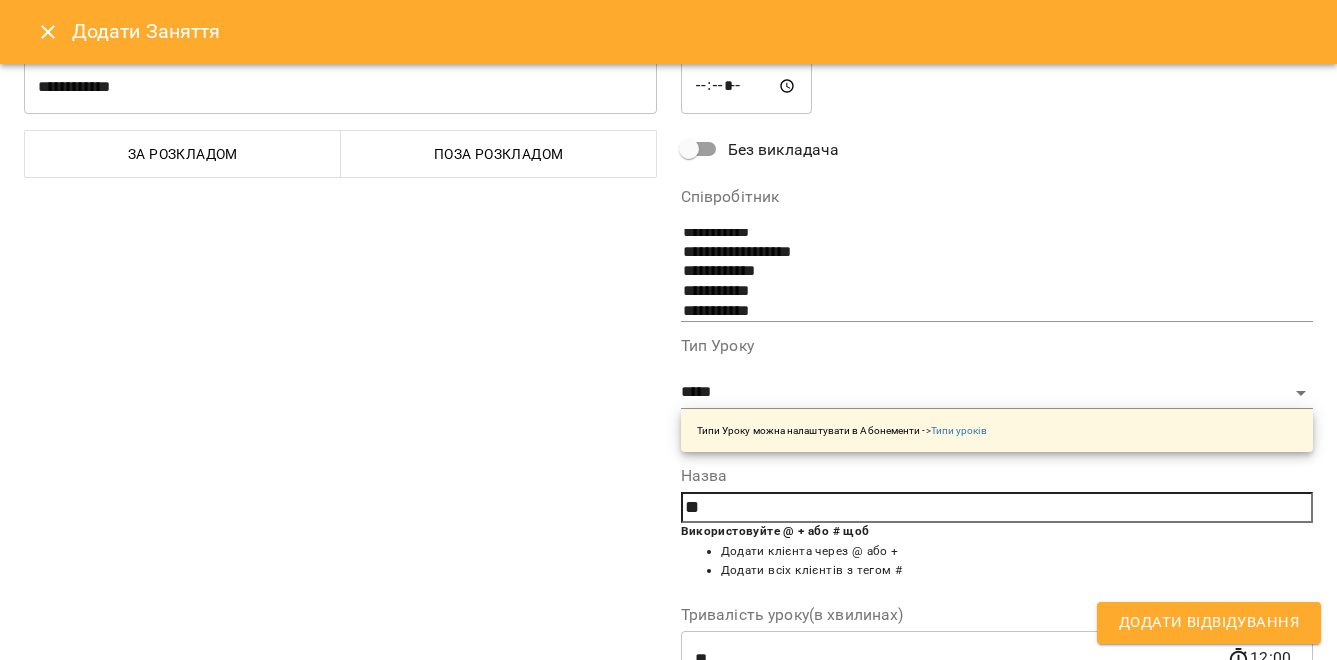 type on "*" 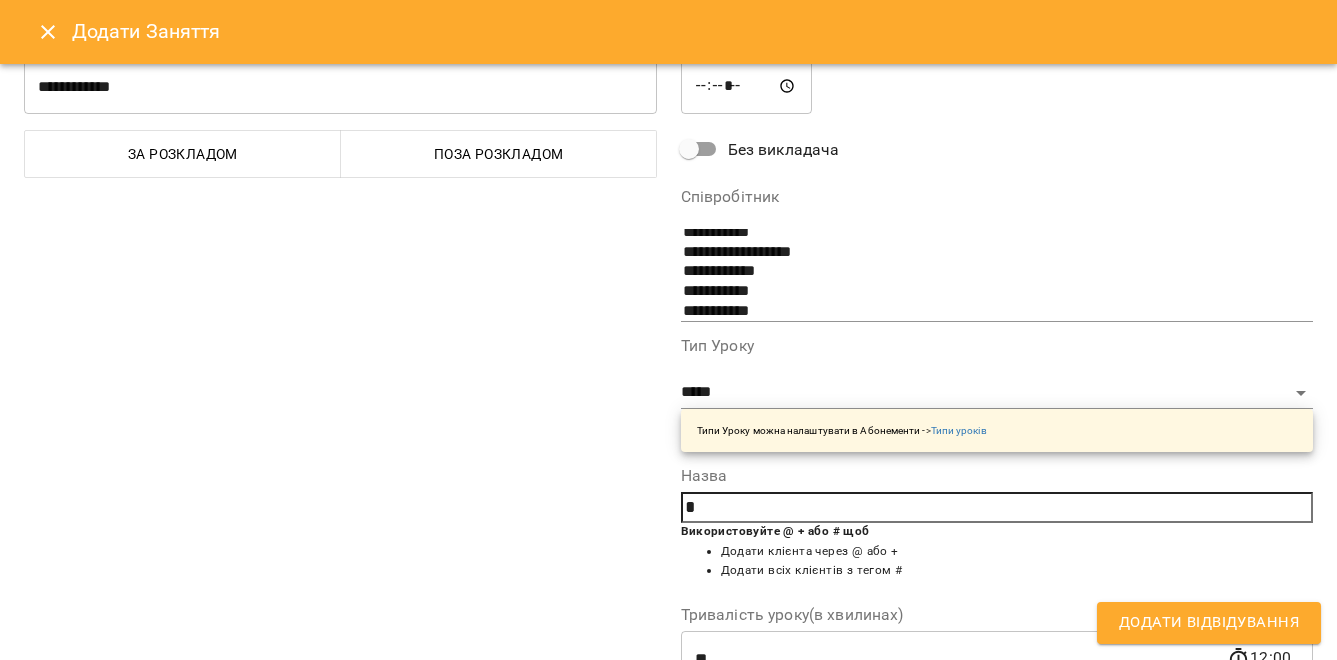type 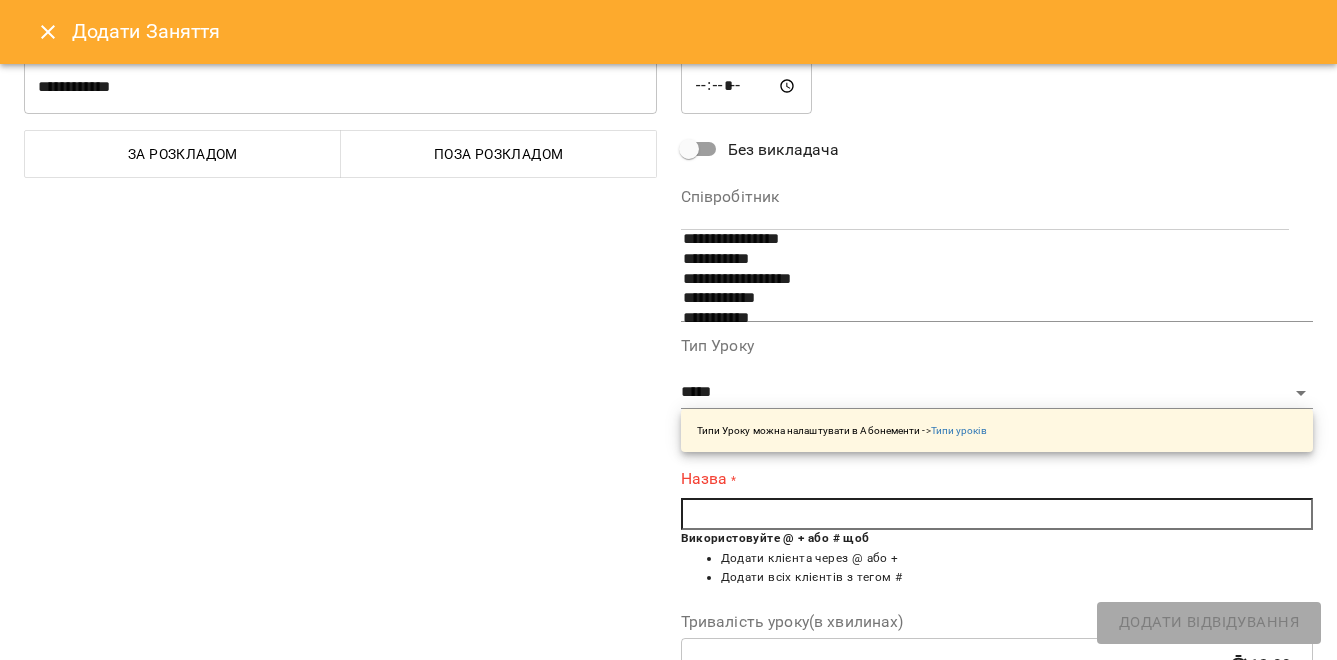 scroll, scrollTop: 0, scrollLeft: 0, axis: both 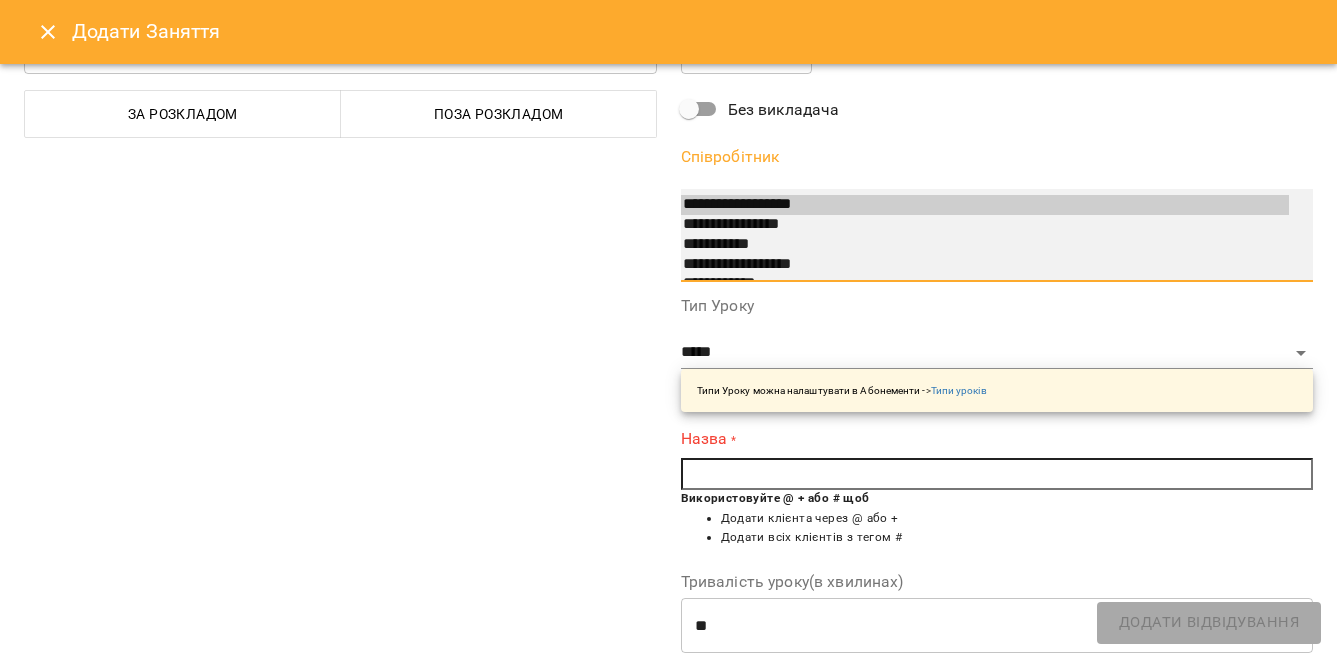 select on "**********" 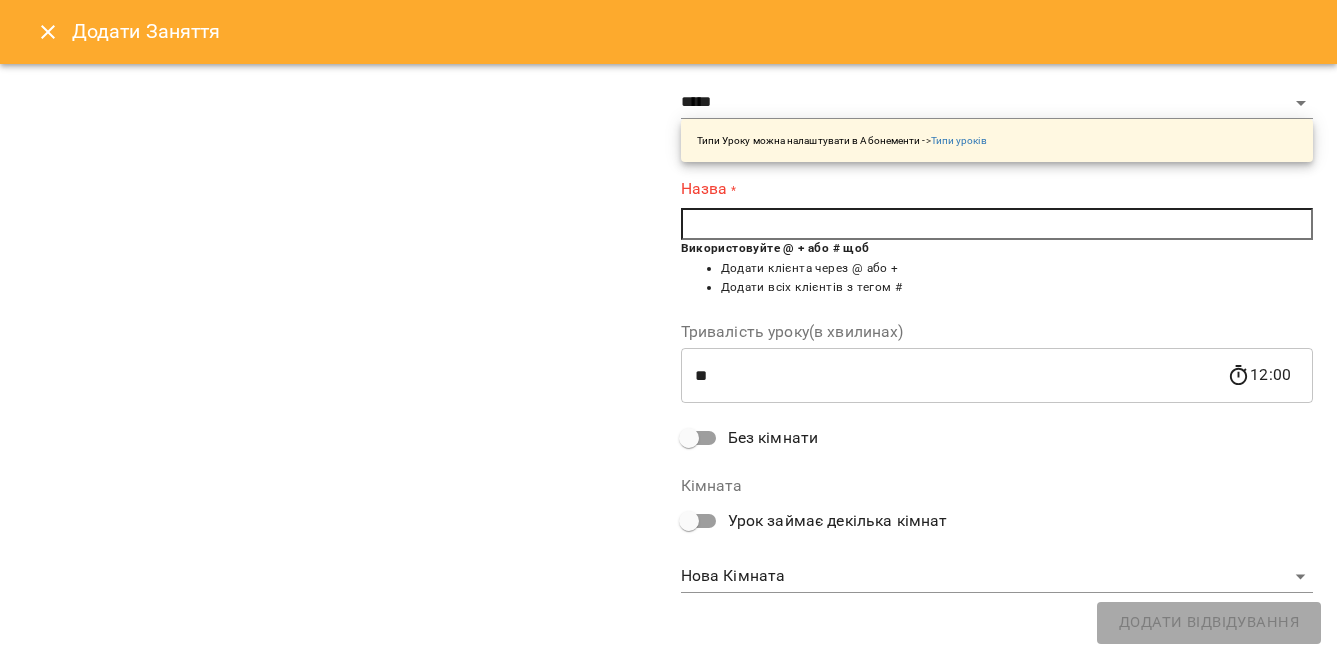 scroll, scrollTop: 240, scrollLeft: 0, axis: vertical 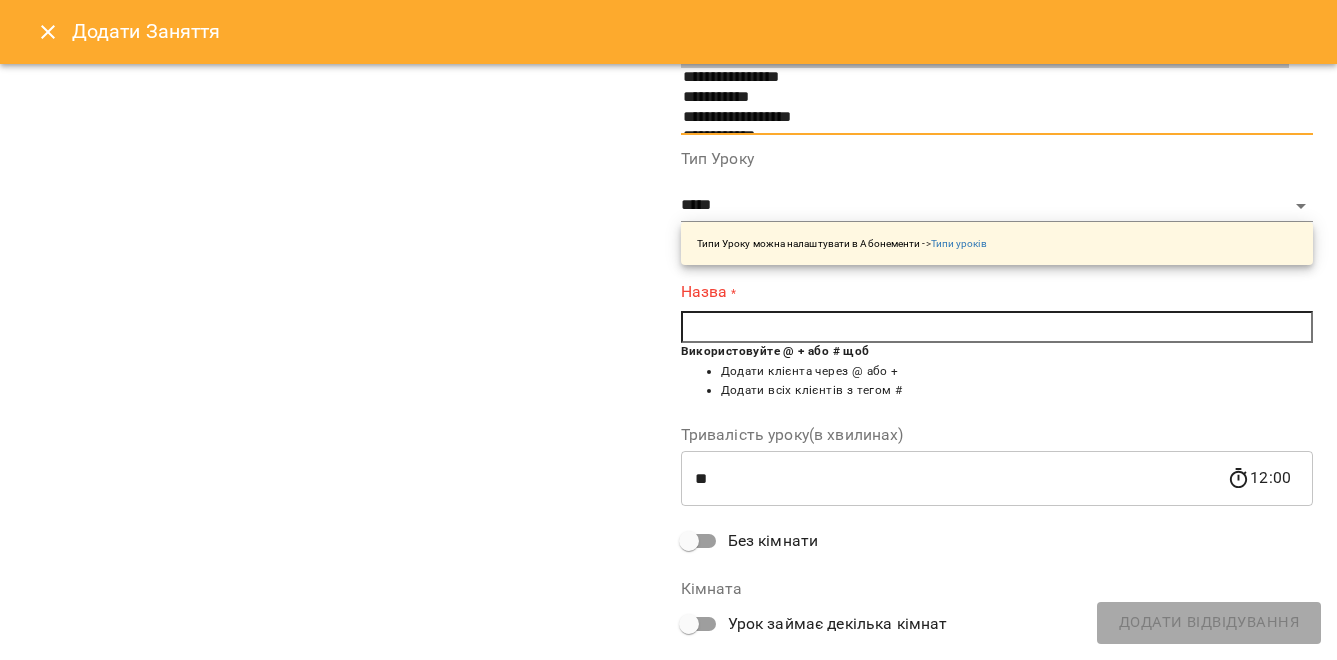 click at bounding box center [997, 327] 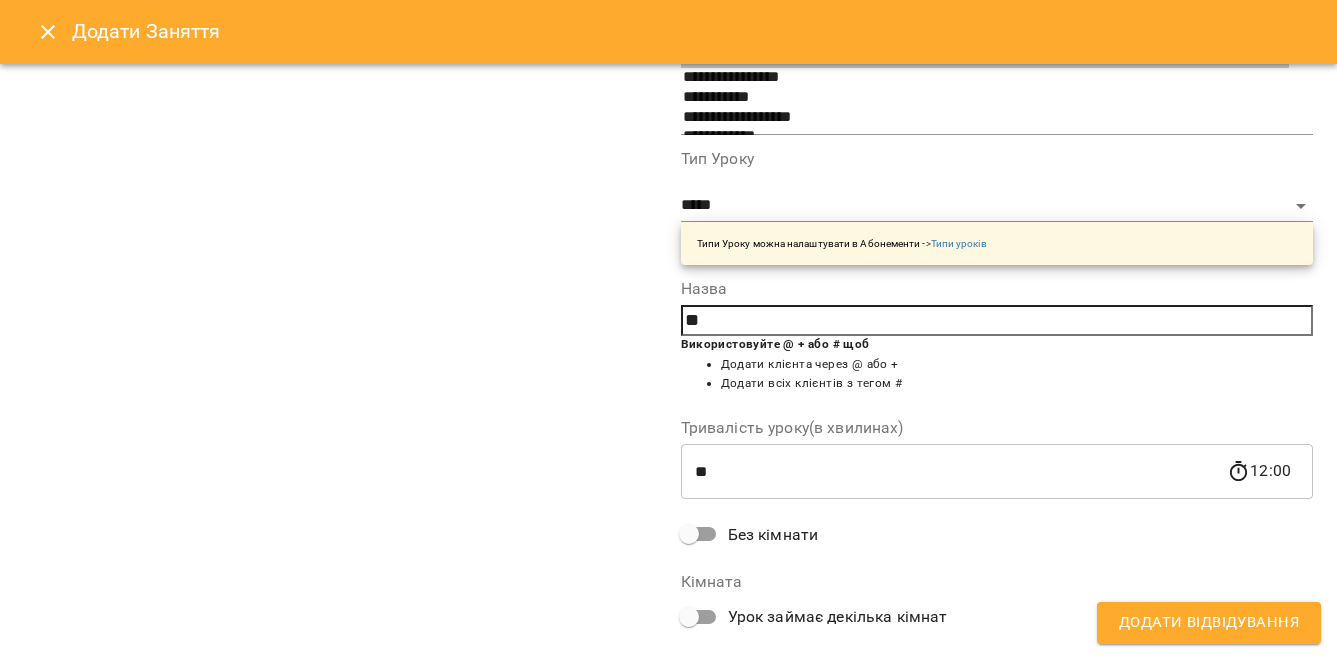 type on "*" 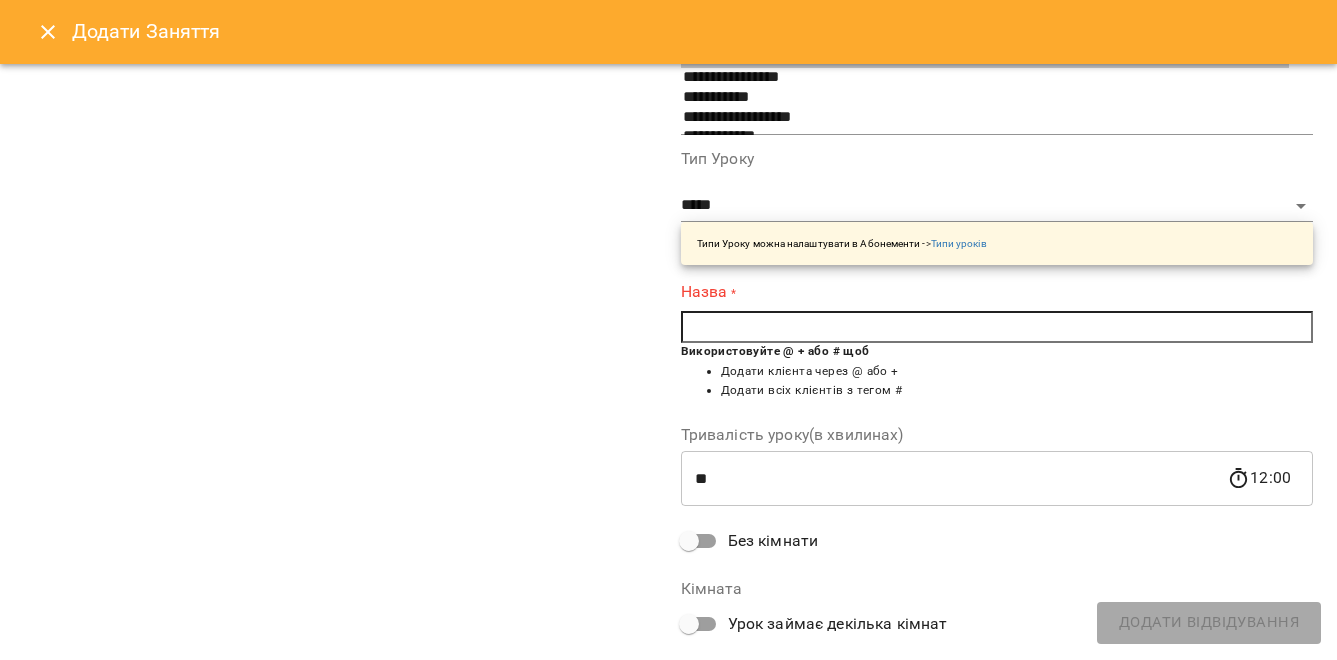 type on "*" 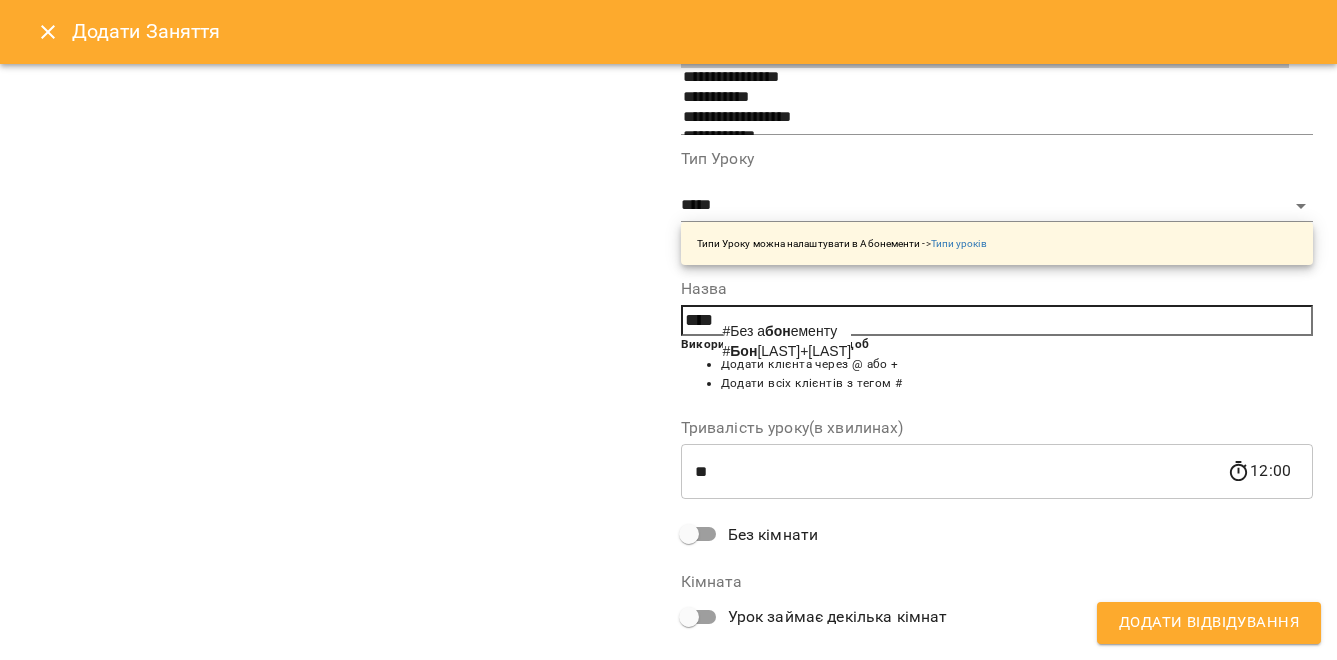 click on "Бон" at bounding box center [743, 351] 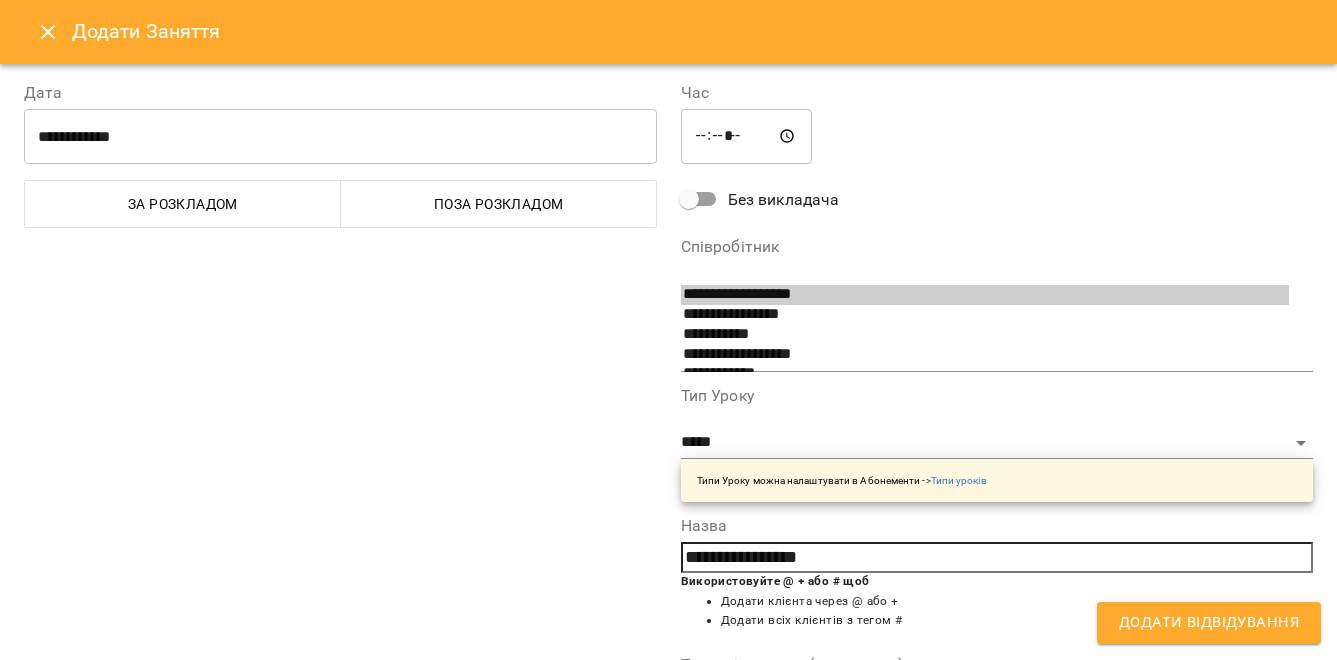 scroll, scrollTop: 0, scrollLeft: 0, axis: both 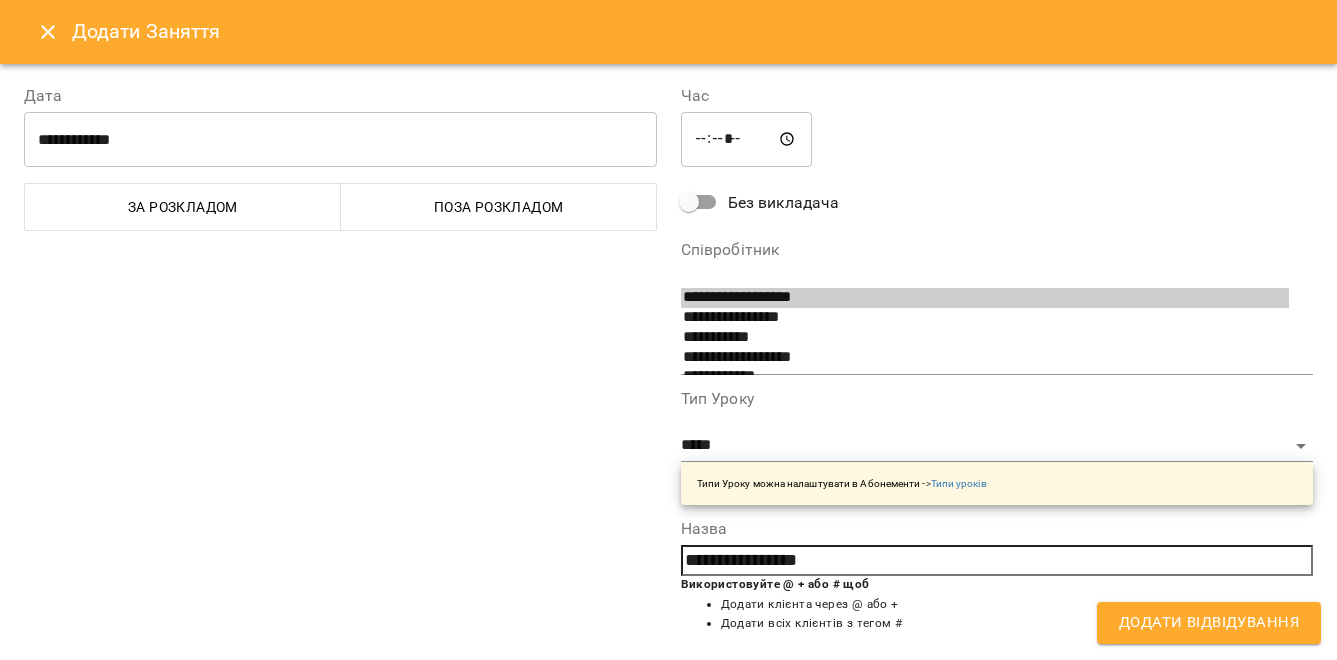 click on "Додати Відвідування" at bounding box center [1209, 623] 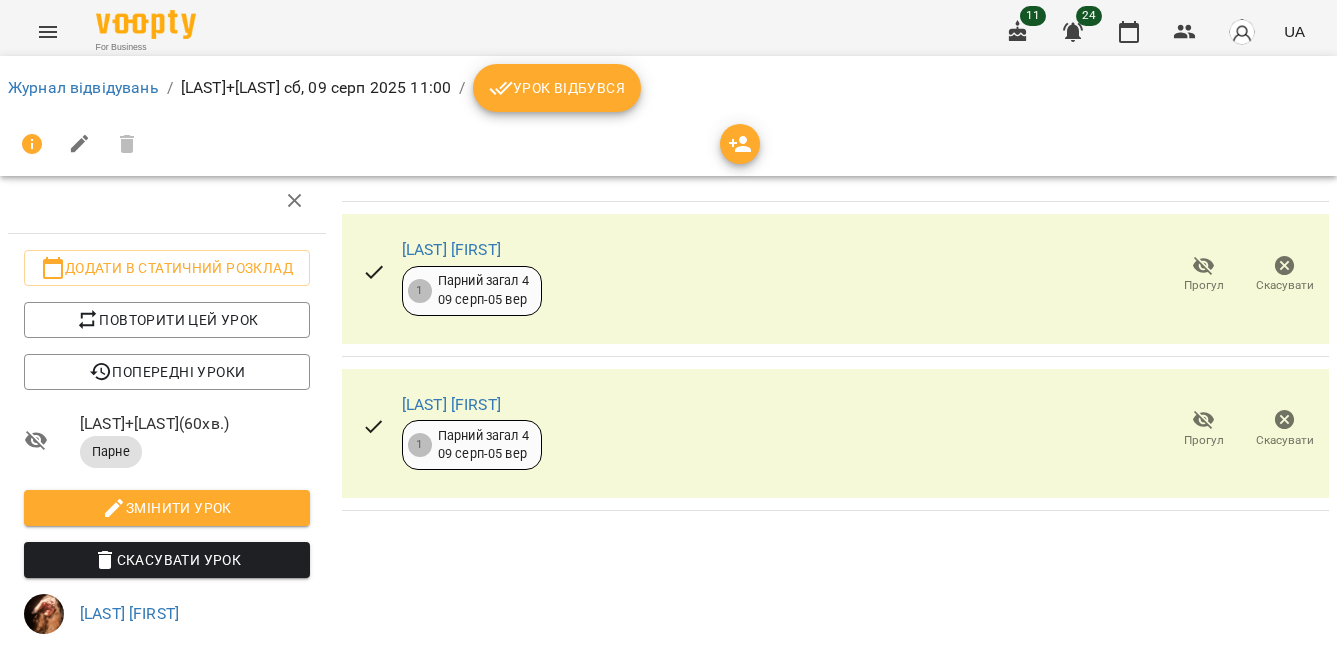 scroll, scrollTop: 0, scrollLeft: 0, axis: both 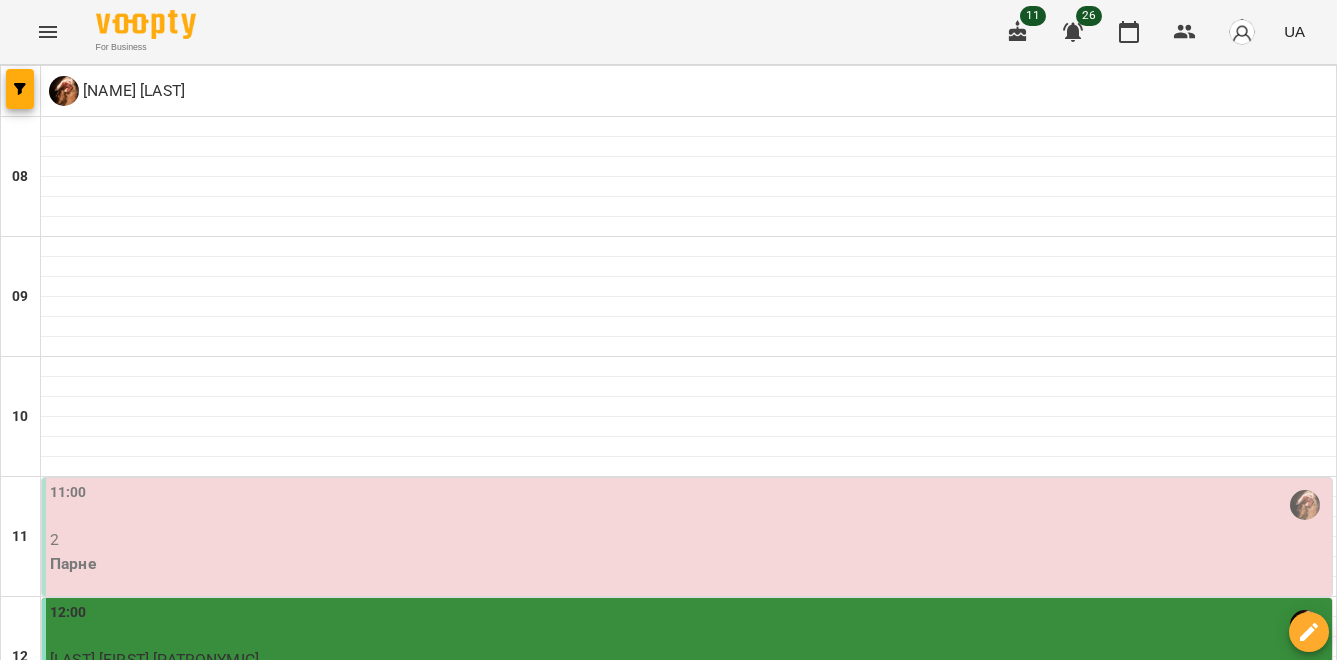 click on "11:00" at bounding box center (689, 505) 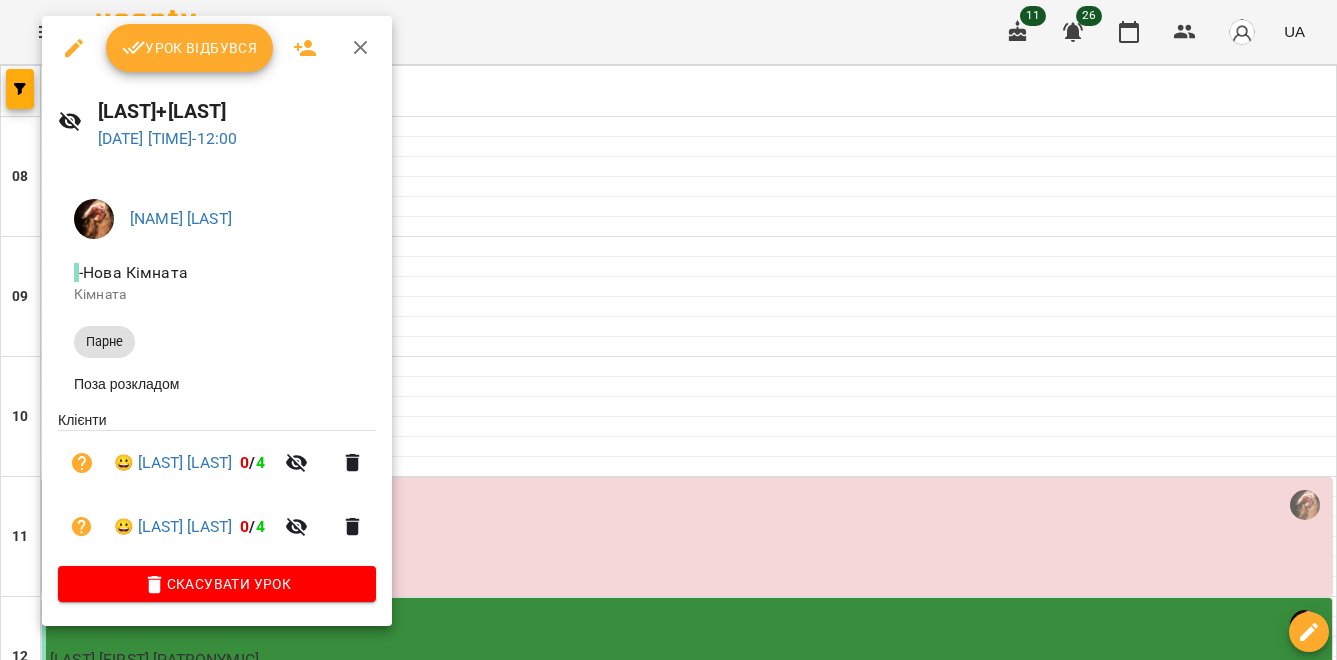 click at bounding box center (668, 330) 